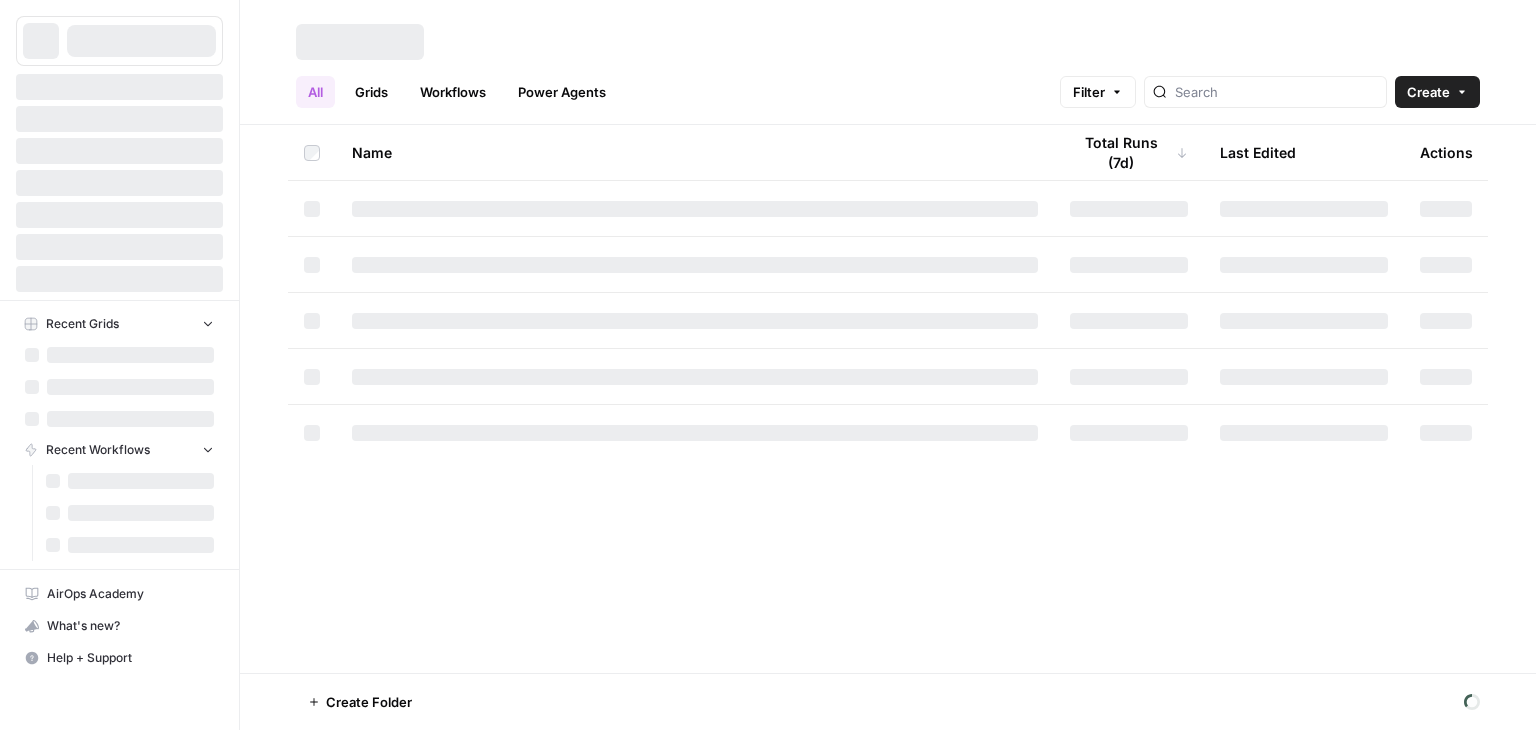 scroll, scrollTop: 0, scrollLeft: 0, axis: both 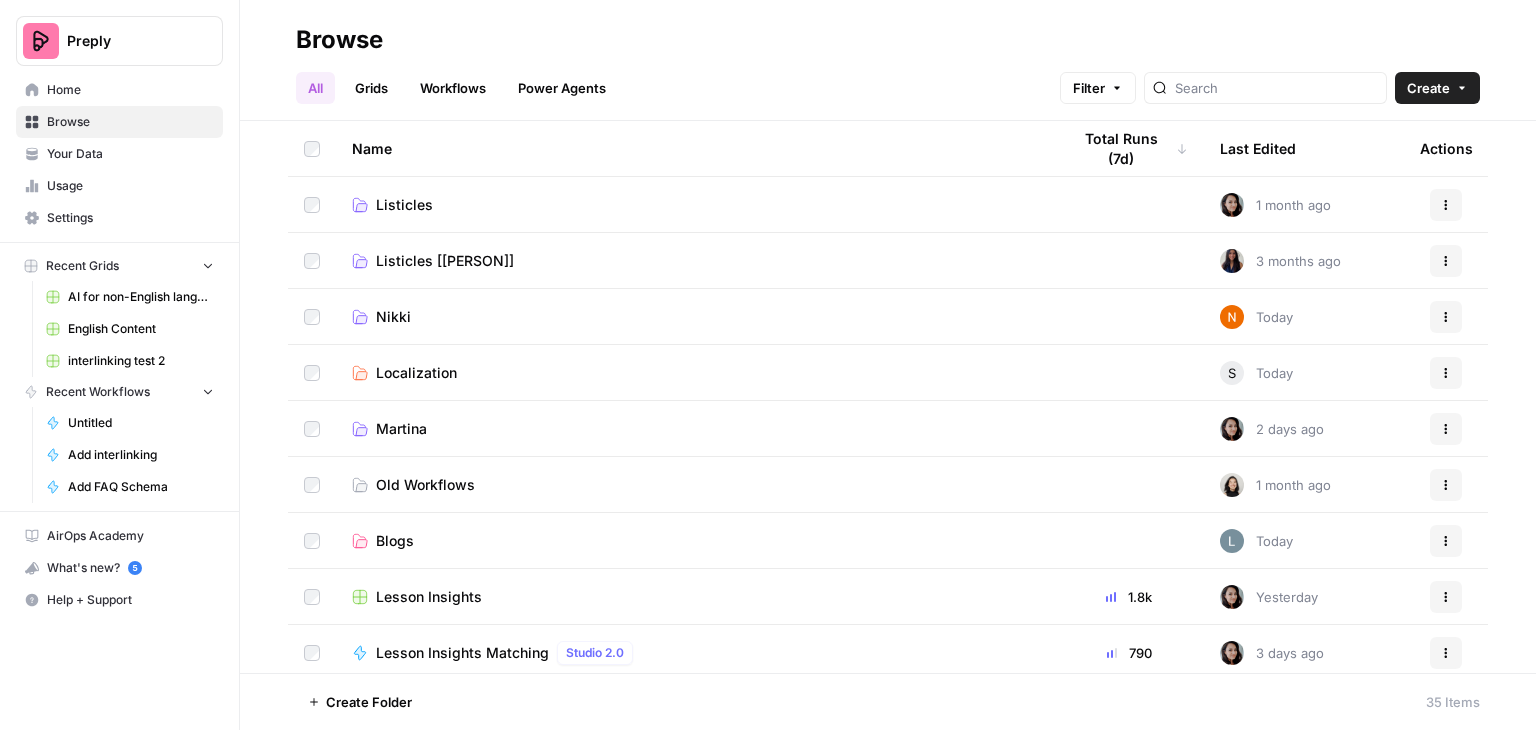 click on "Grids" at bounding box center [371, 88] 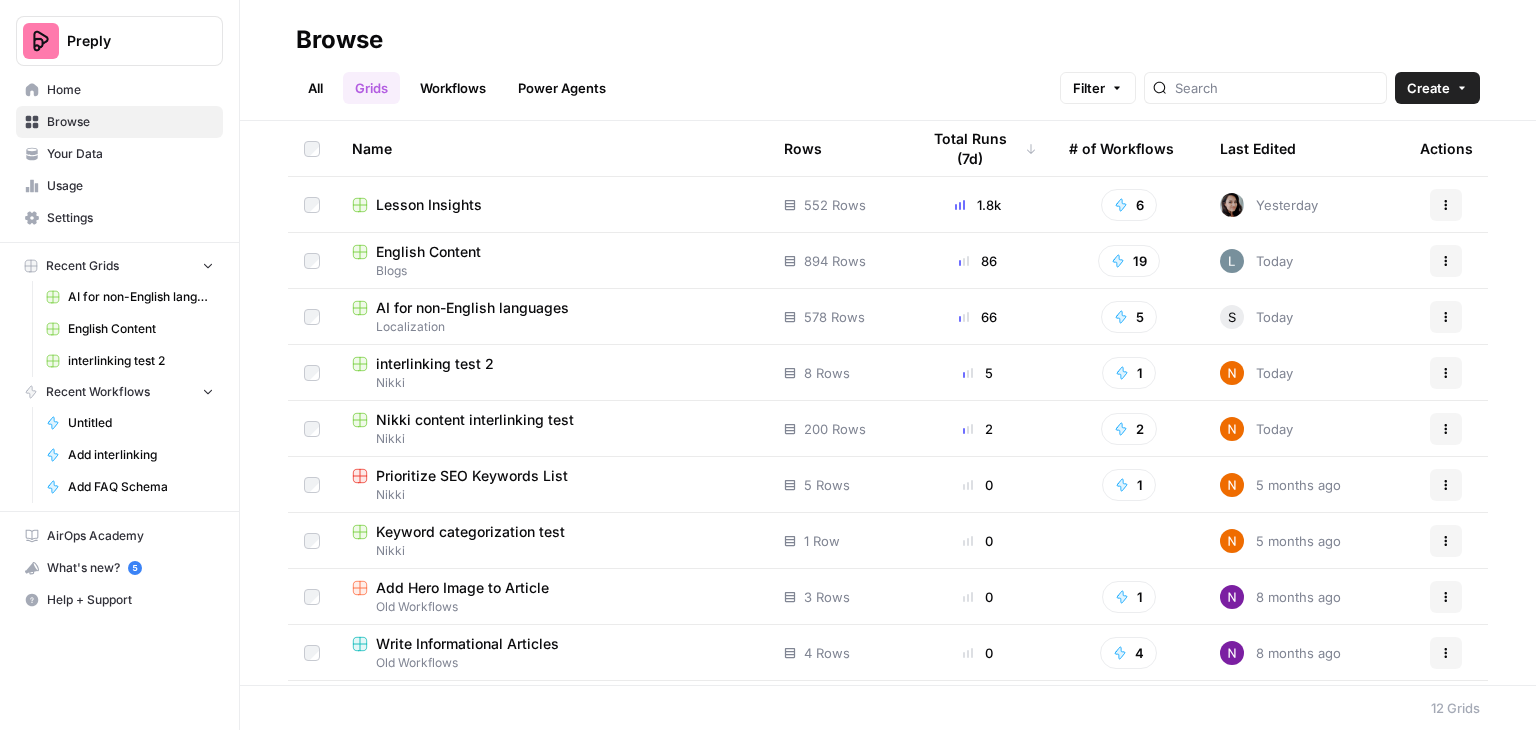 click on "AI for non-English languages" at bounding box center [472, 308] 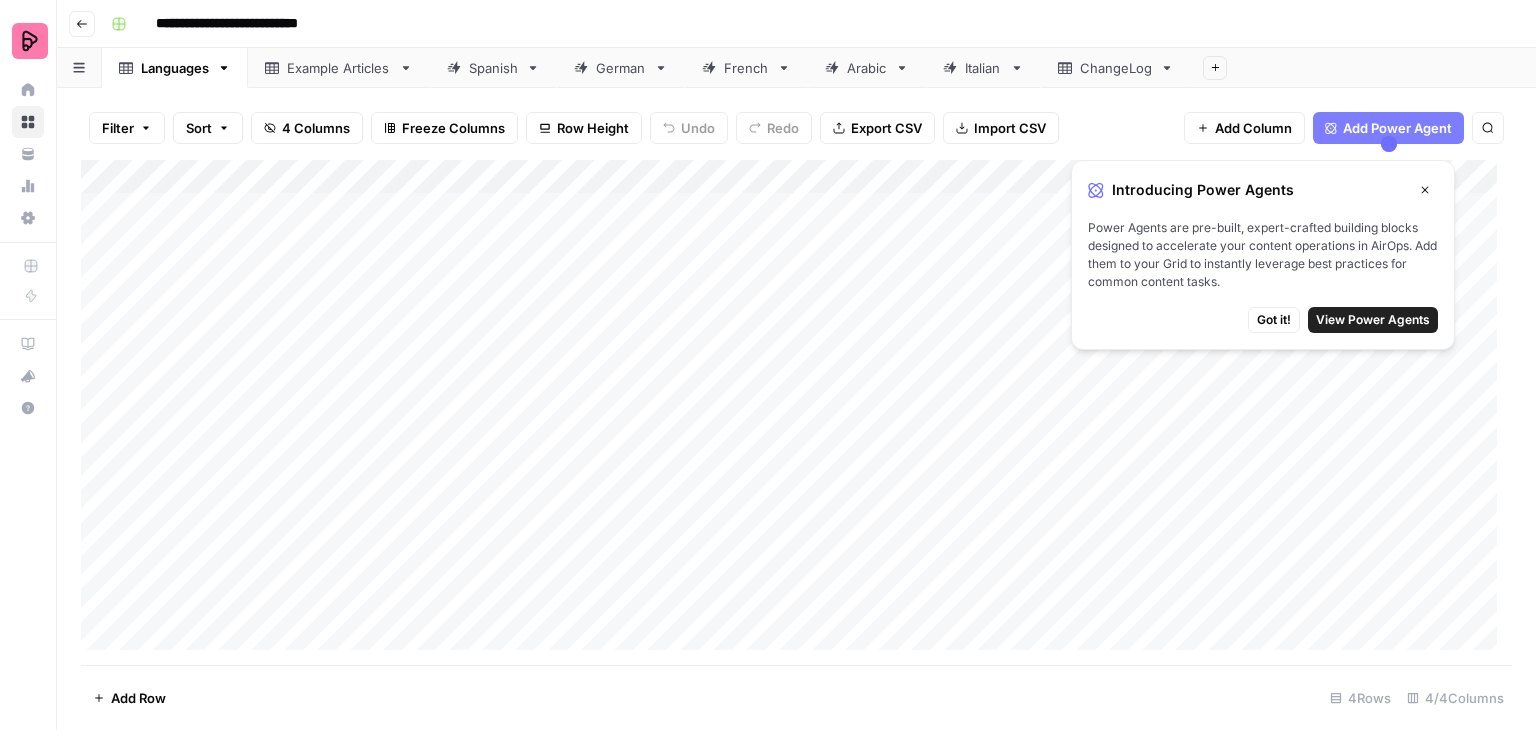 click 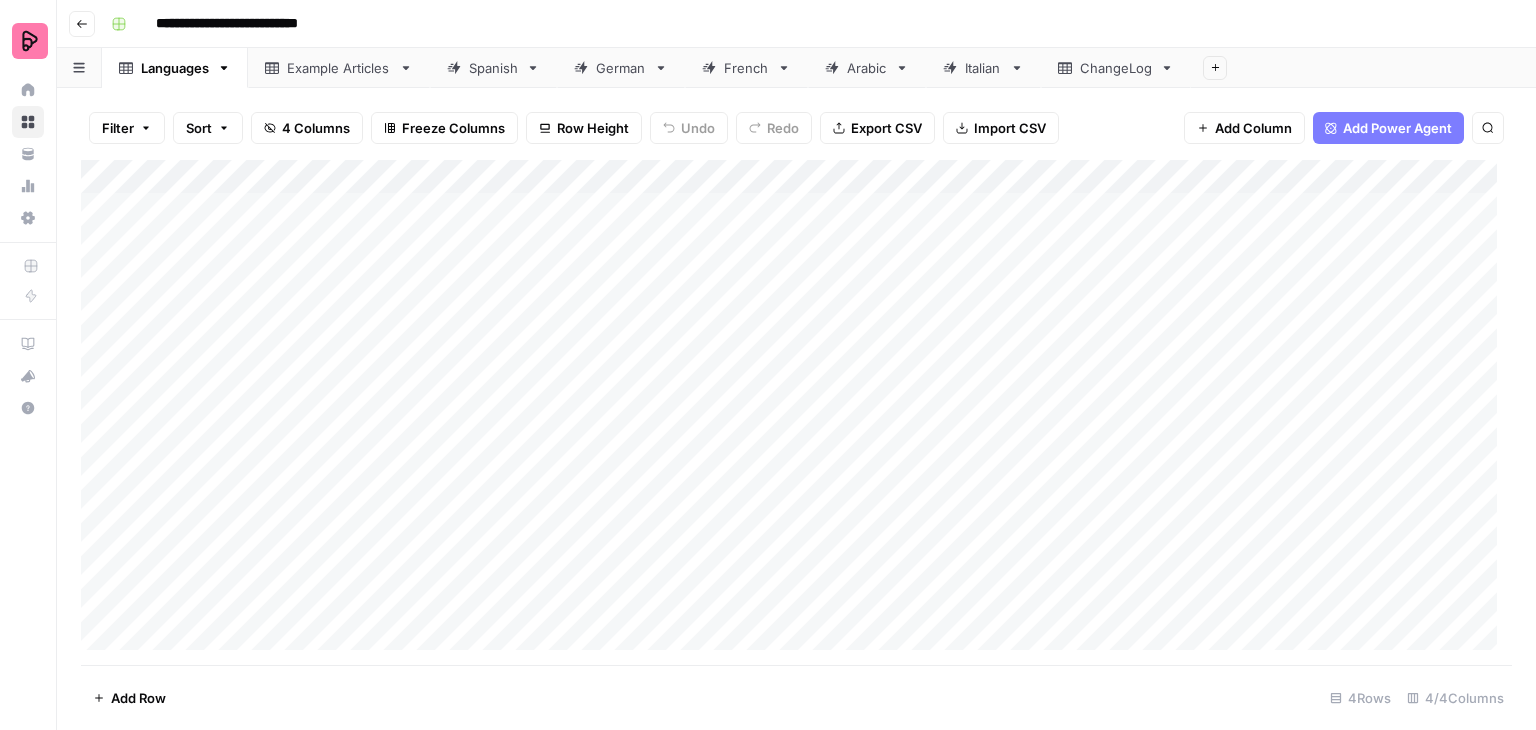 click on "German" at bounding box center (621, 68) 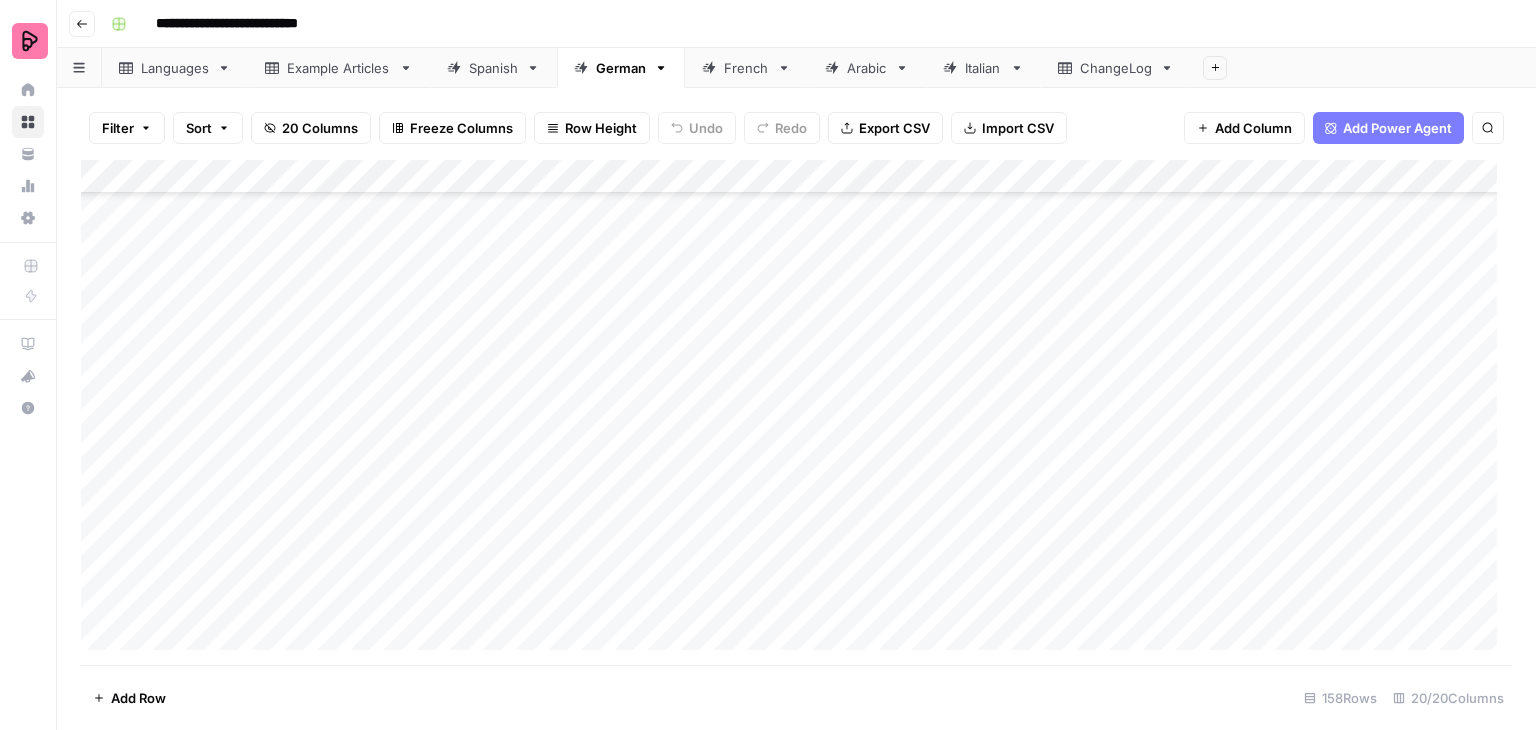 scroll, scrollTop: 0, scrollLeft: 0, axis: both 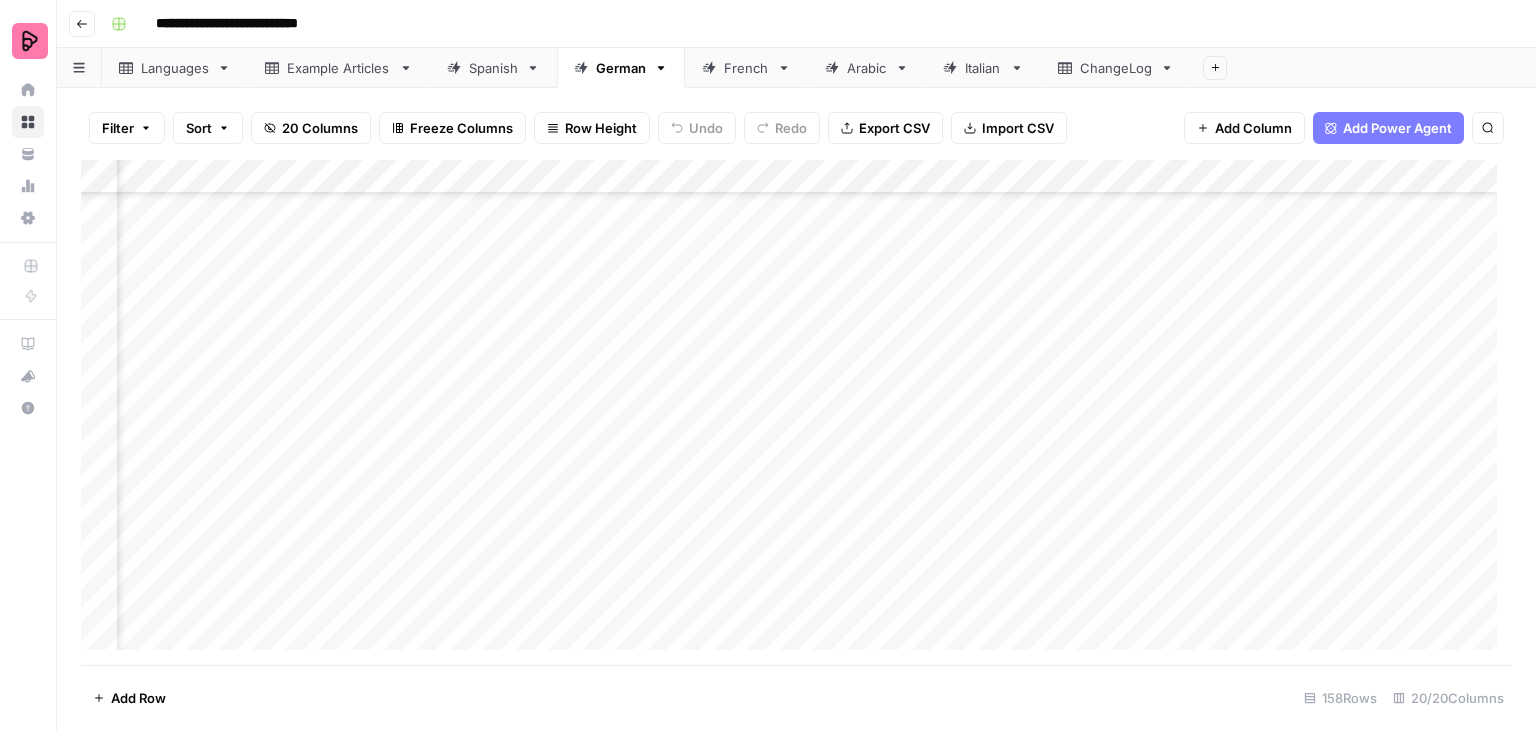click on "Add Column" at bounding box center [796, 412] 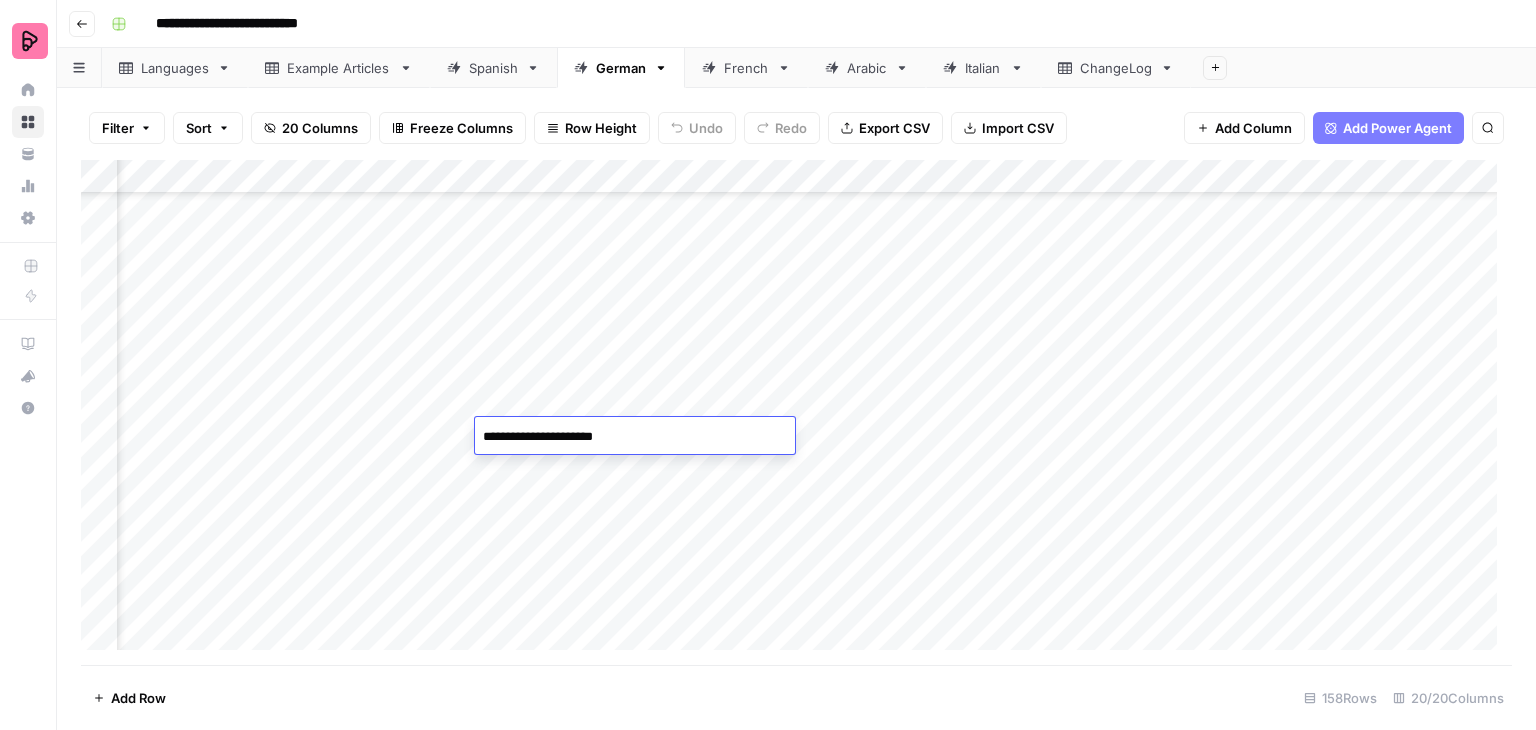 click on "**********" at bounding box center (635, 437) 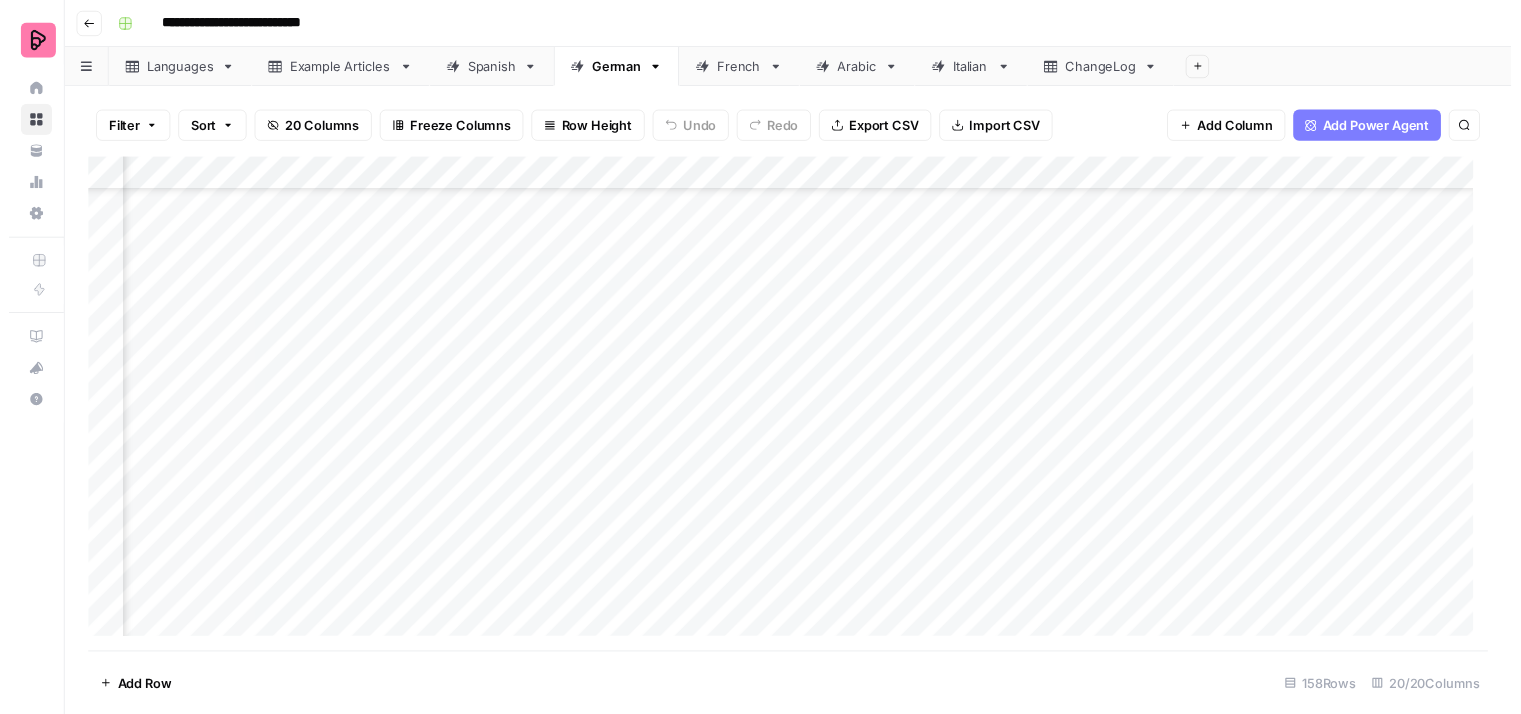 scroll, scrollTop: 4500, scrollLeft: 1277, axis: both 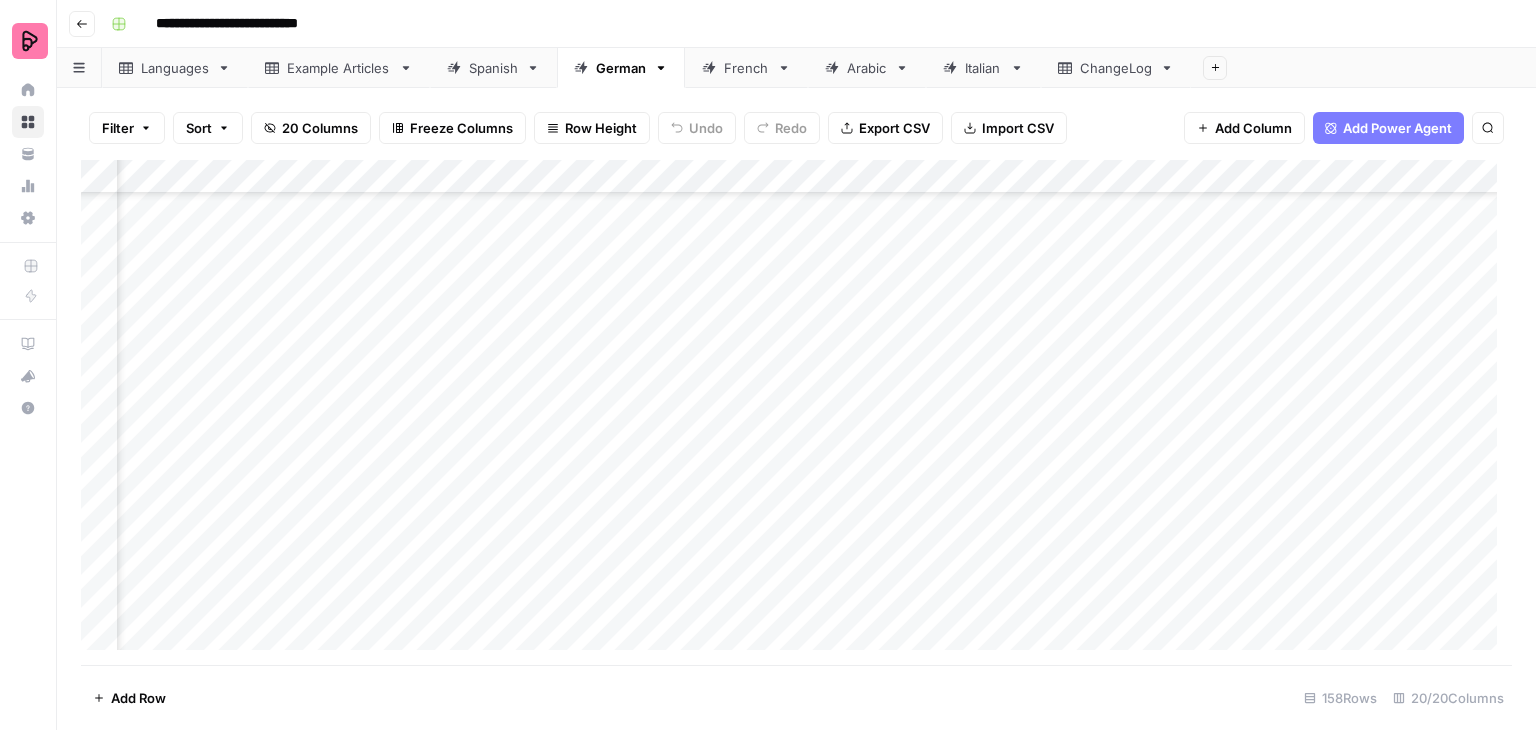 click on "Add Column" at bounding box center (796, 412) 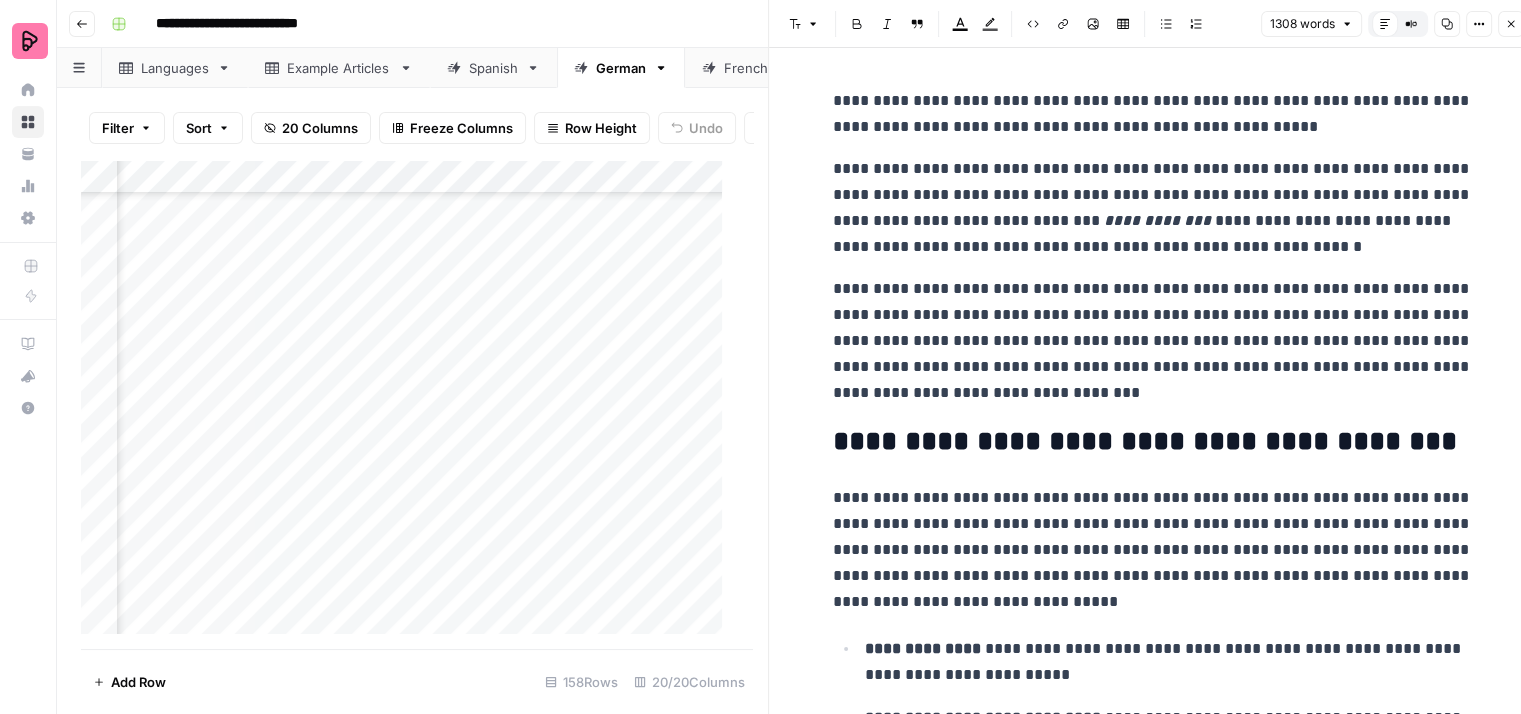 click on "**********" at bounding box center (1153, 114) 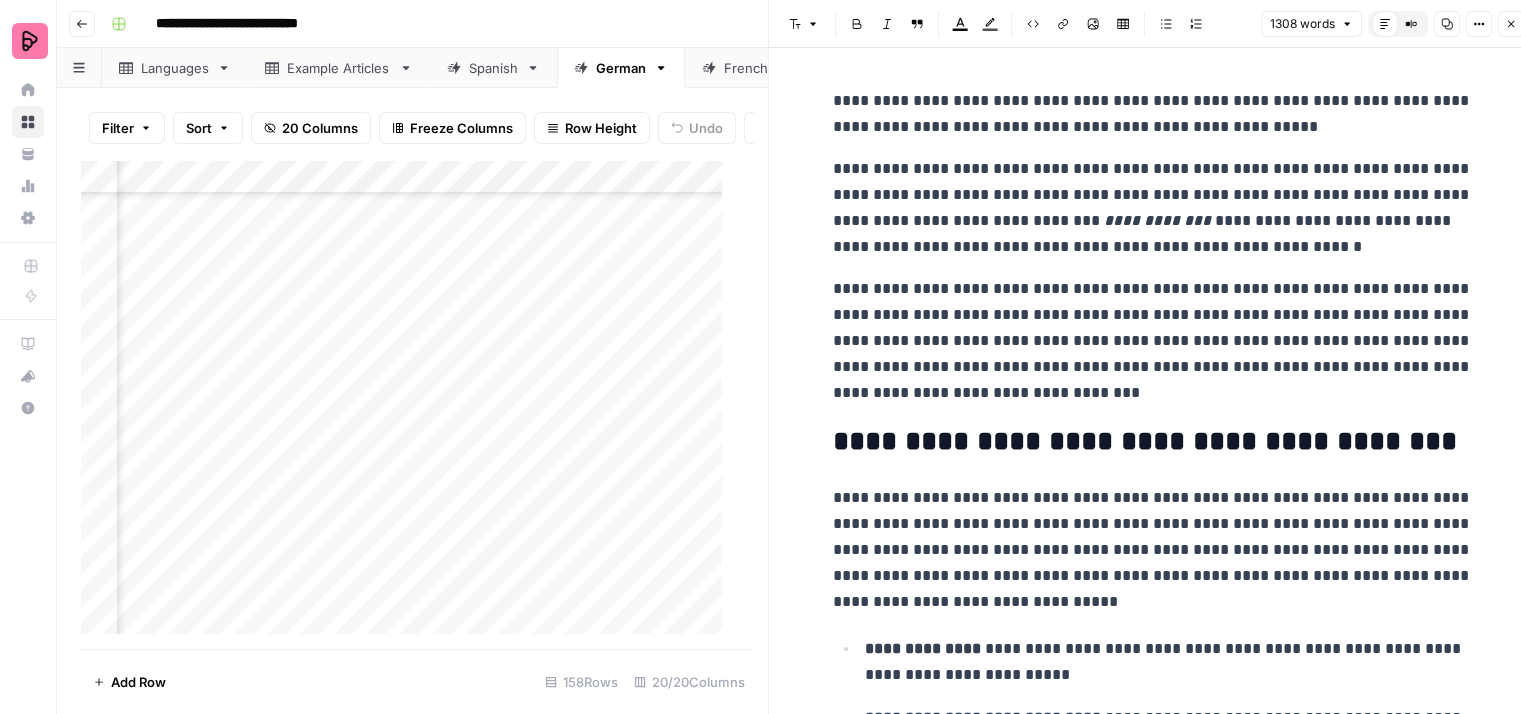 click on "**********" at bounding box center (1153, 208) 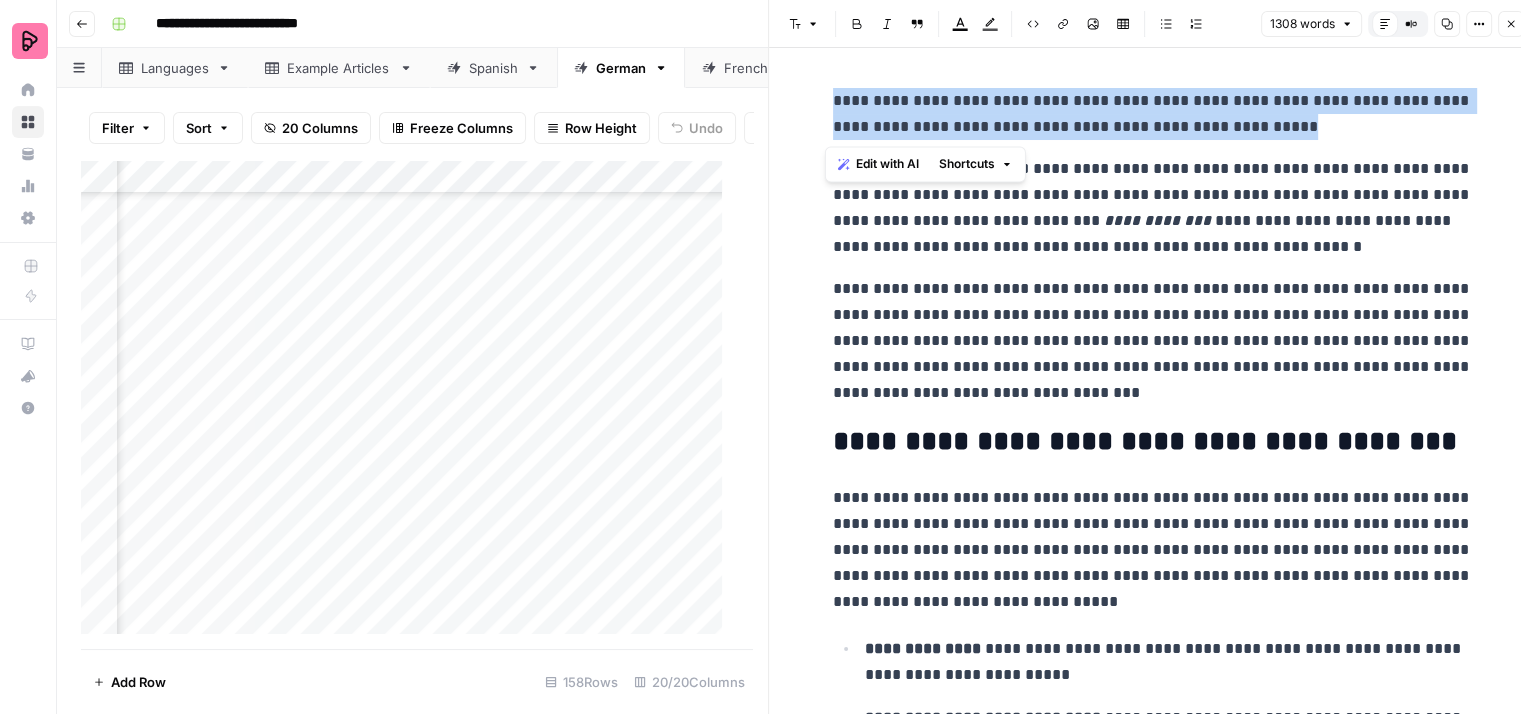 drag, startPoint x: 1276, startPoint y: 126, endPoint x: 813, endPoint y: 84, distance: 464.90106 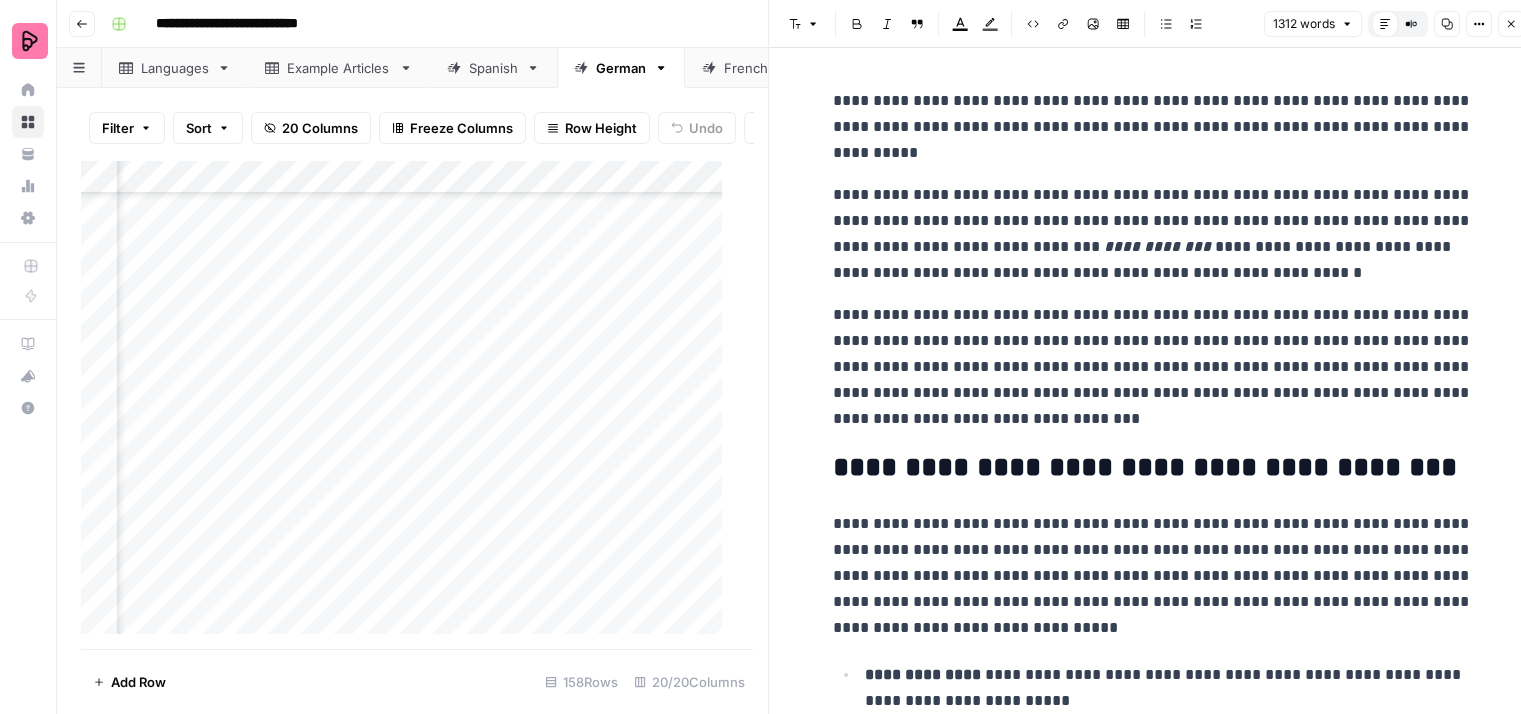 type 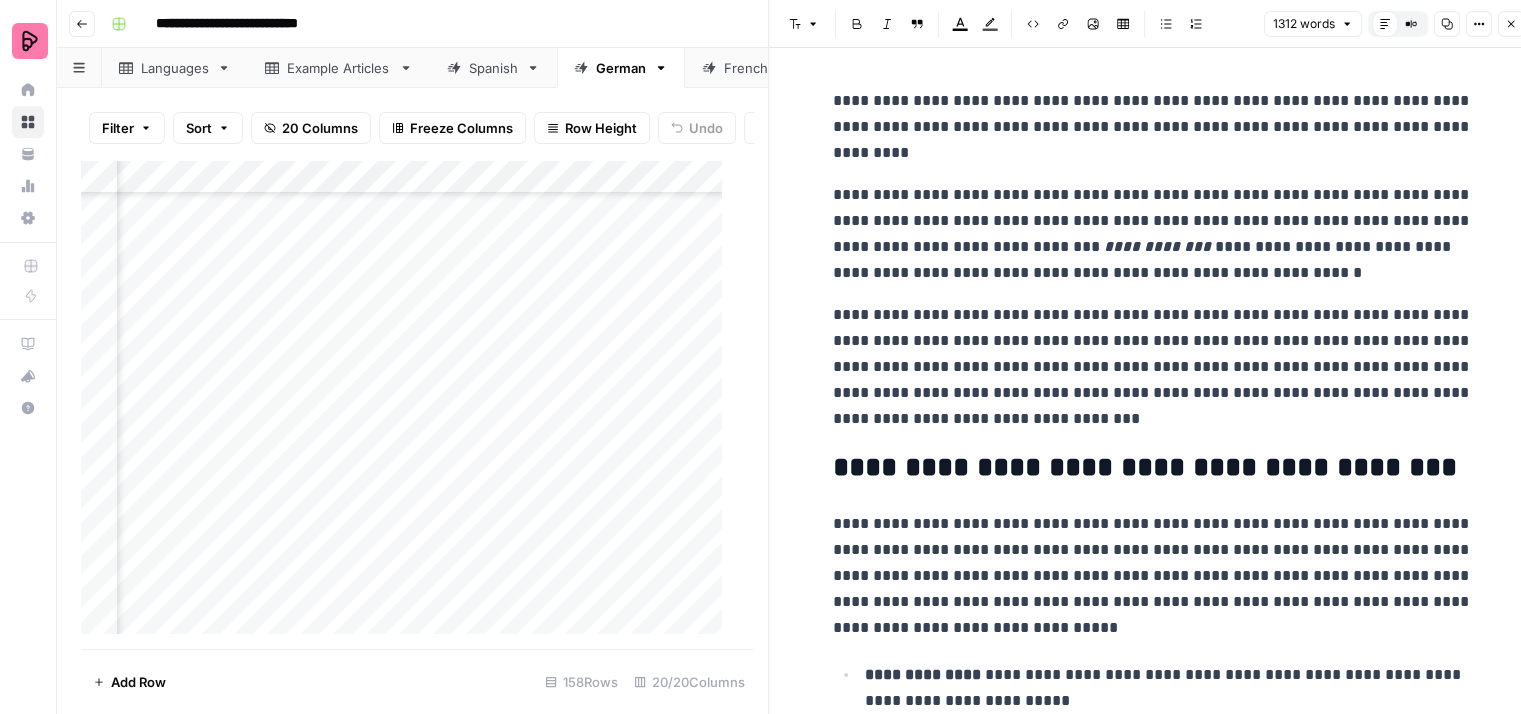 click on "**********" at bounding box center (1153, 127) 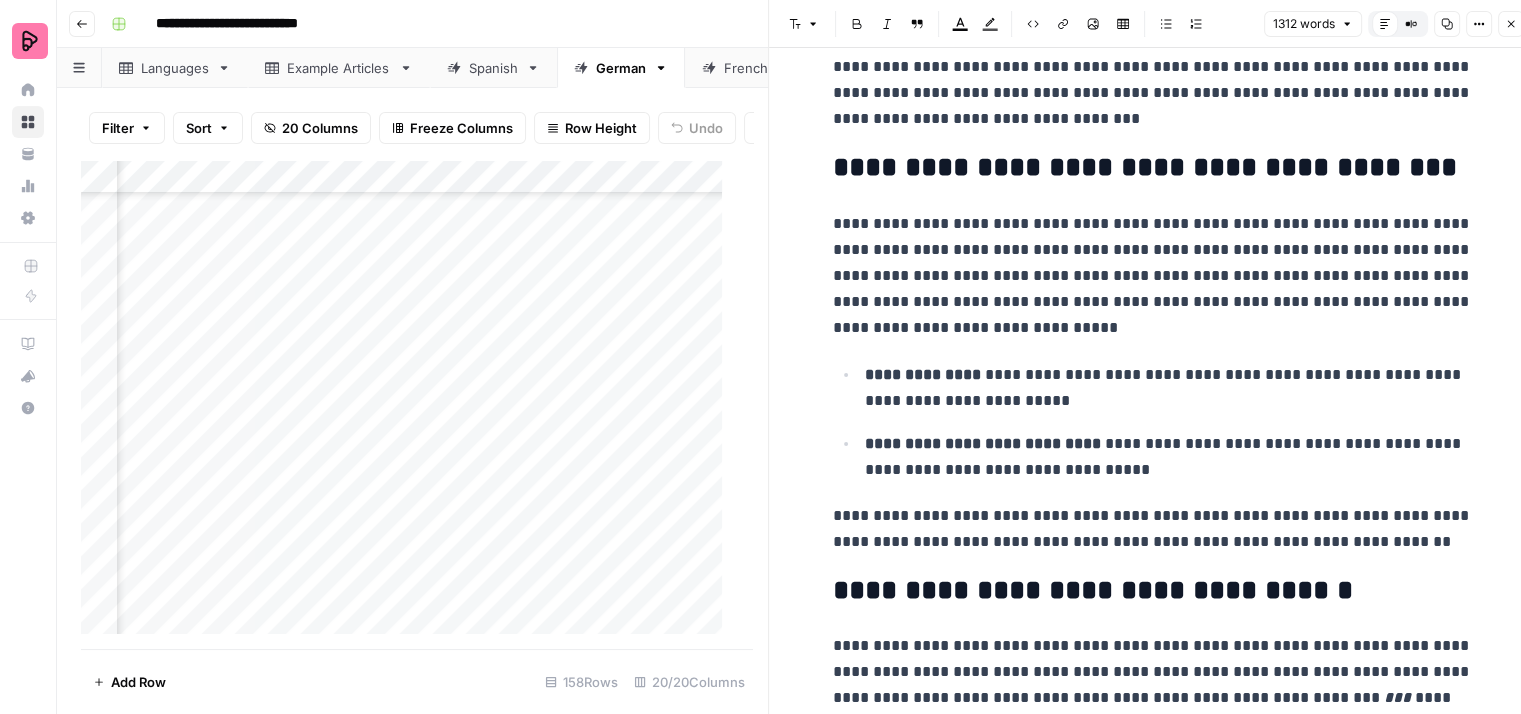 scroll, scrollTop: 200, scrollLeft: 0, axis: vertical 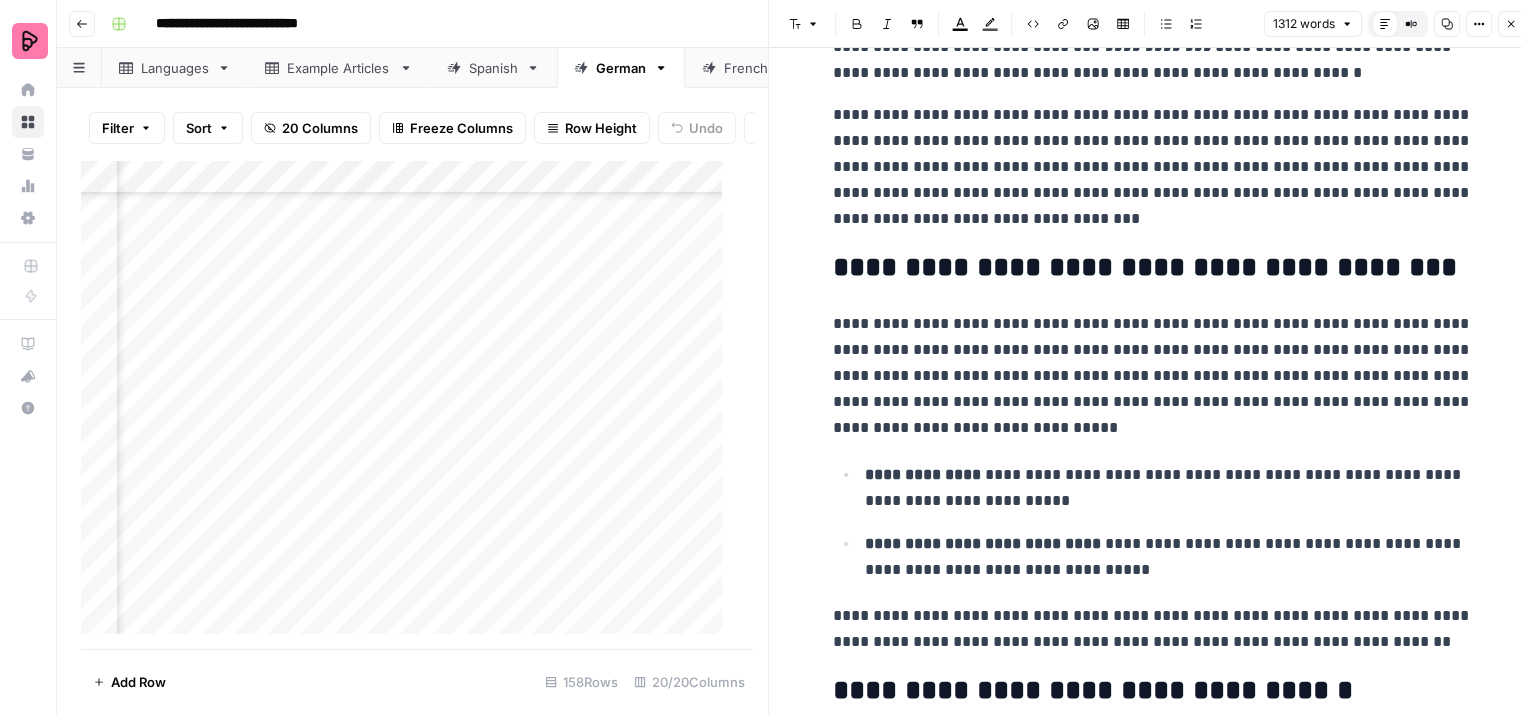 click on "**********" at bounding box center [1153, 167] 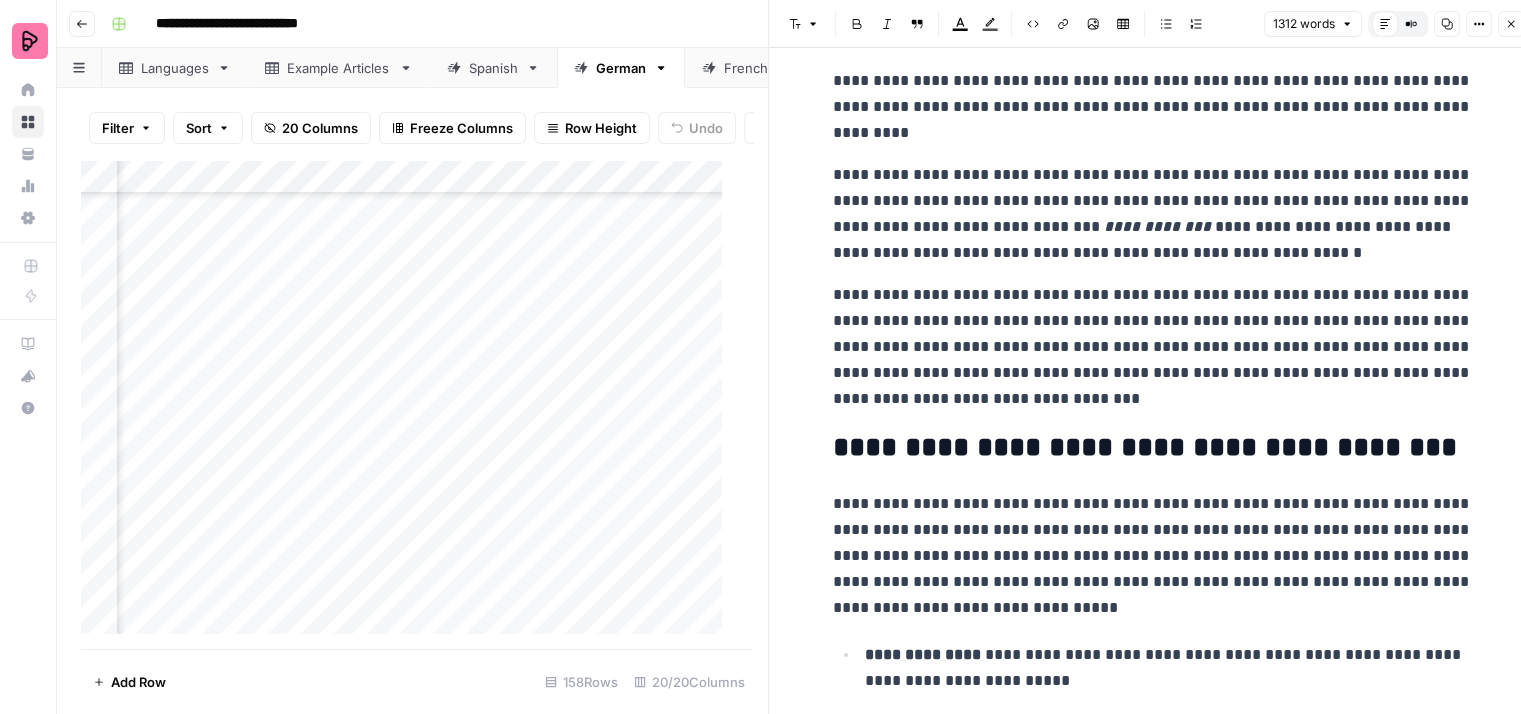 scroll, scrollTop: 0, scrollLeft: 0, axis: both 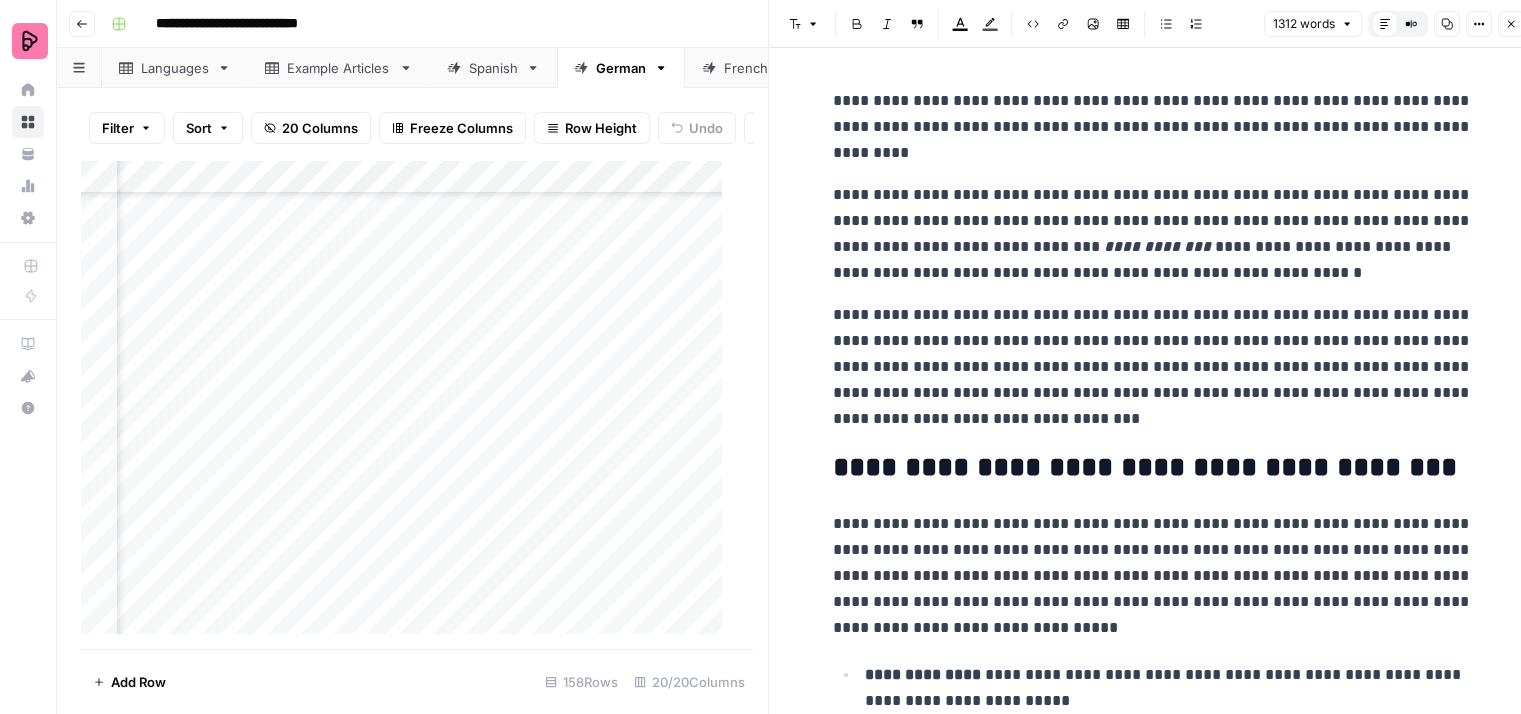 click on "**********" at bounding box center (1153, 234) 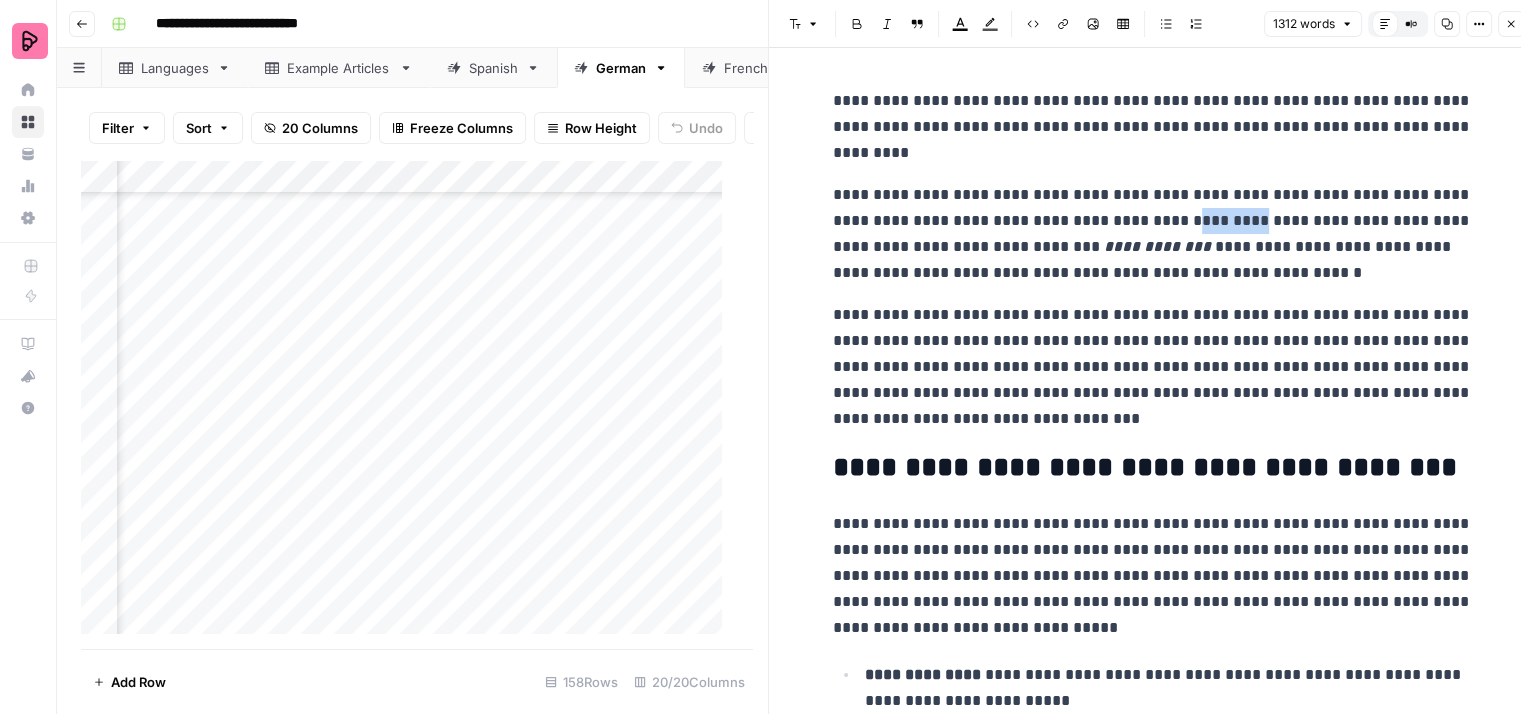 click on "**********" at bounding box center [1153, 234] 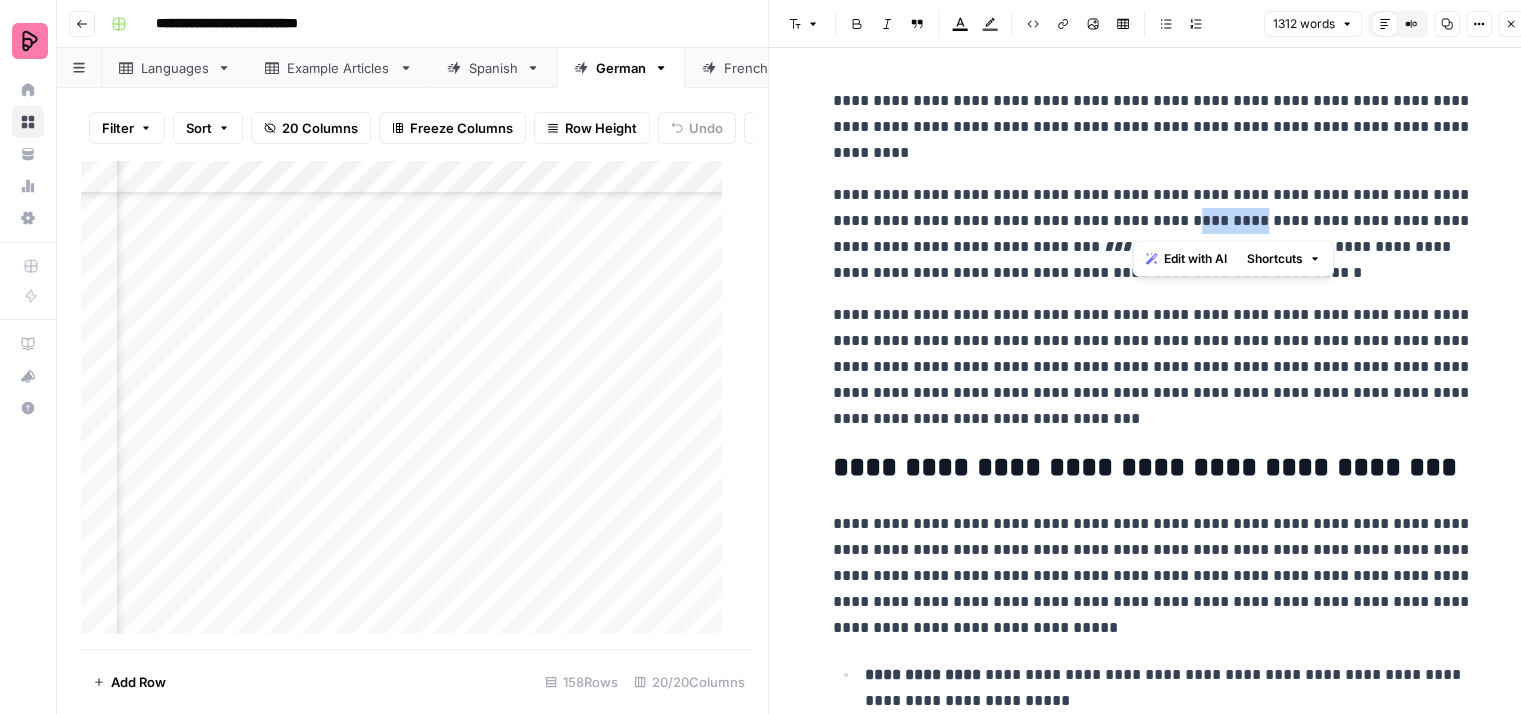 click on "**********" at bounding box center [1153, 234] 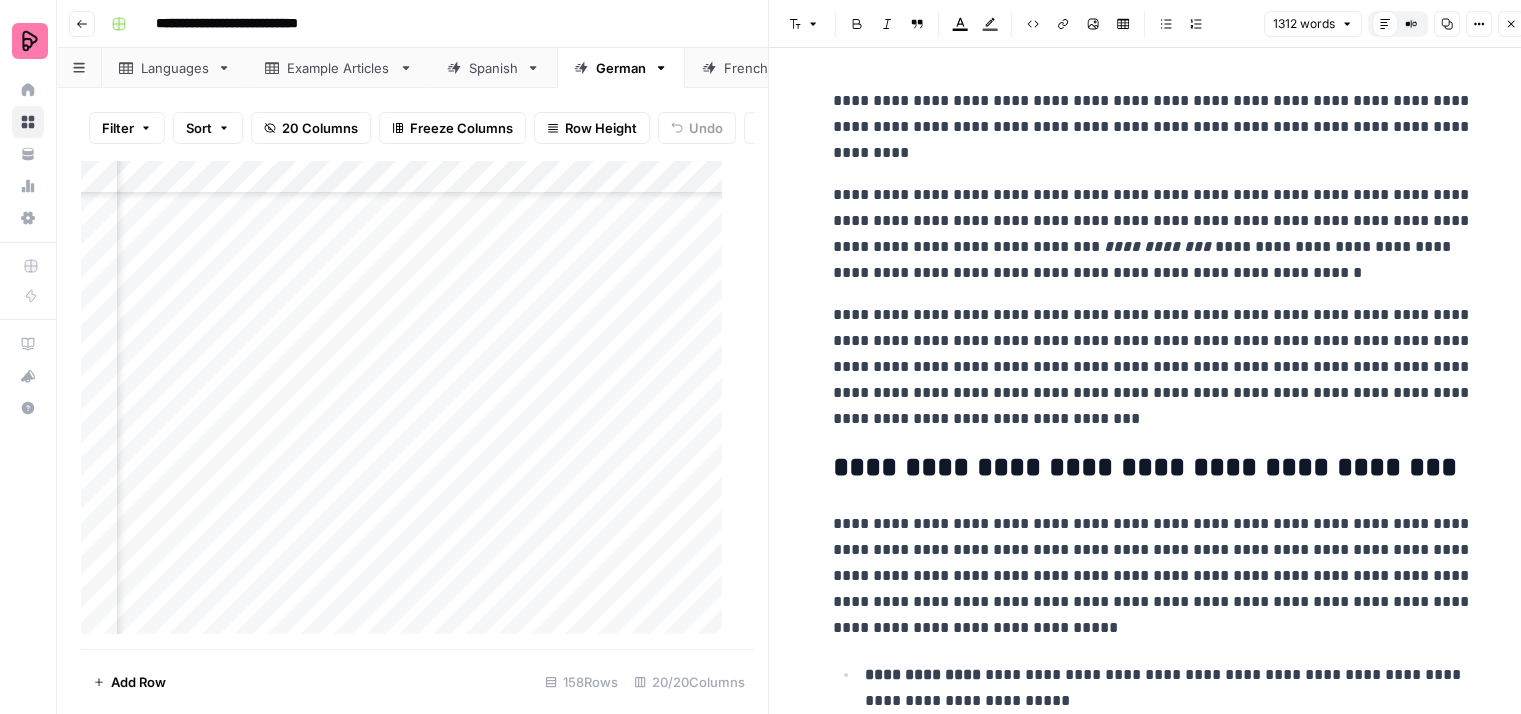 click on "**********" at bounding box center [1153, 234] 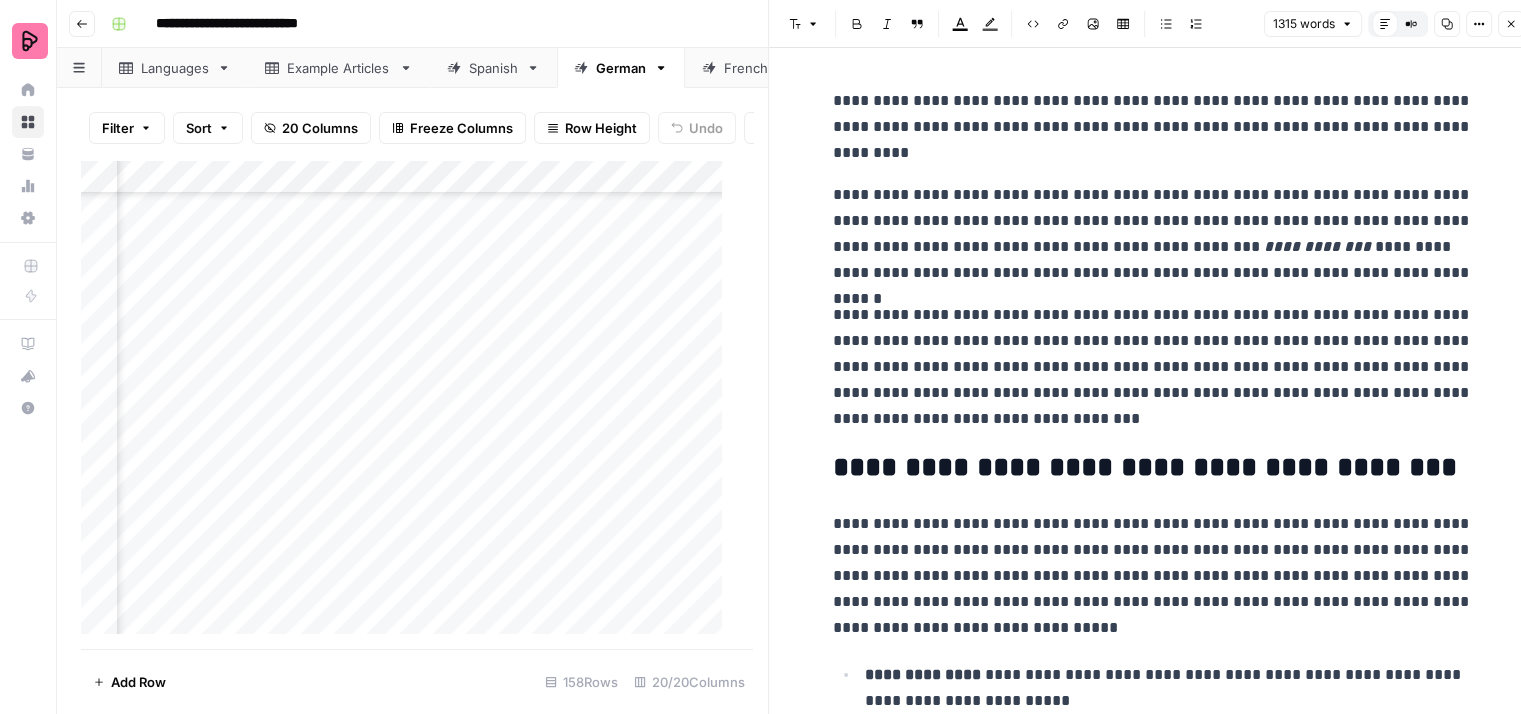 click on "**********" at bounding box center [1153, 234] 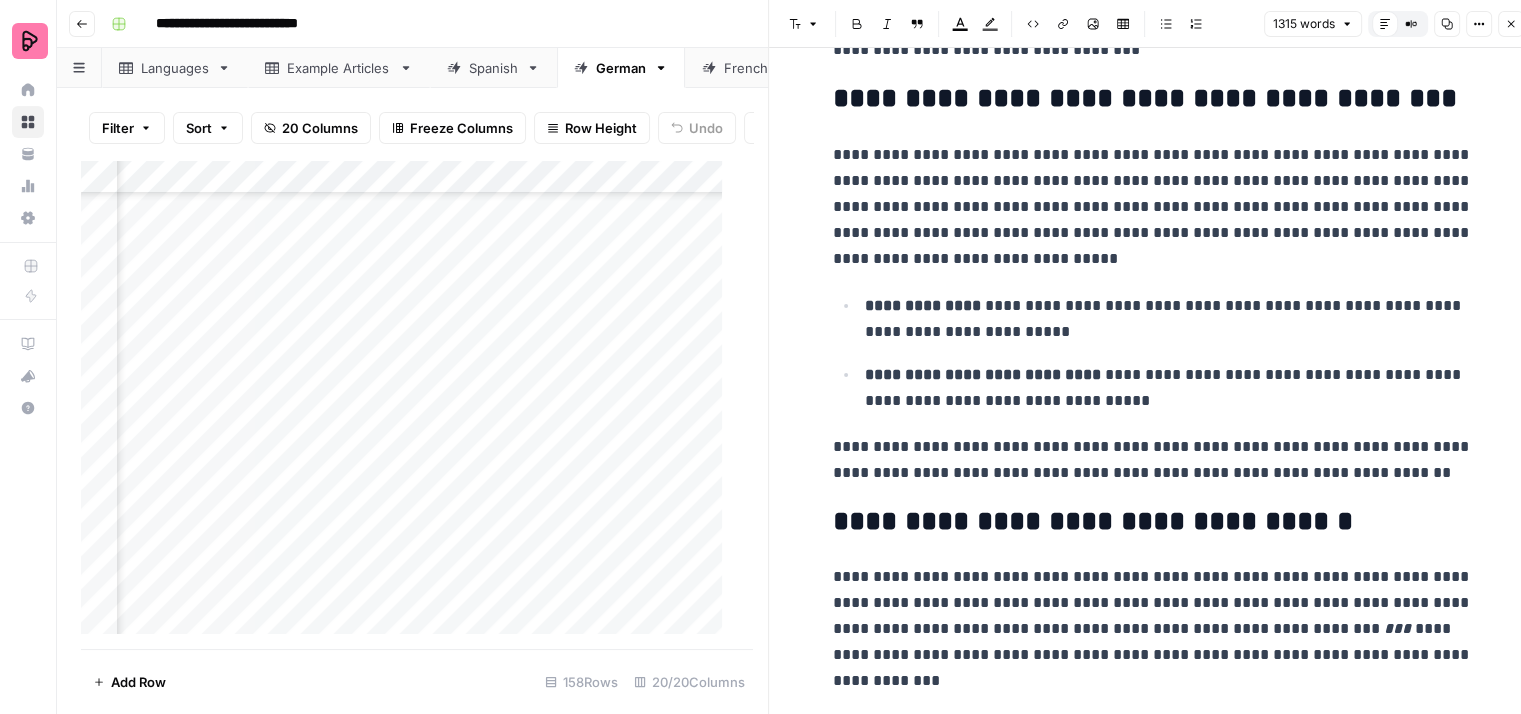 scroll, scrollTop: 400, scrollLeft: 0, axis: vertical 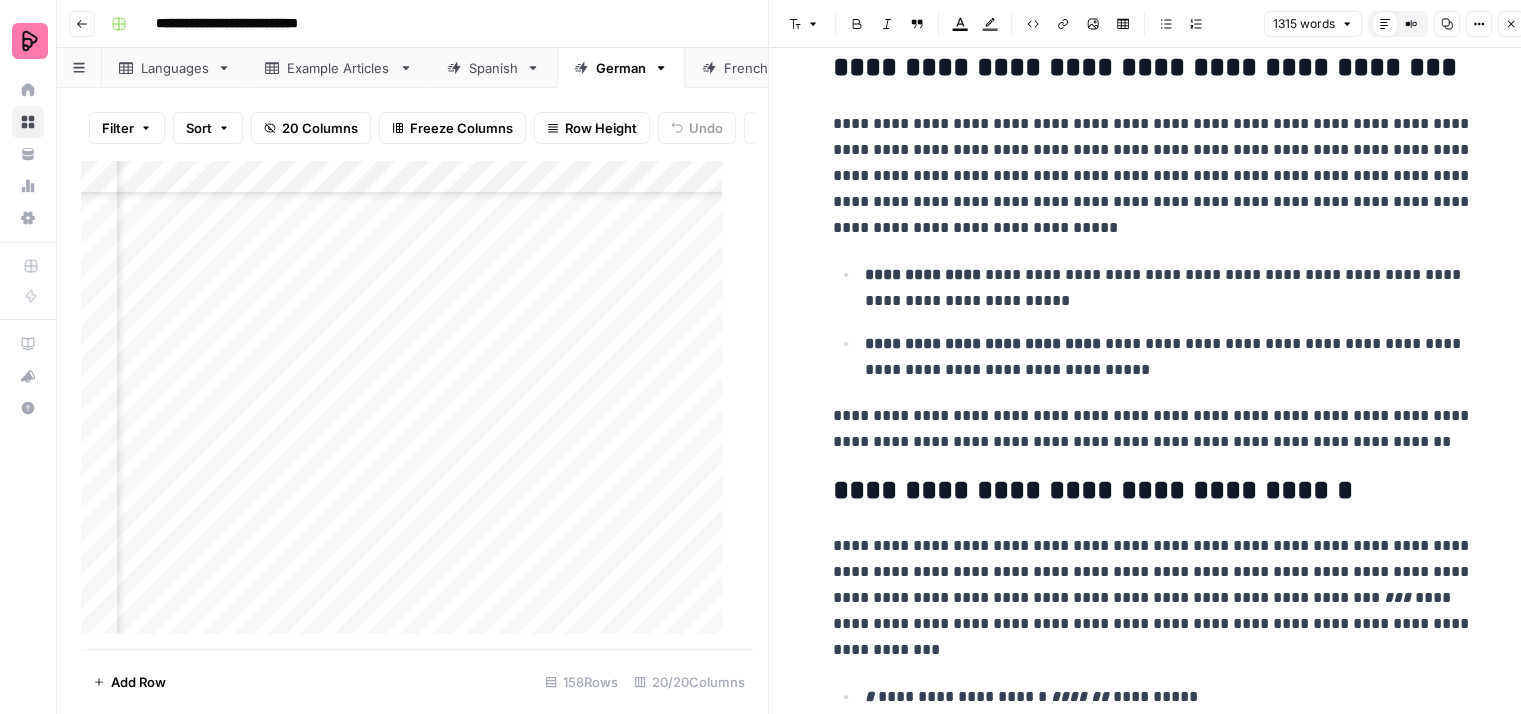 click on "**********" at bounding box center [1153, 176] 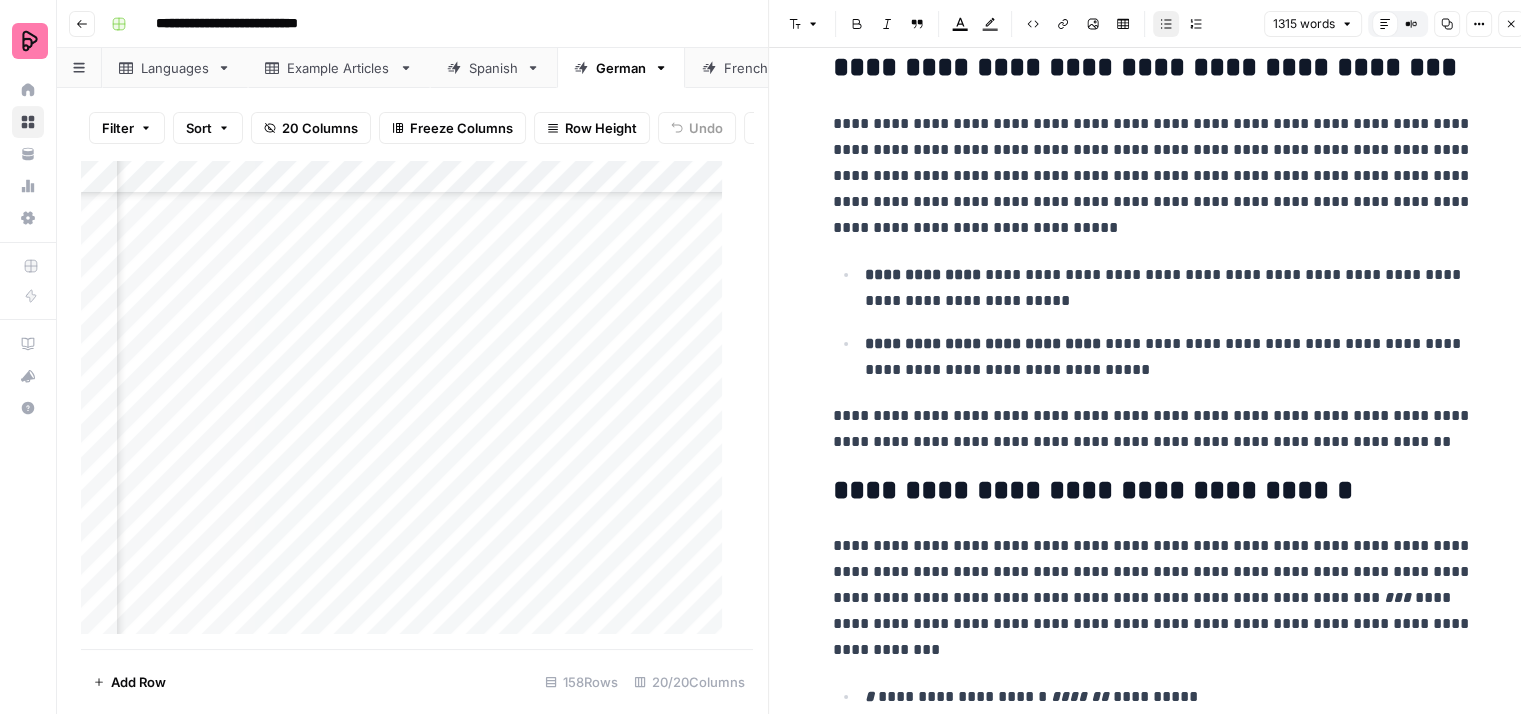 click on "**********" at bounding box center [1169, 288] 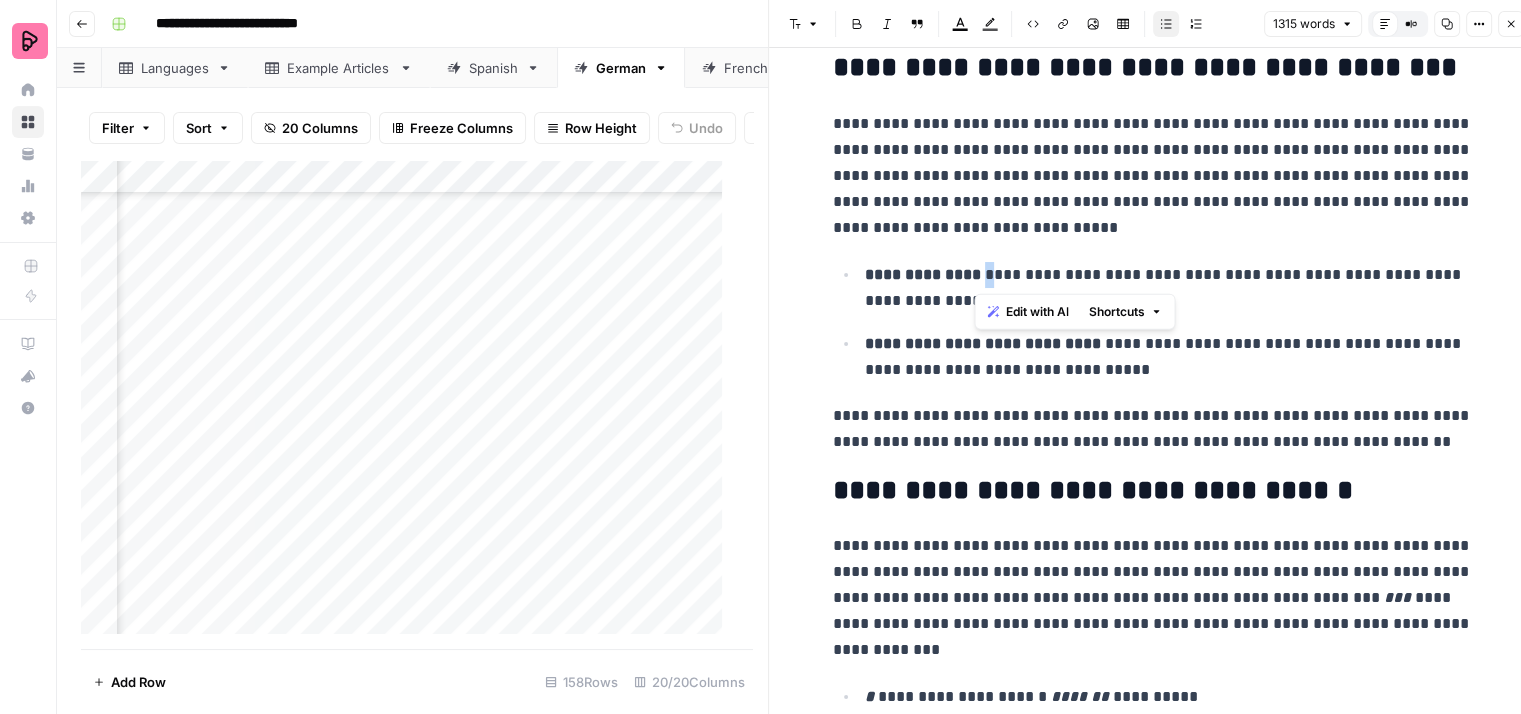 click on "**********" at bounding box center [1169, 288] 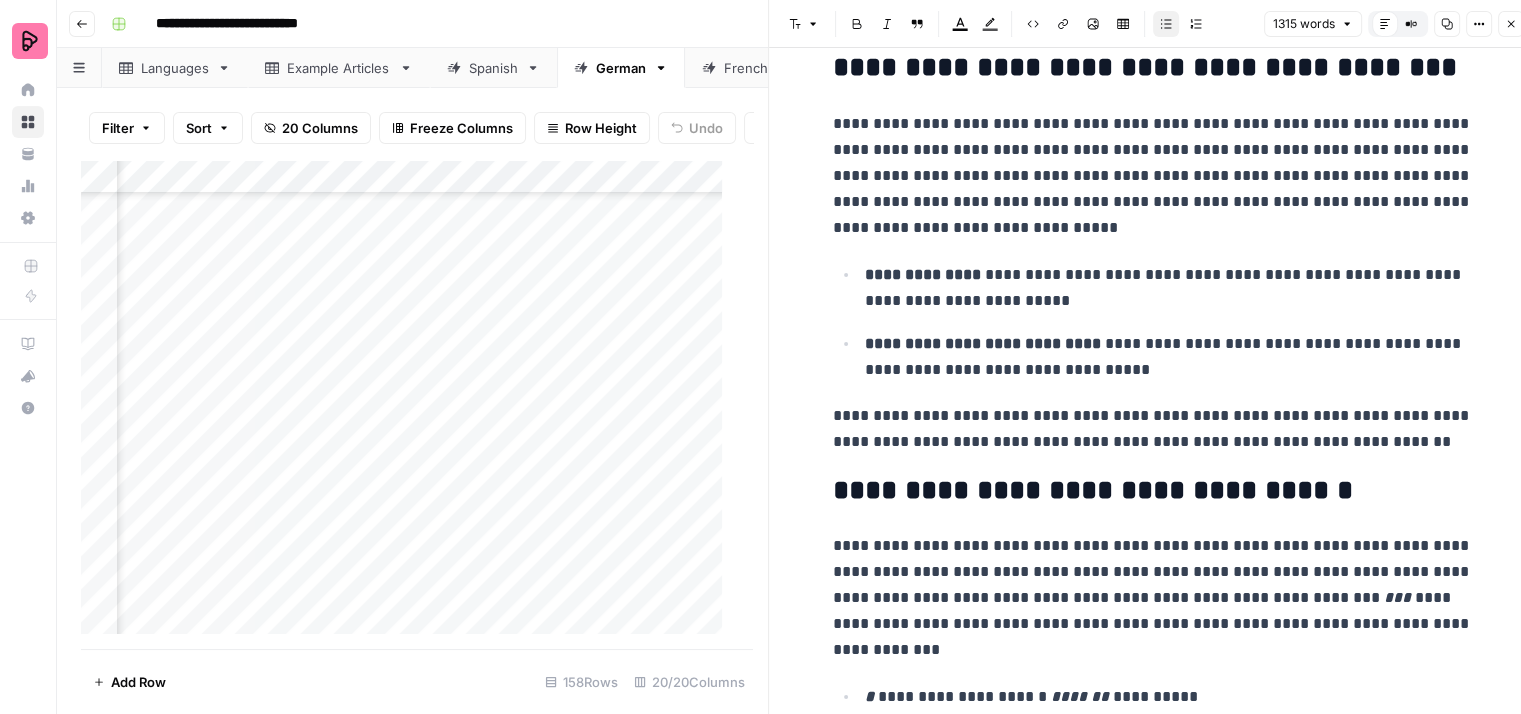 click on "**********" at bounding box center (1169, 288) 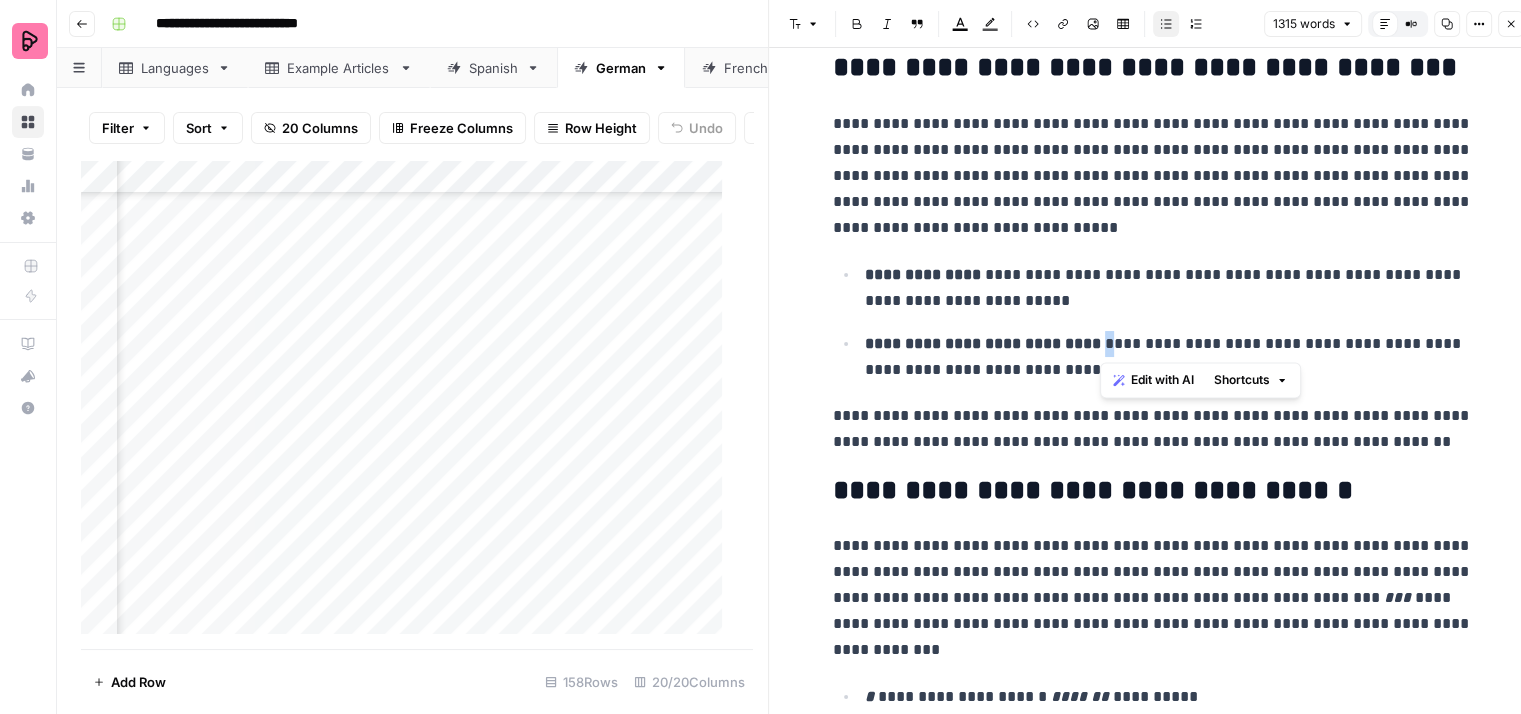 click on "**********" at bounding box center [1169, 357] 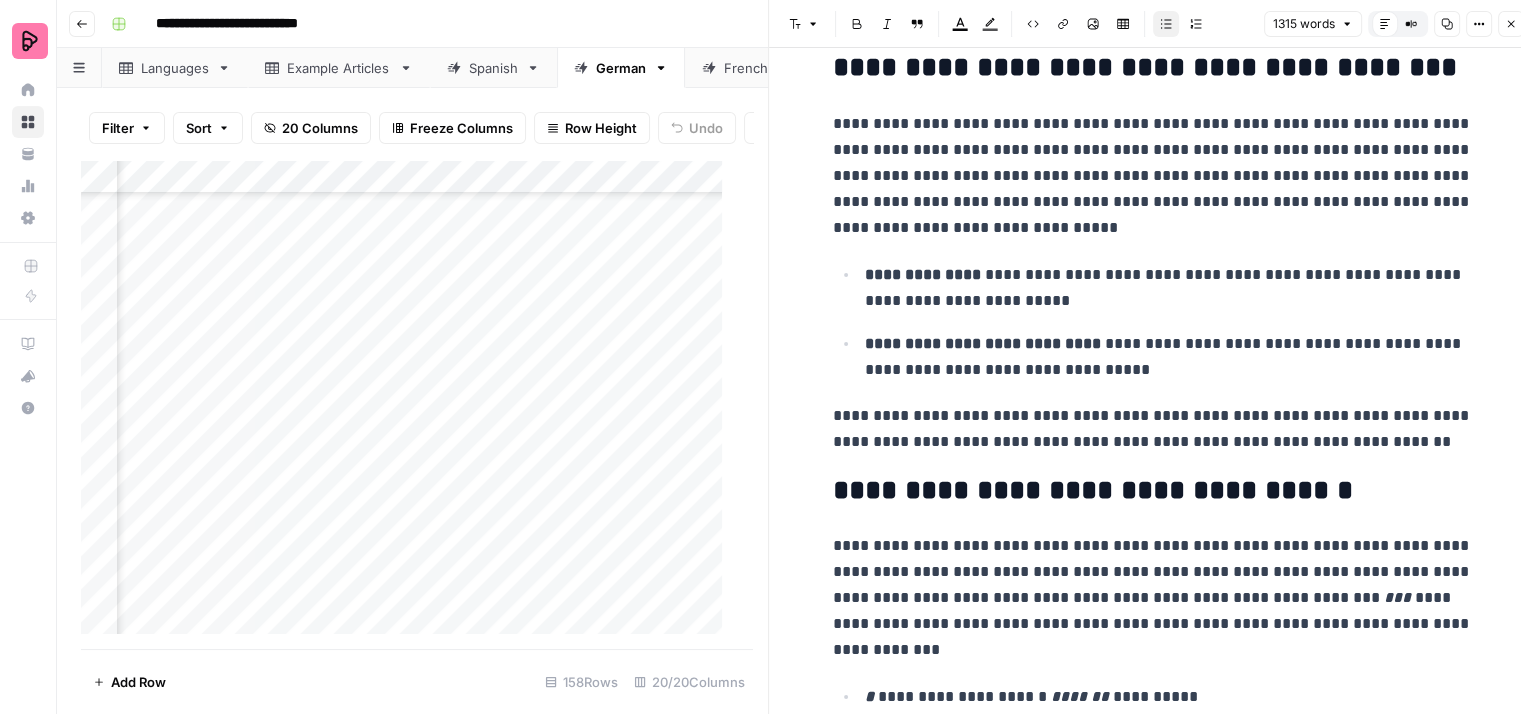 click on "**********" at bounding box center [1169, 357] 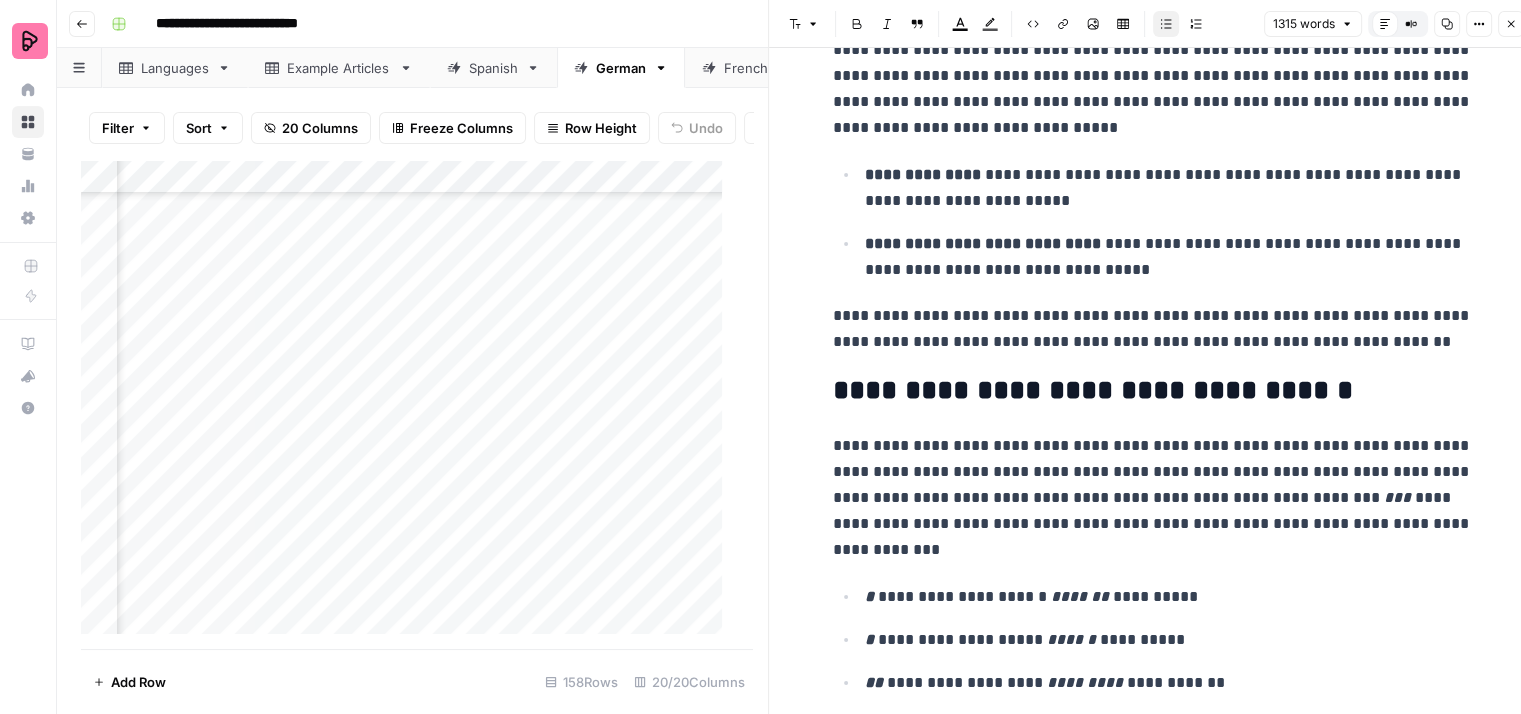 scroll, scrollTop: 600, scrollLeft: 0, axis: vertical 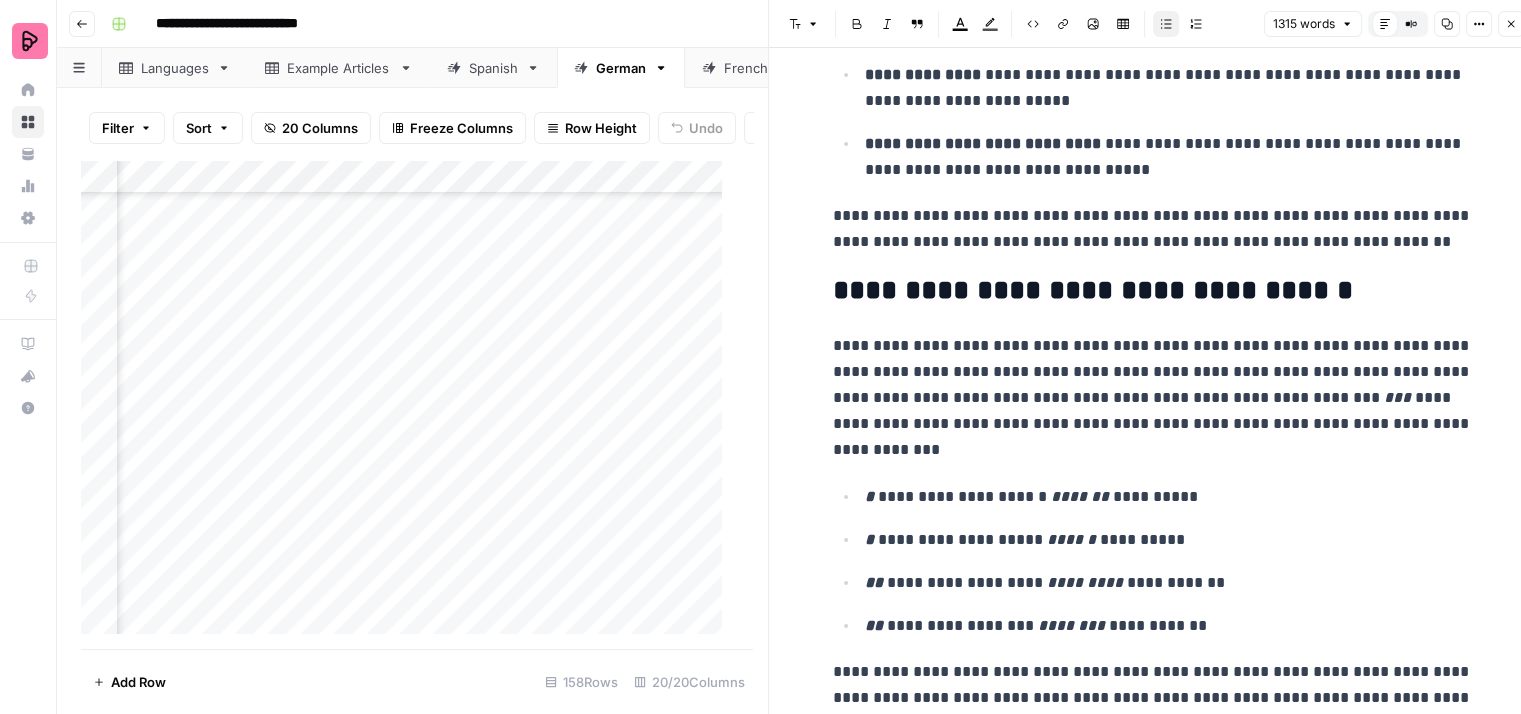 click on "**********" at bounding box center (1153, 229) 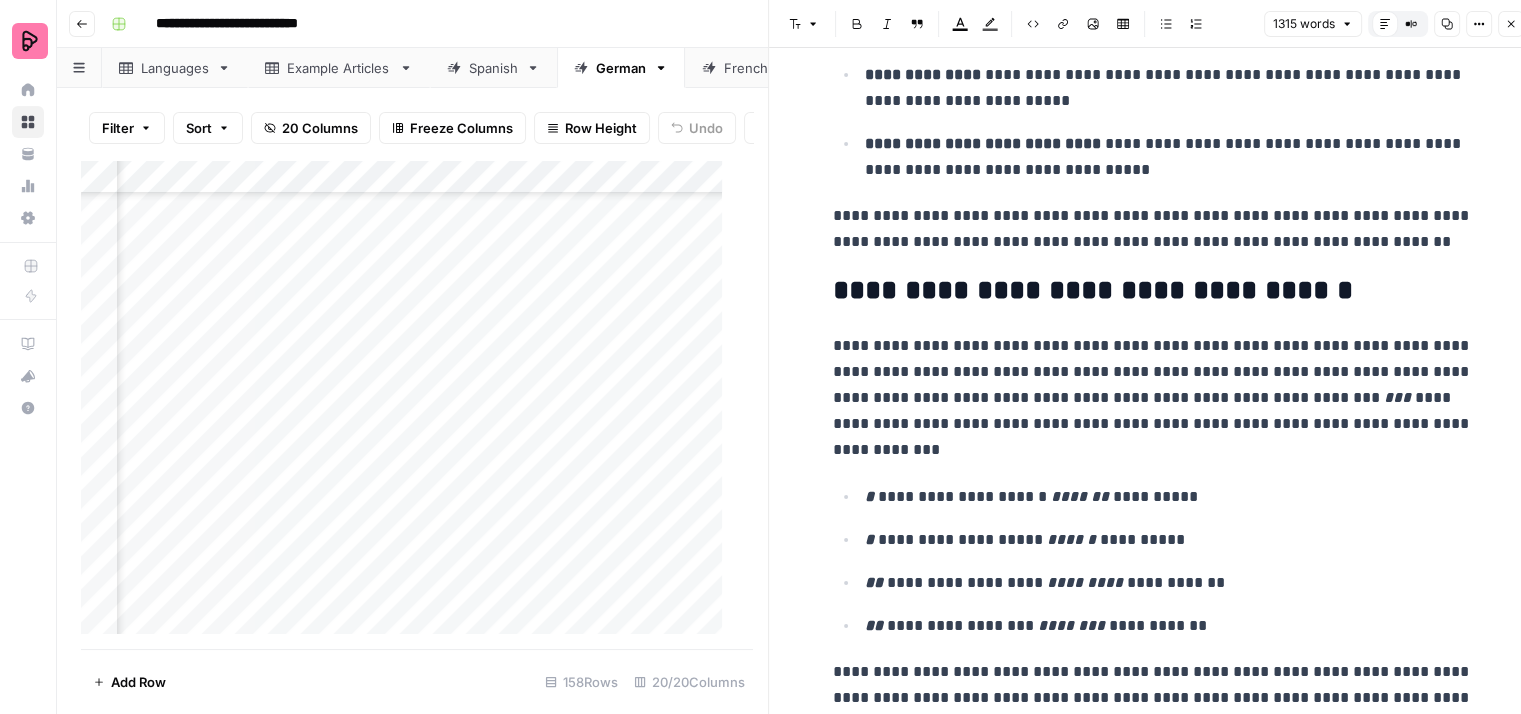 click on "**********" at bounding box center [1153, 229] 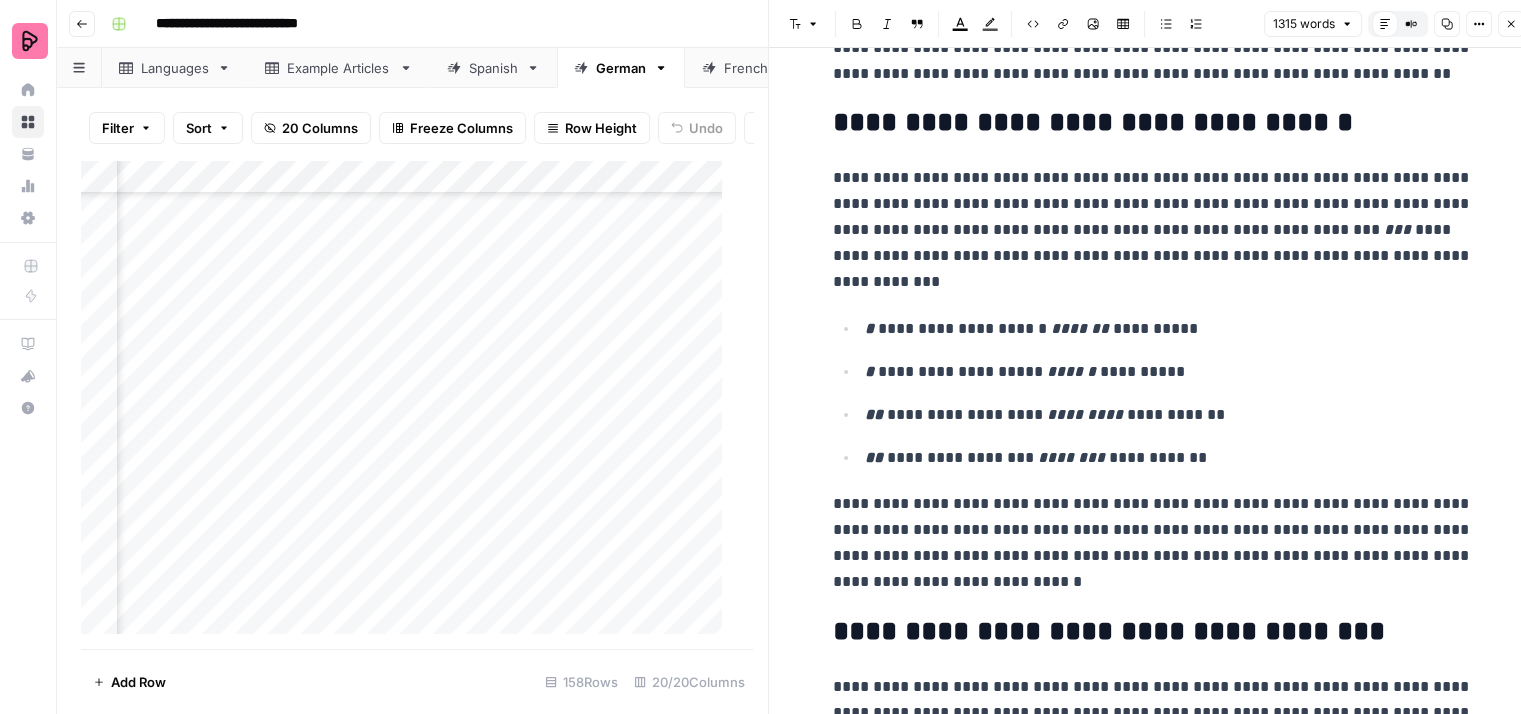 scroll, scrollTop: 800, scrollLeft: 0, axis: vertical 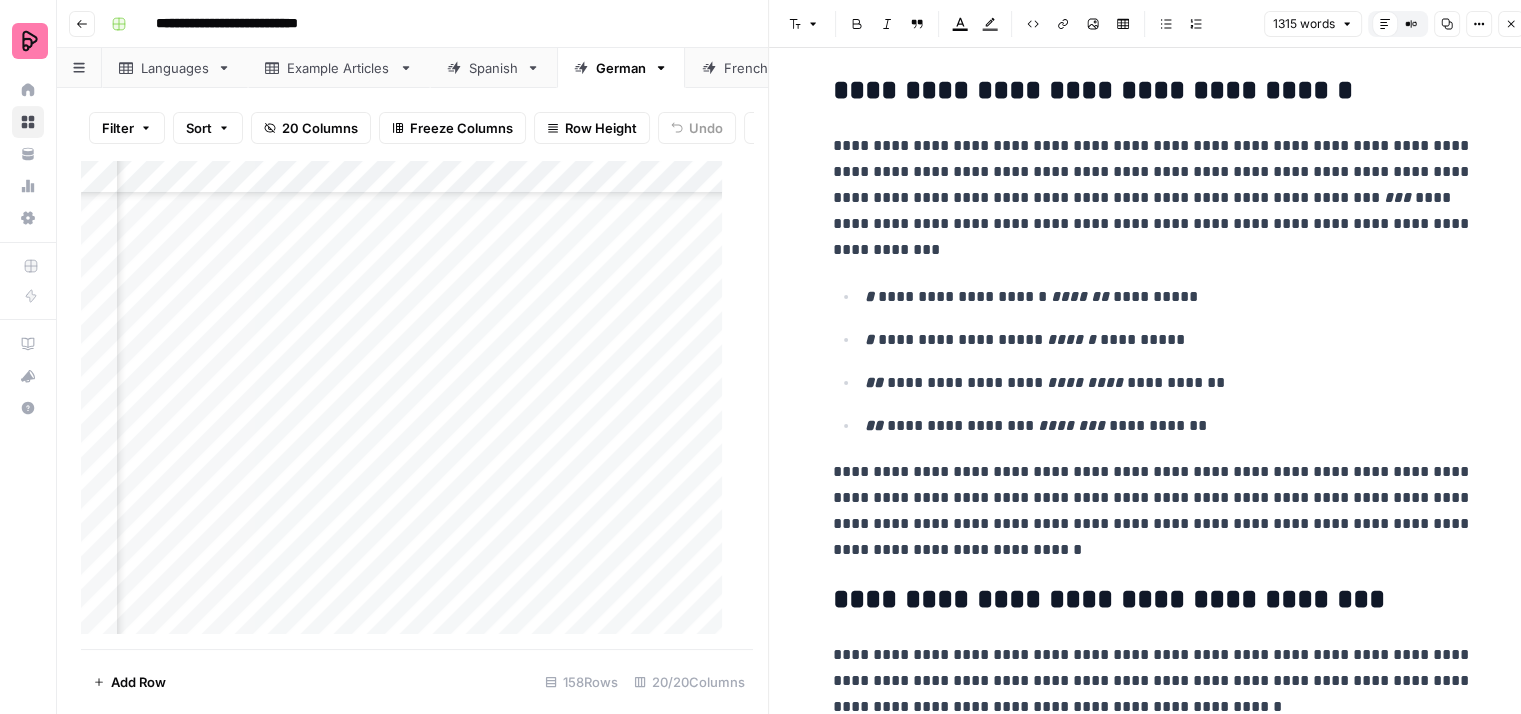 click on "**********" at bounding box center [1153, 198] 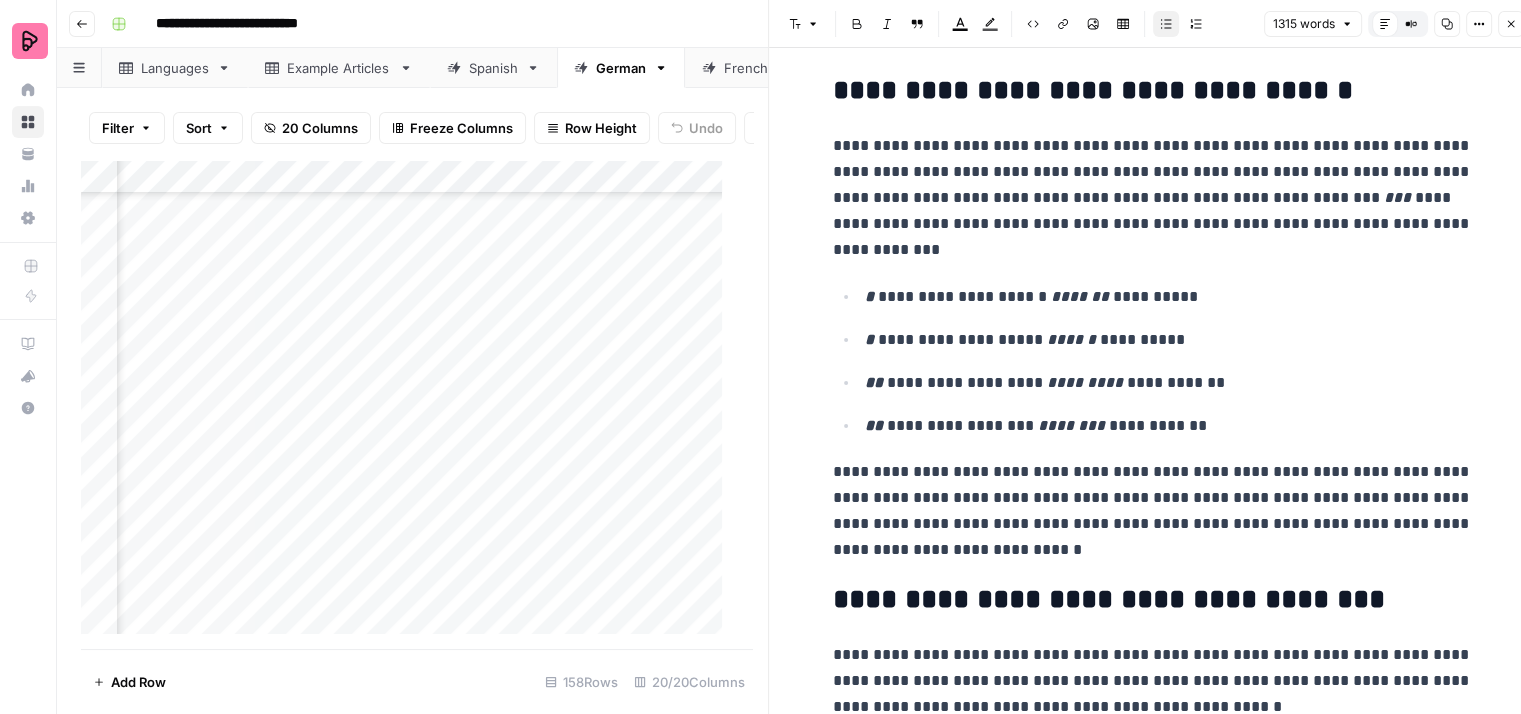 click on "**********" at bounding box center [1169, 297] 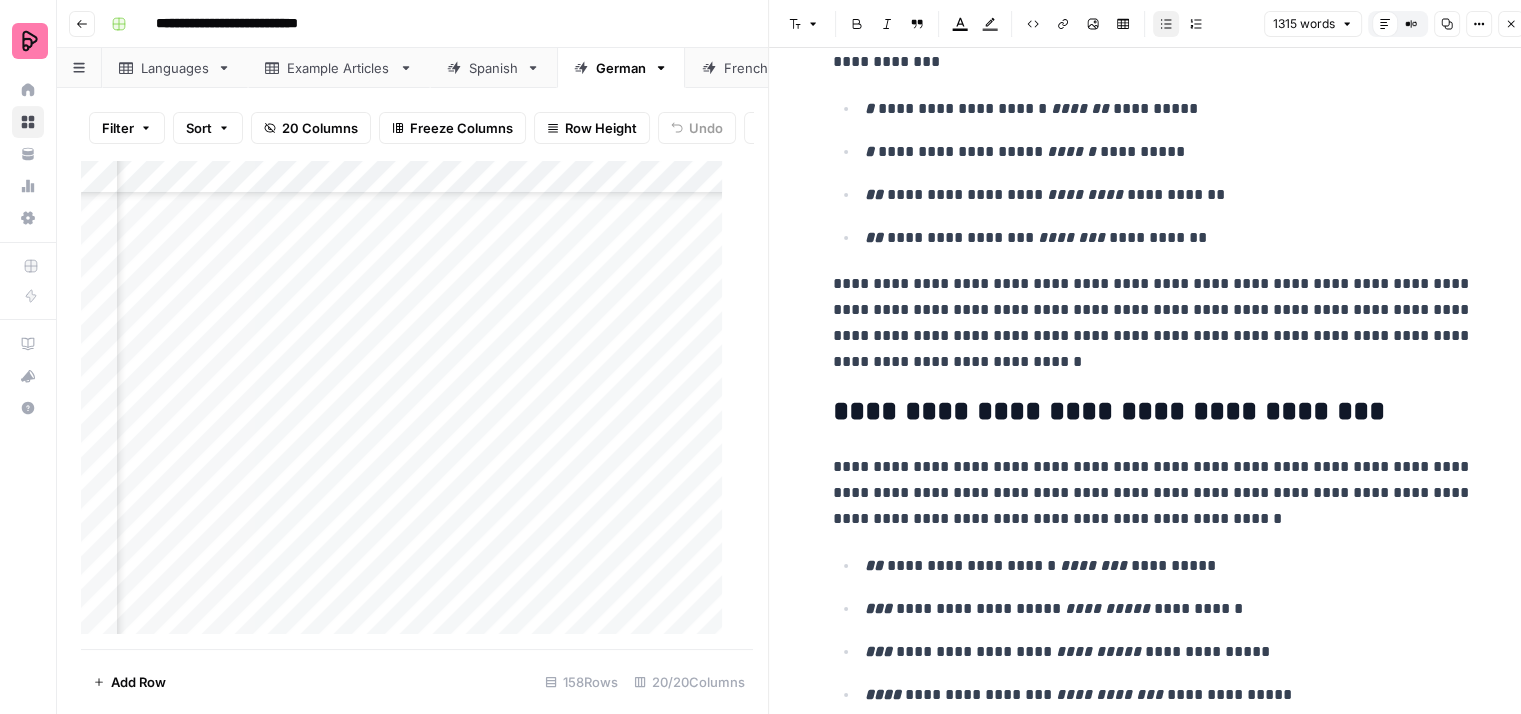 scroll, scrollTop: 1000, scrollLeft: 0, axis: vertical 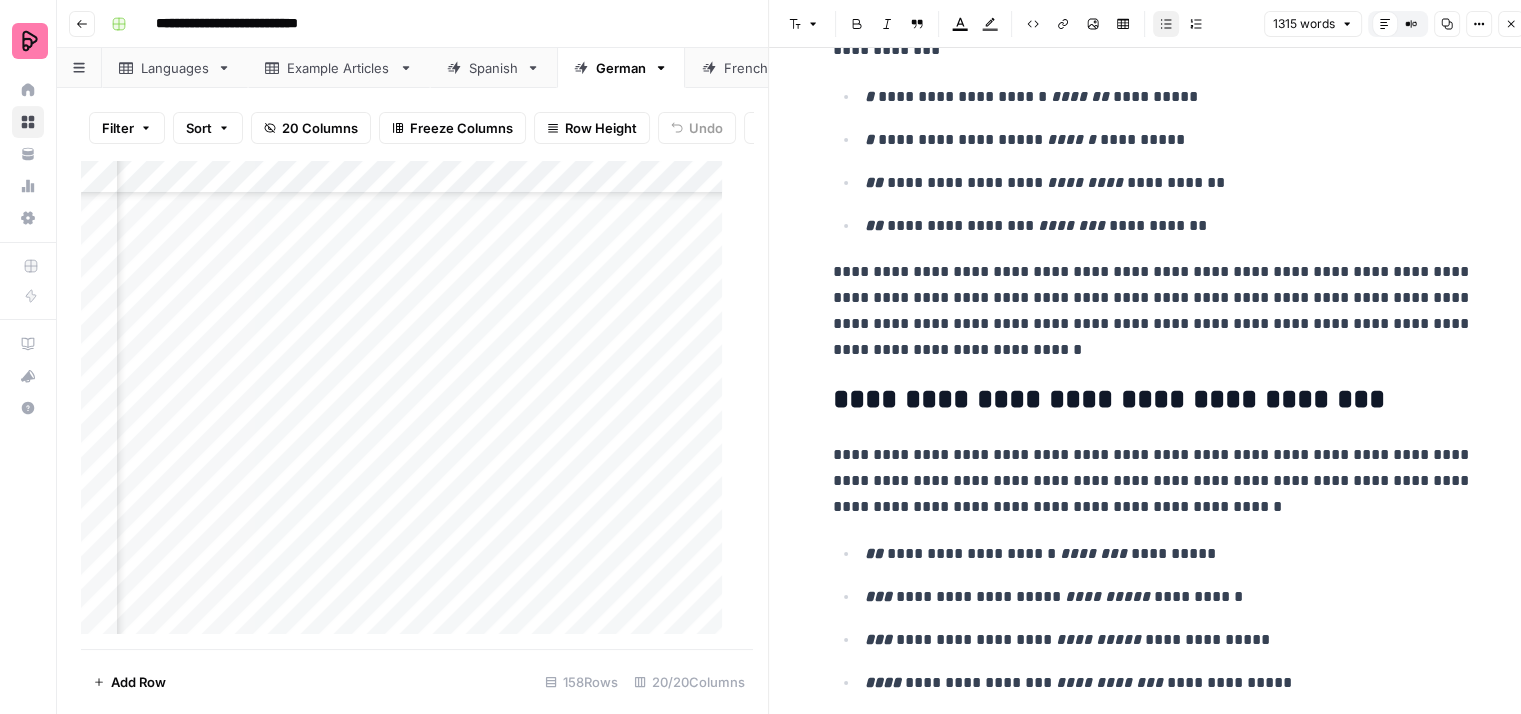 click on "**********" at bounding box center [1153, 311] 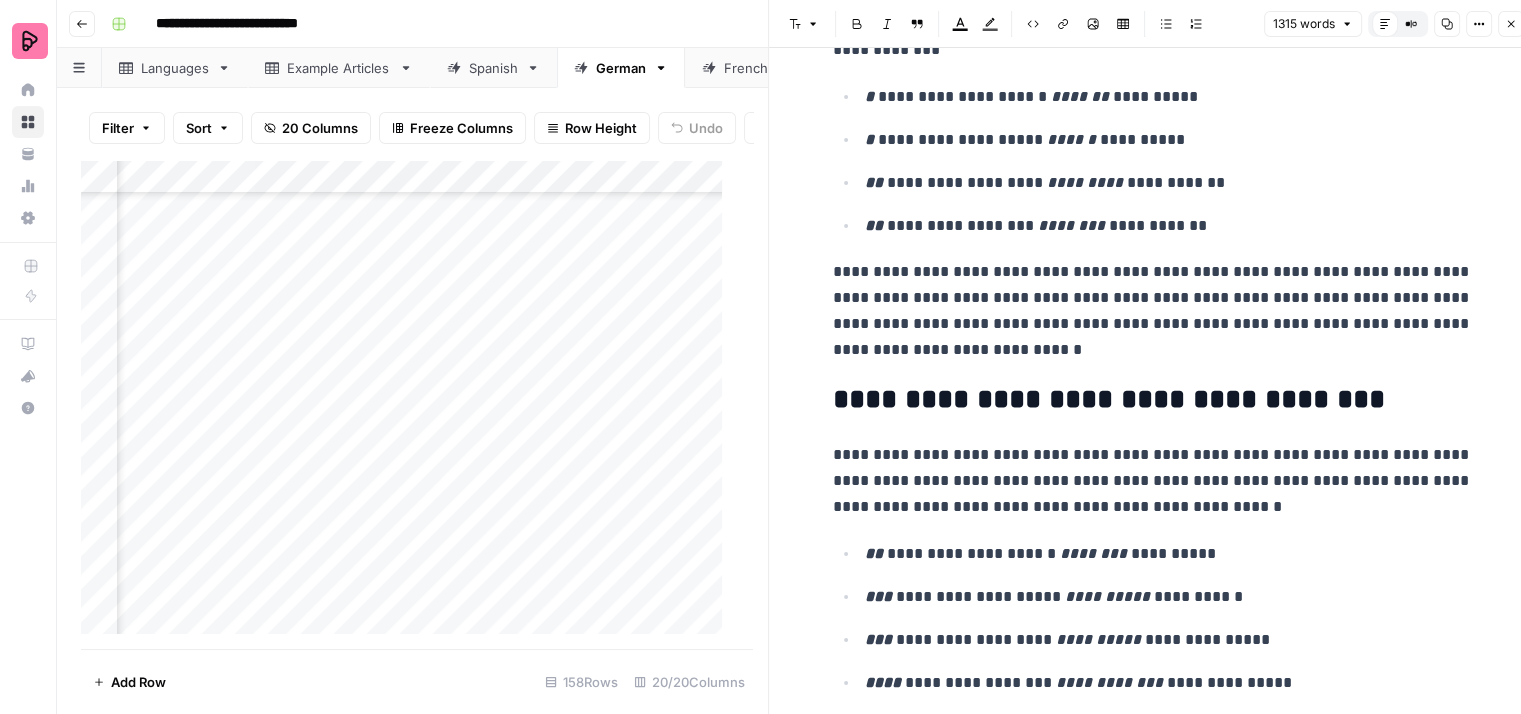 click on "**********" at bounding box center [1153, 311] 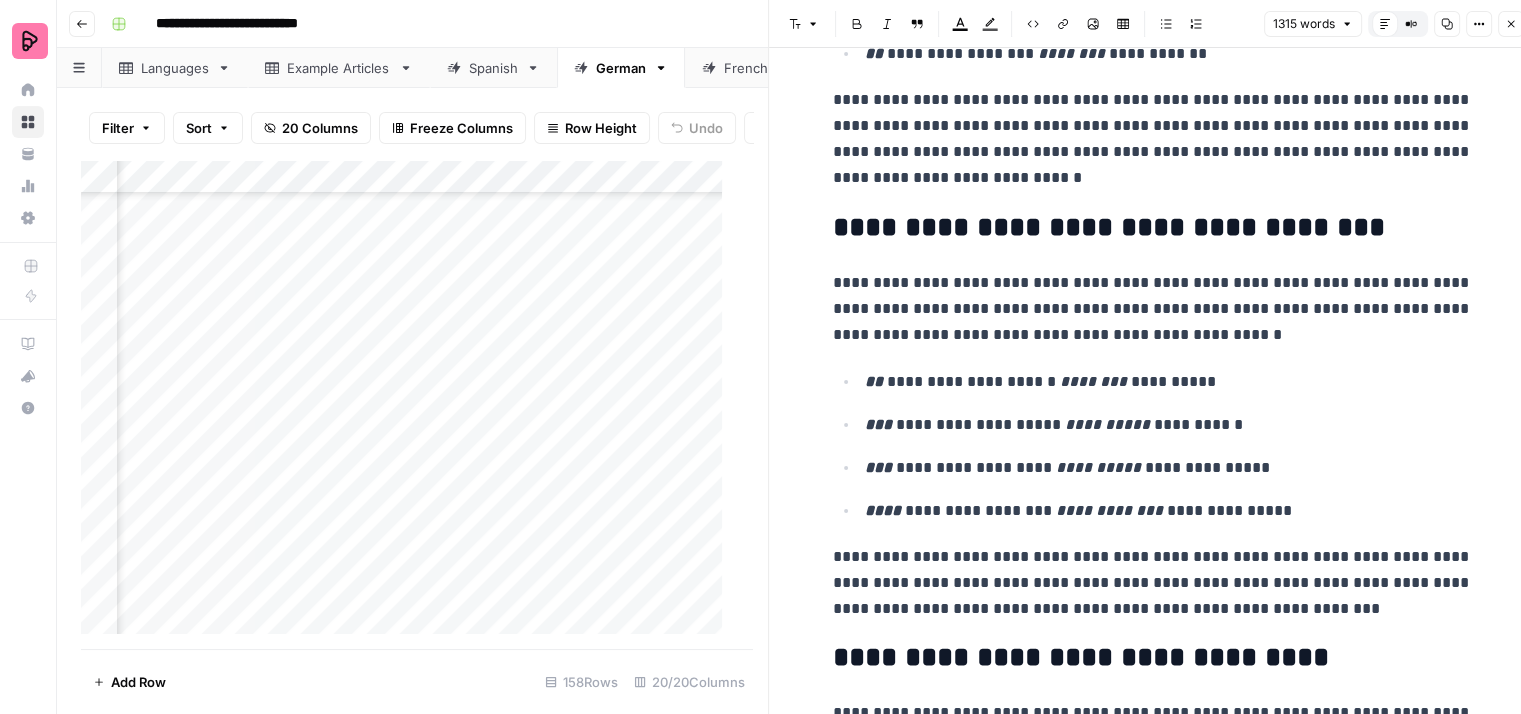 scroll, scrollTop: 1200, scrollLeft: 0, axis: vertical 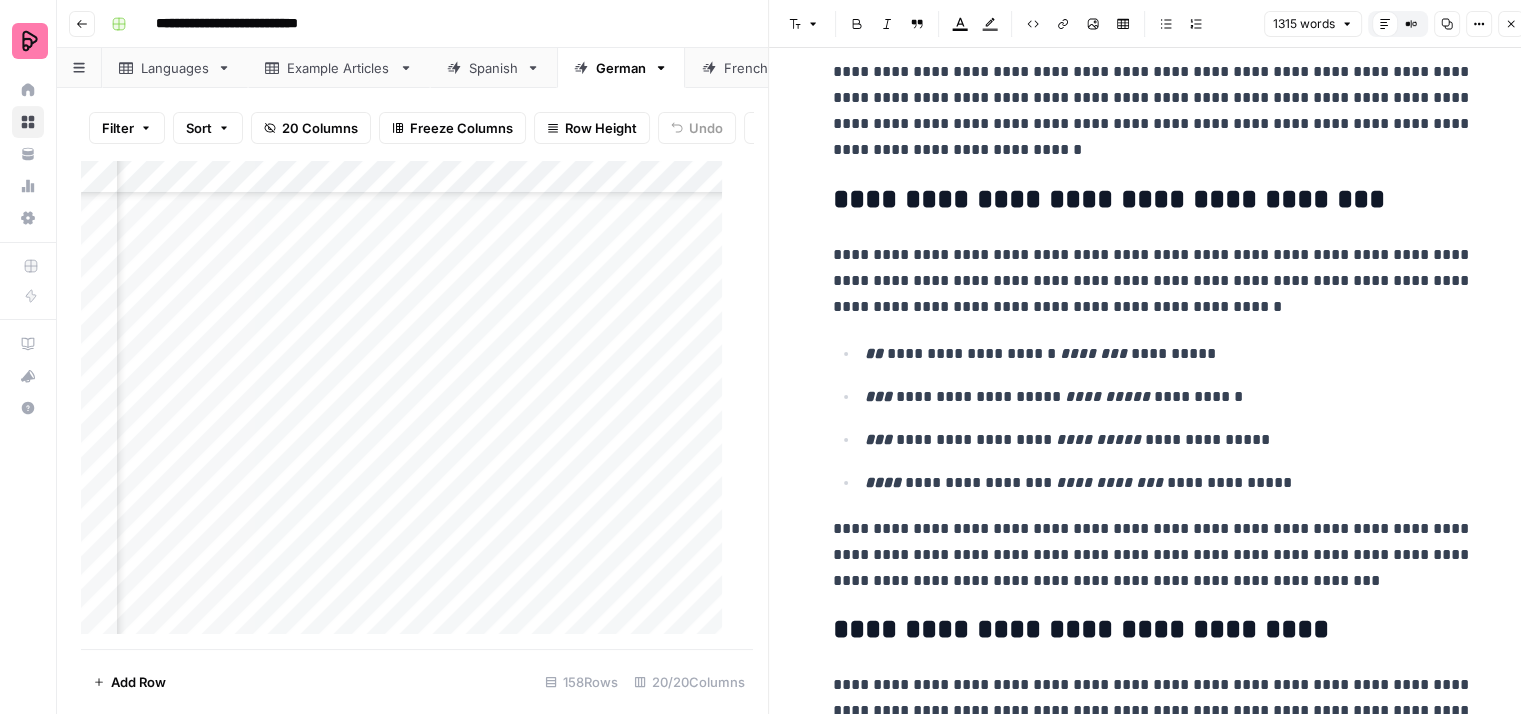 click on "**********" at bounding box center (1153, 281) 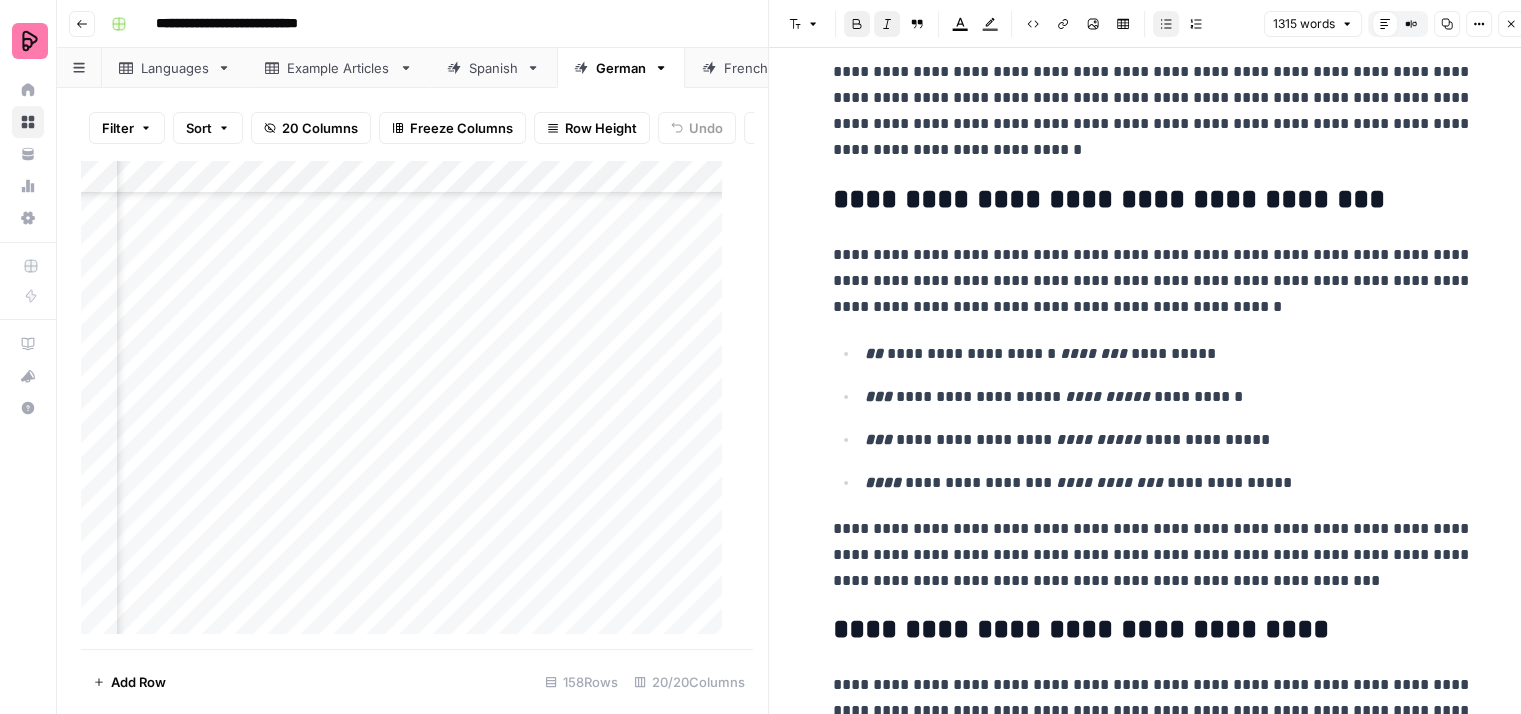 click on "**********" at bounding box center (1153, 281) 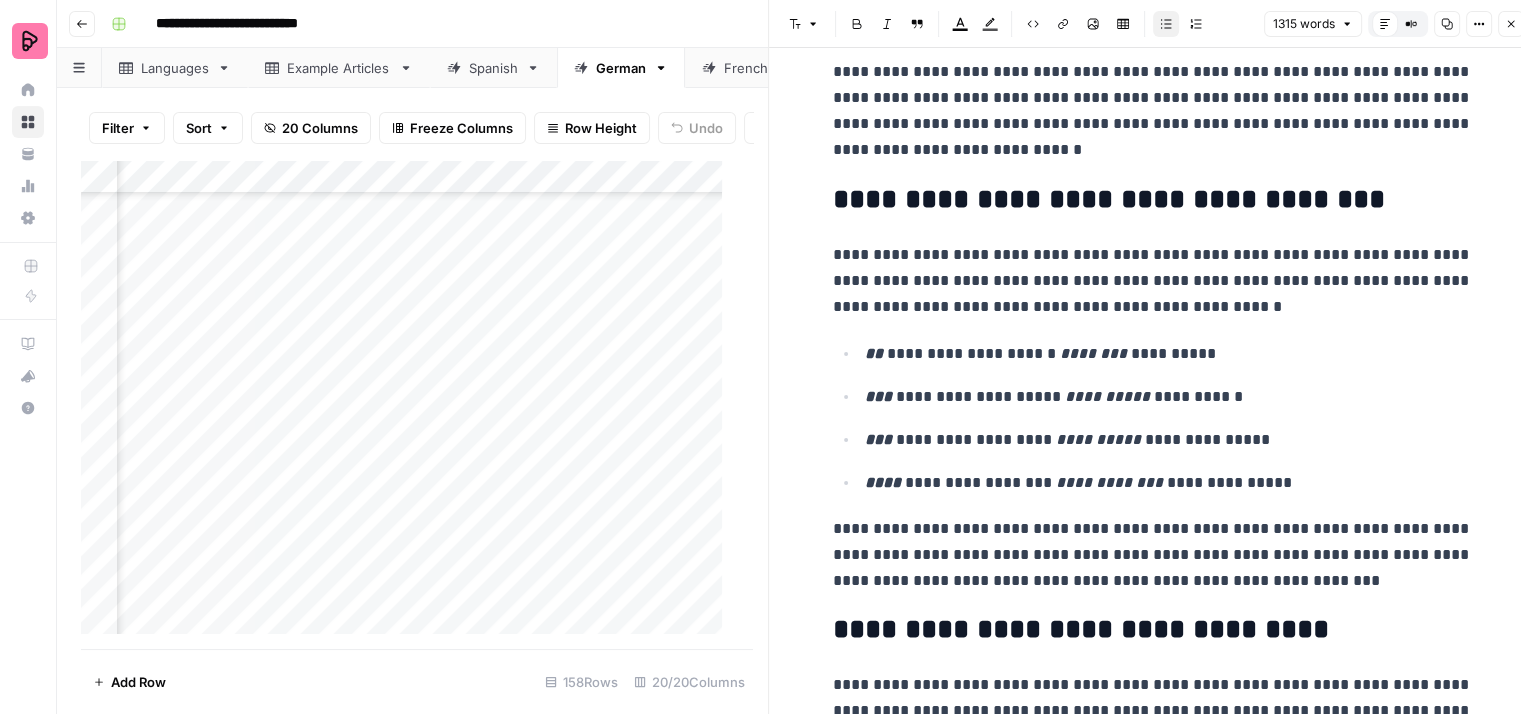 click on "**********" at bounding box center [1169, 354] 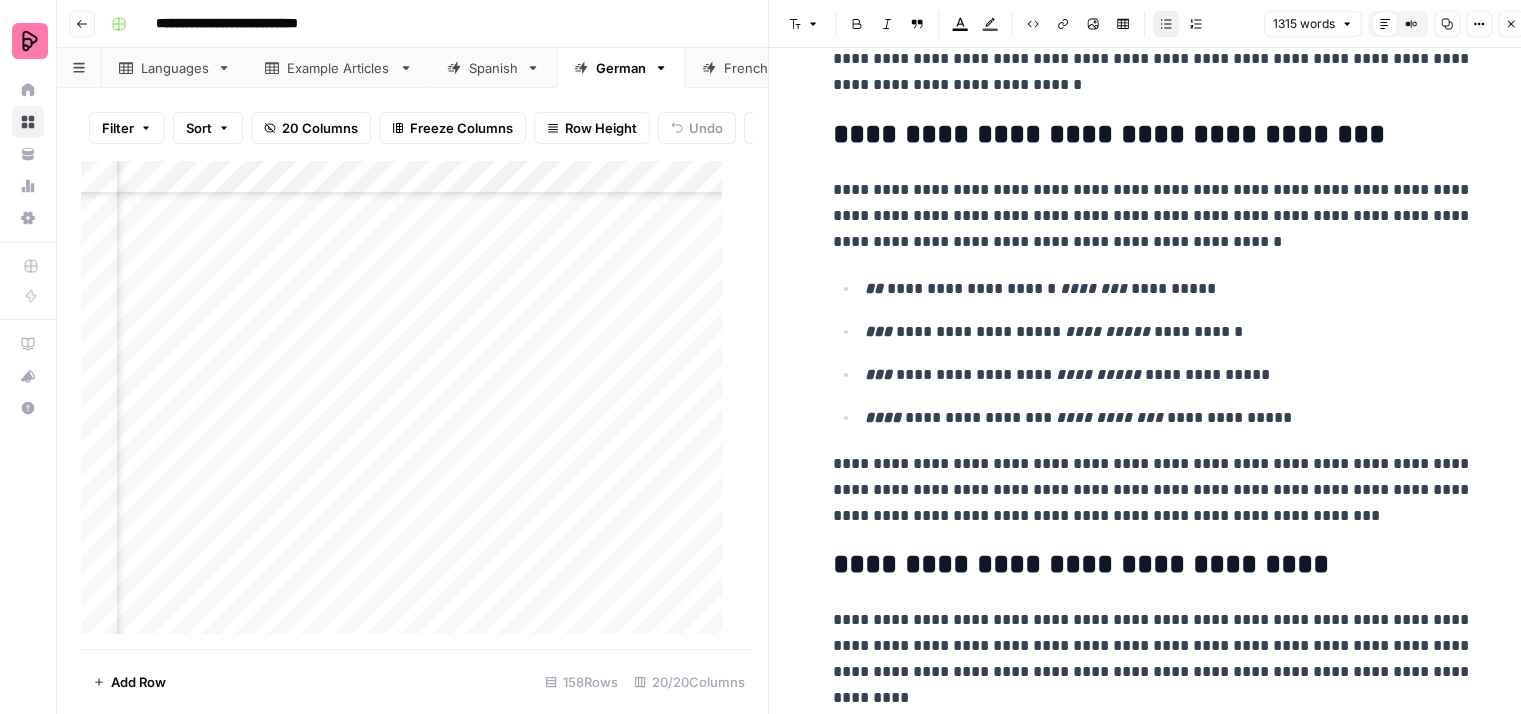 scroll, scrollTop: 1300, scrollLeft: 0, axis: vertical 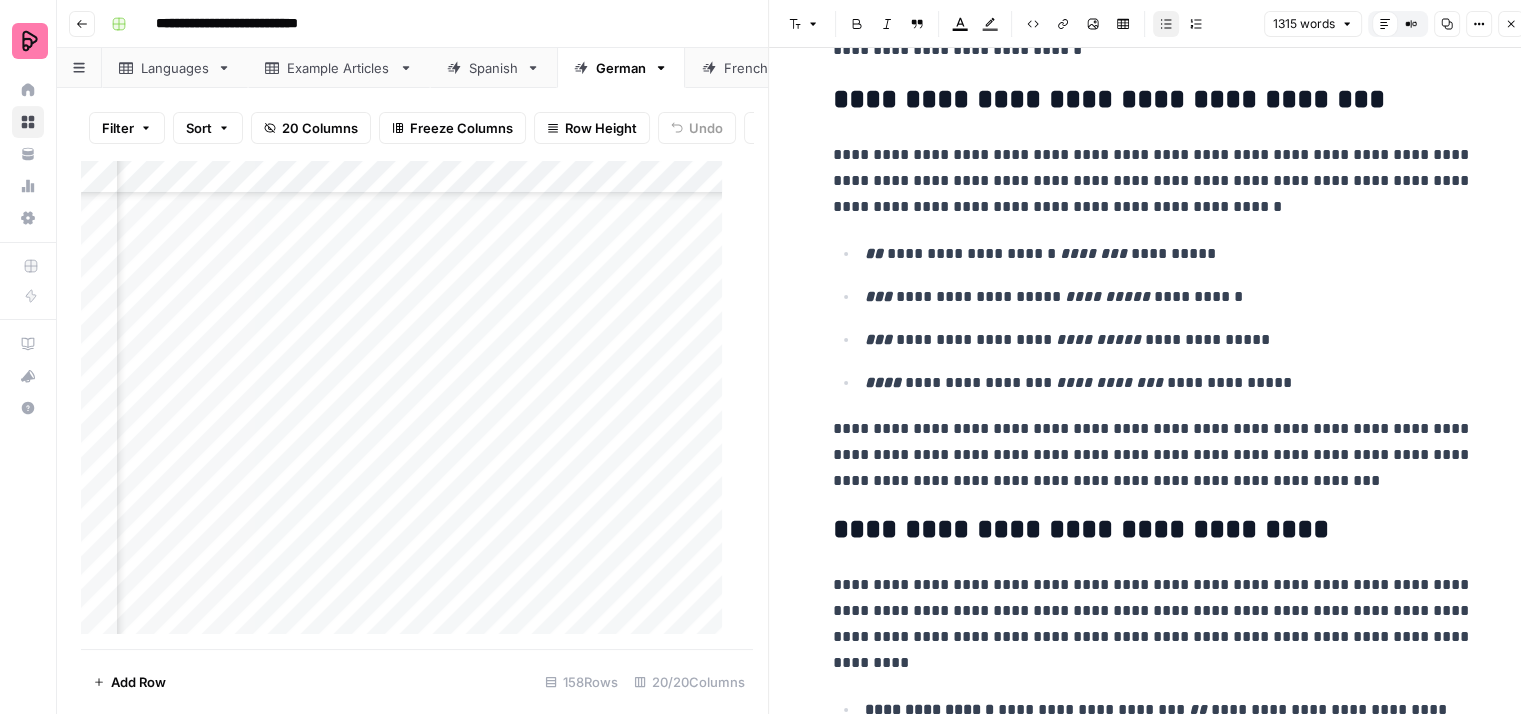 click on "**********" at bounding box center (1153, 1938) 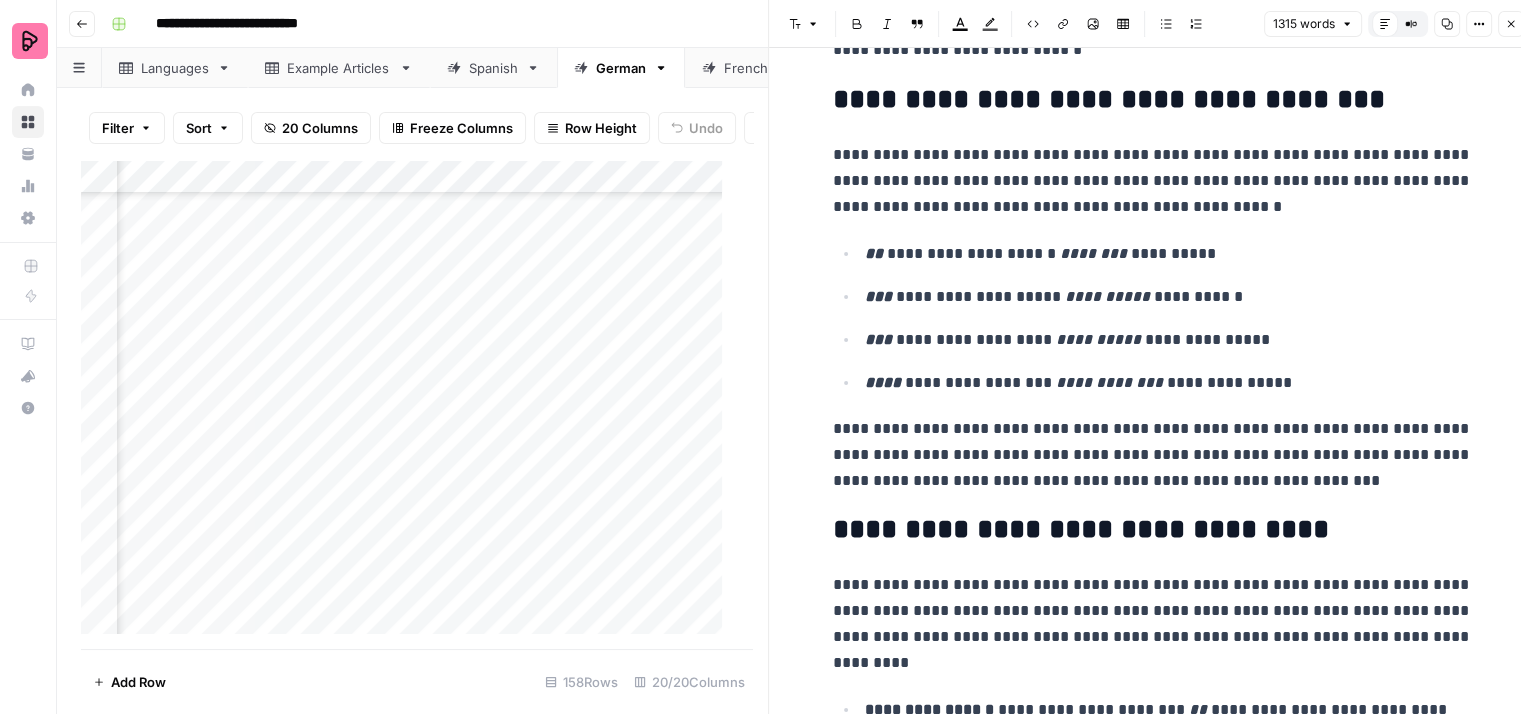 click on "**********" at bounding box center (1153, 455) 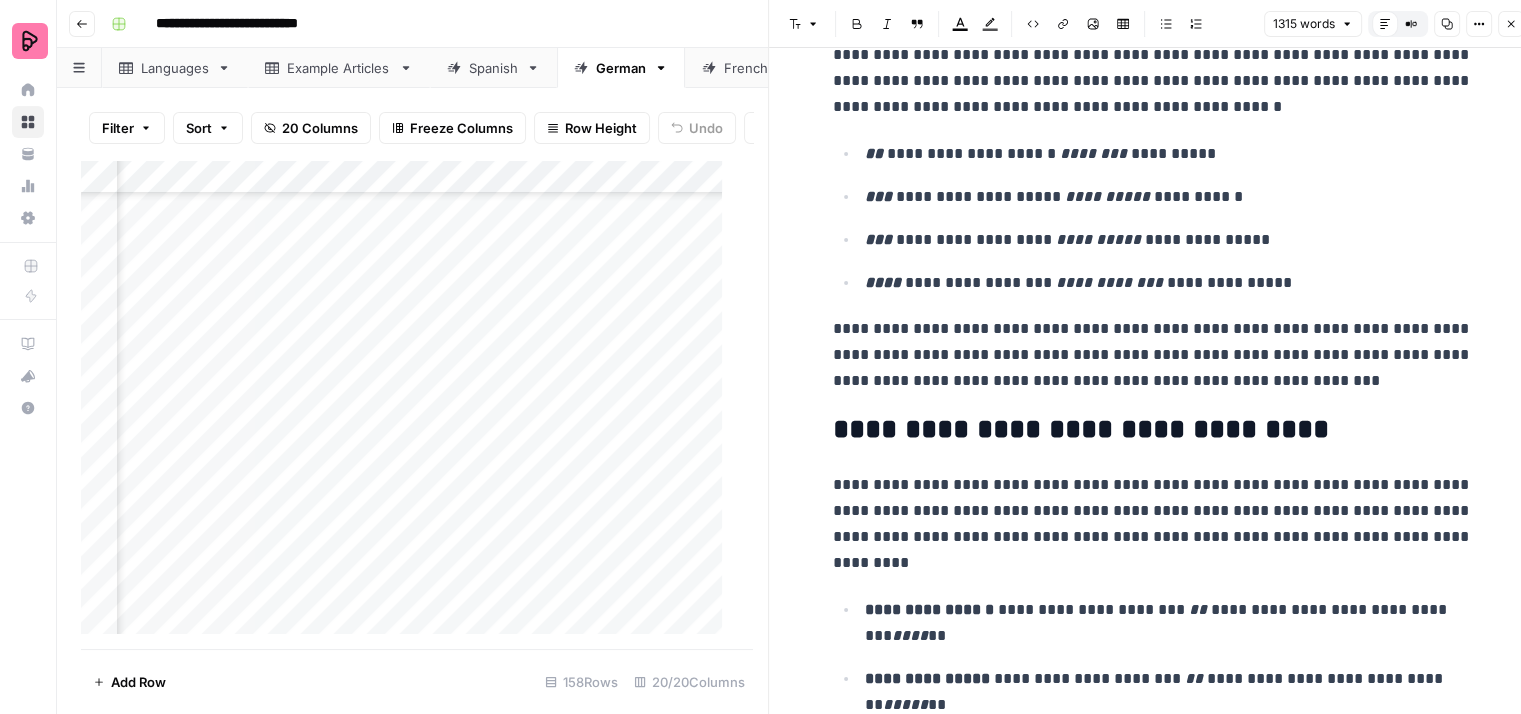 scroll, scrollTop: 1500, scrollLeft: 0, axis: vertical 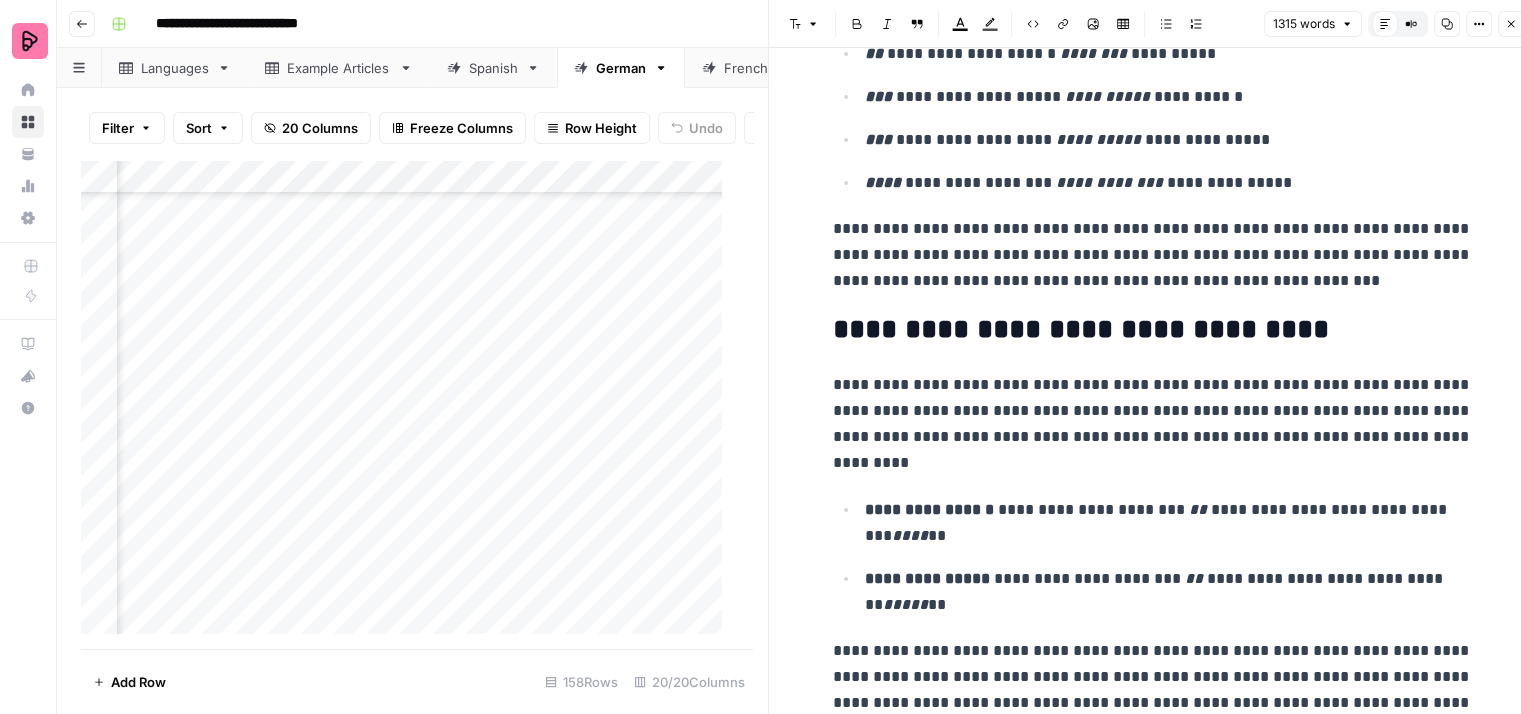 click on "**********" at bounding box center [1153, 255] 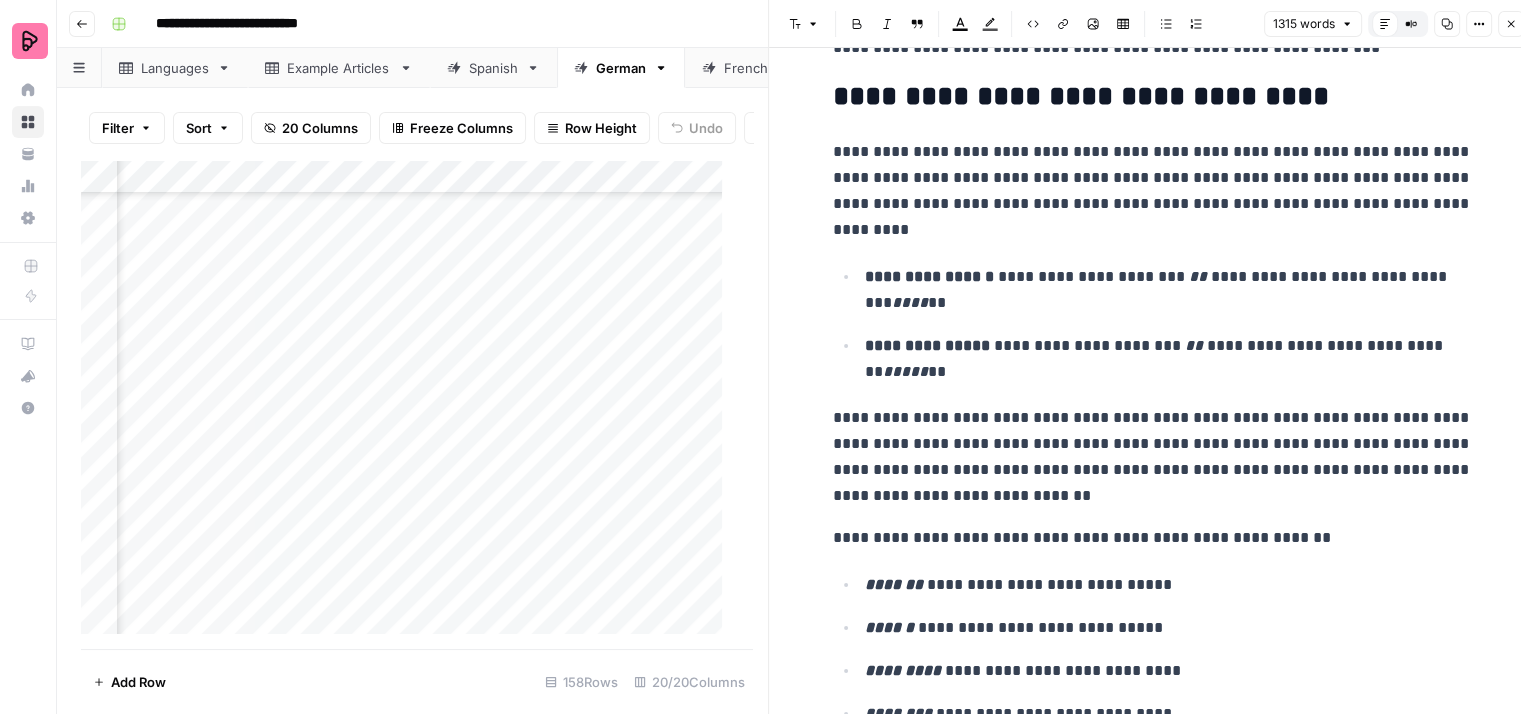 scroll, scrollTop: 1700, scrollLeft: 0, axis: vertical 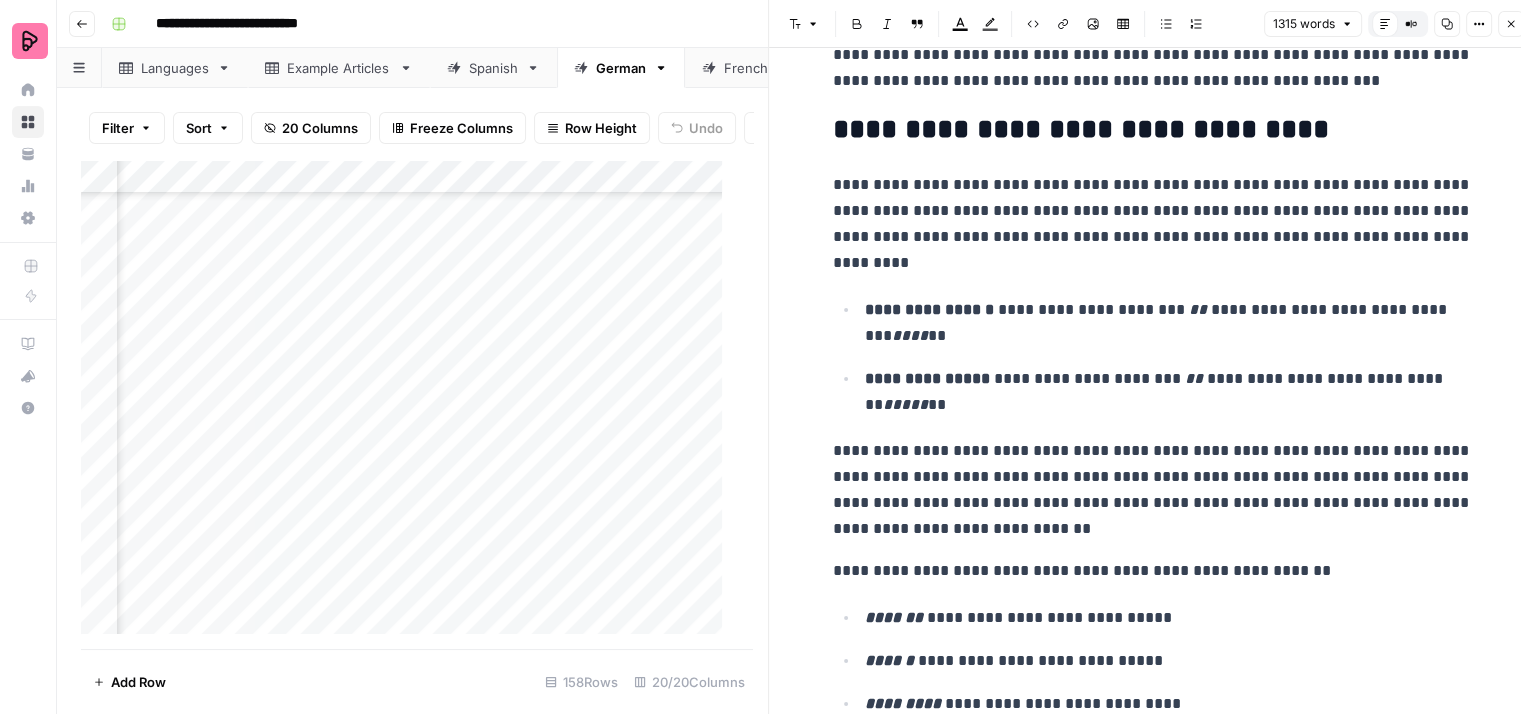 click on "**********" at bounding box center [1153, 224] 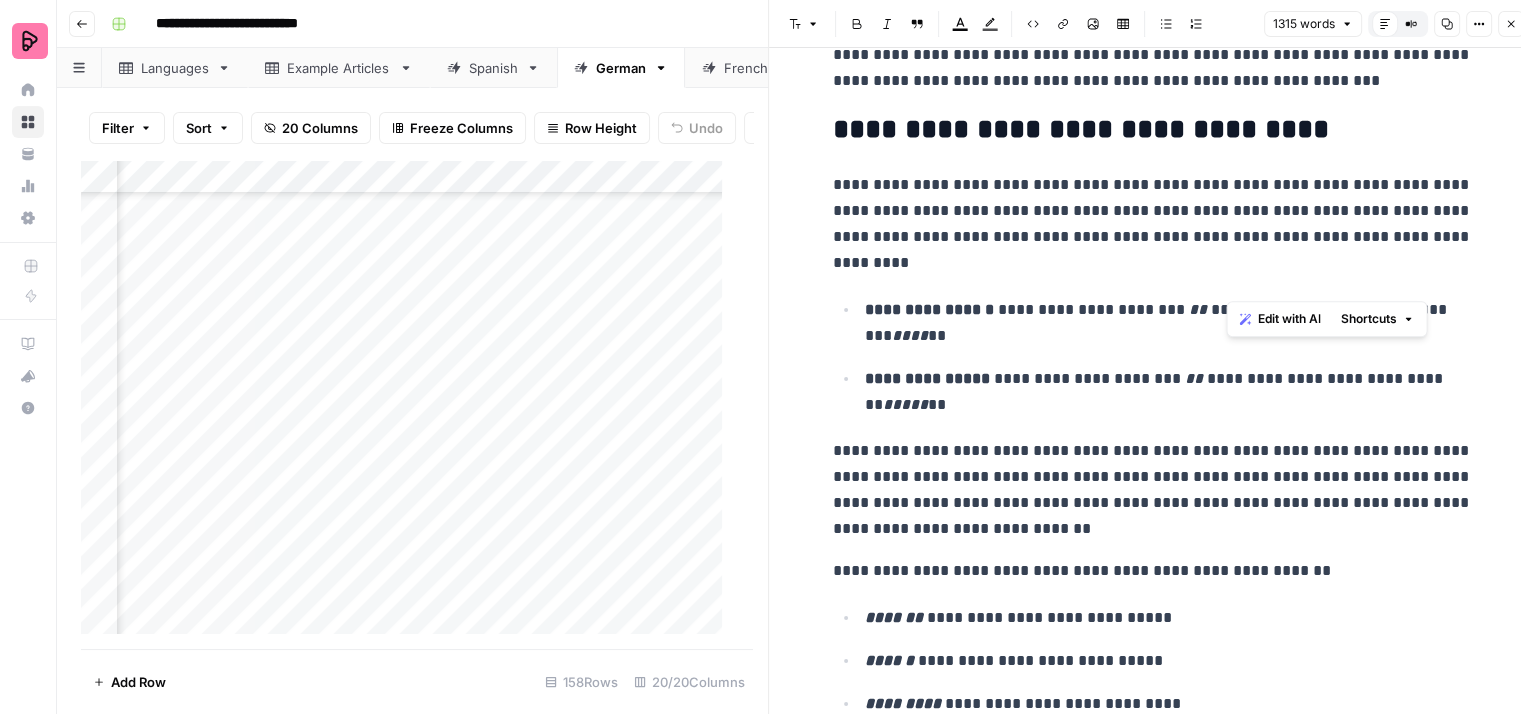 drag, startPoint x: 1230, startPoint y: 203, endPoint x: 1493, endPoint y: -27, distance: 349.38373 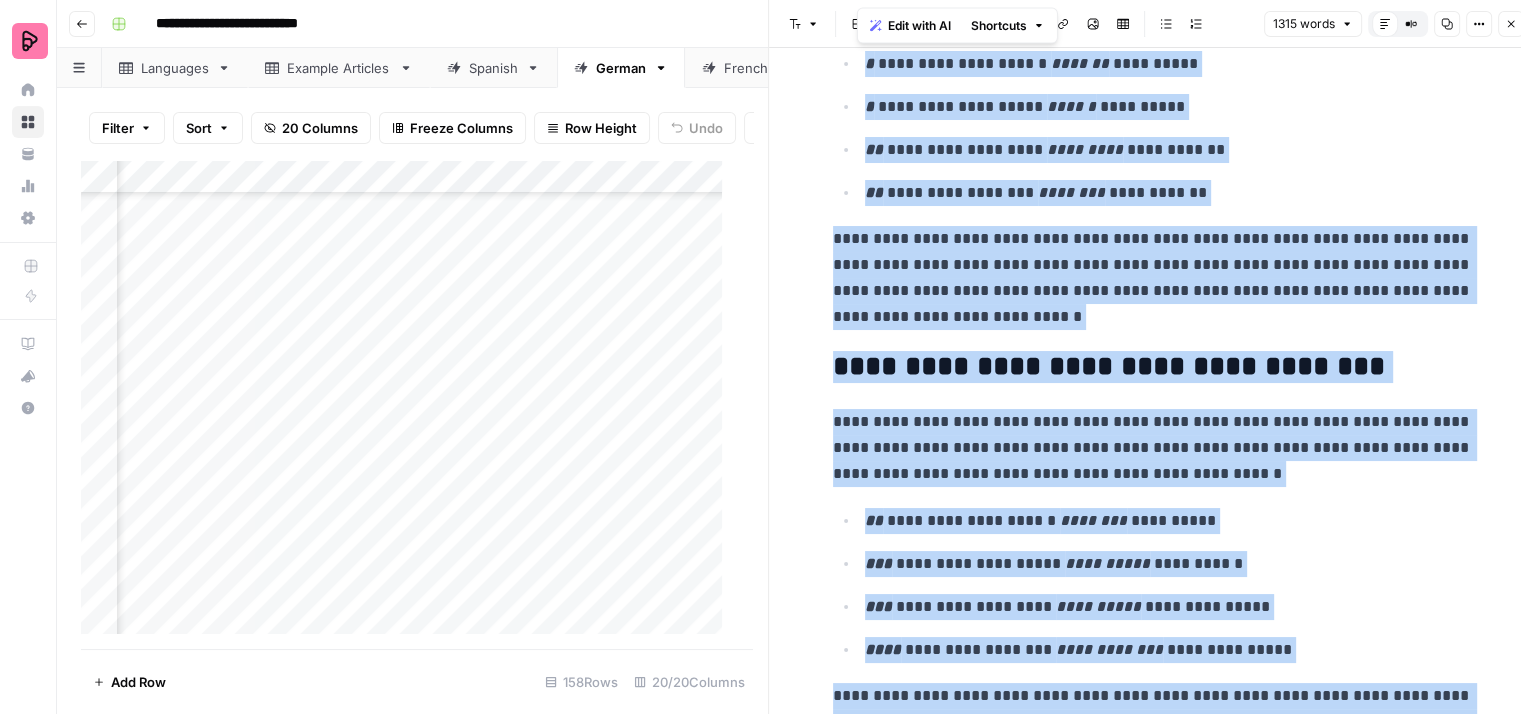 click on "**********" at bounding box center [1153, 278] 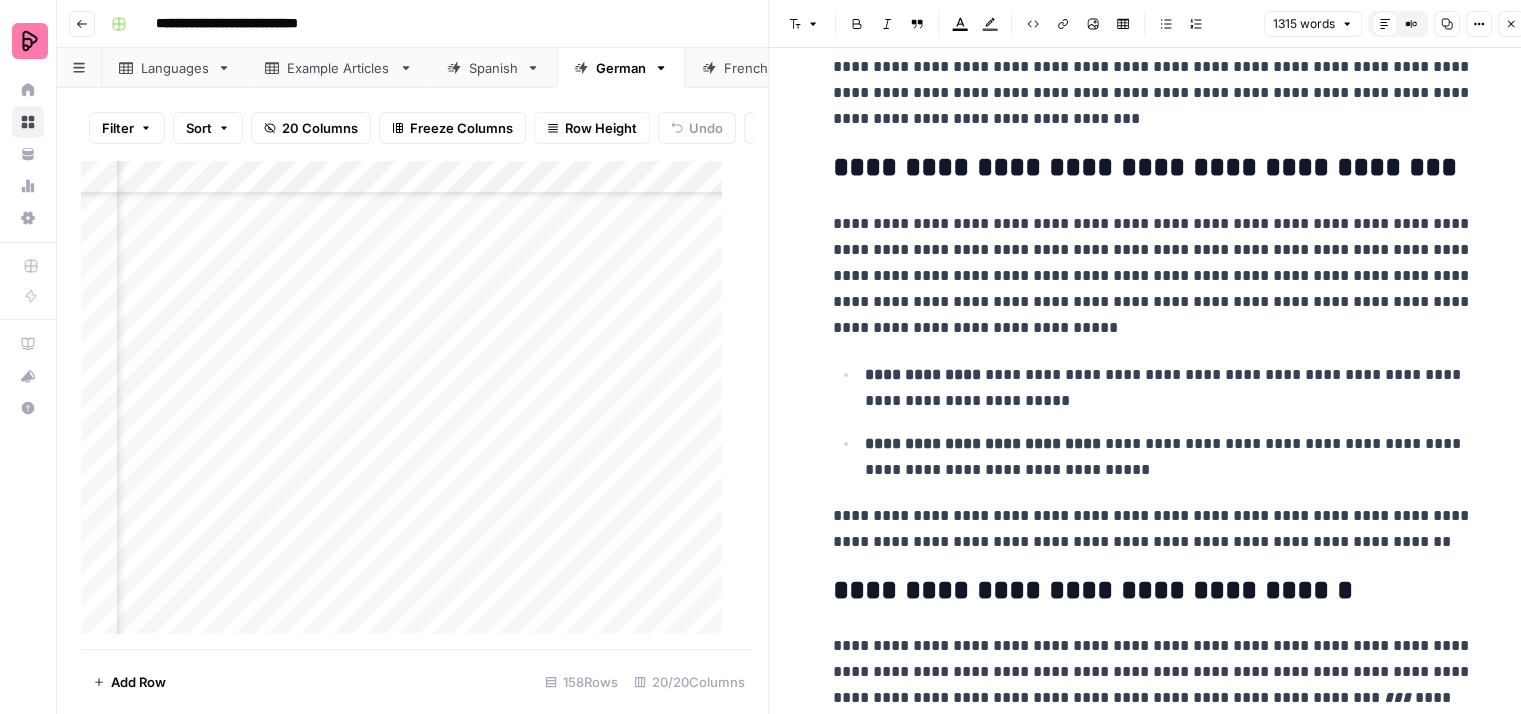 scroll, scrollTop: 400, scrollLeft: 0, axis: vertical 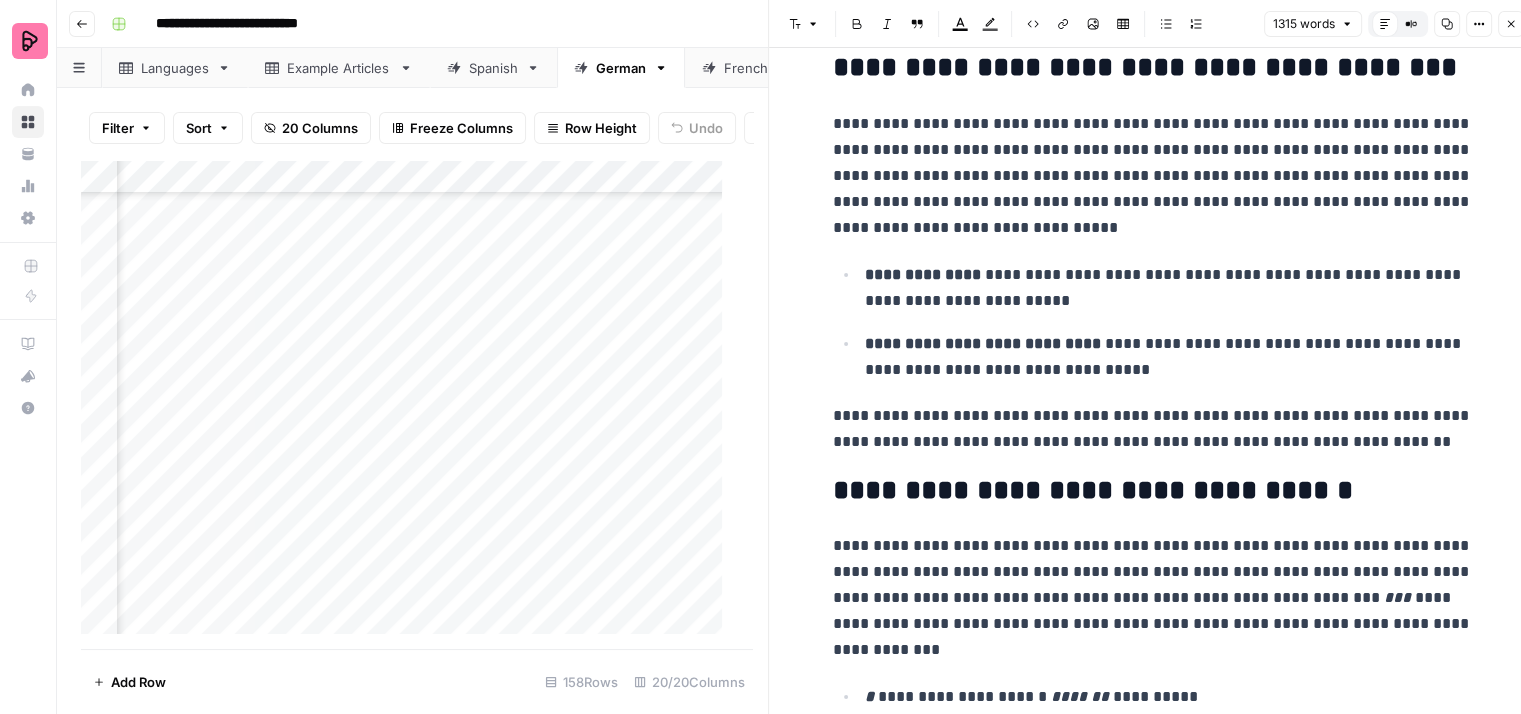 click on "**********" at bounding box center [1169, 357] 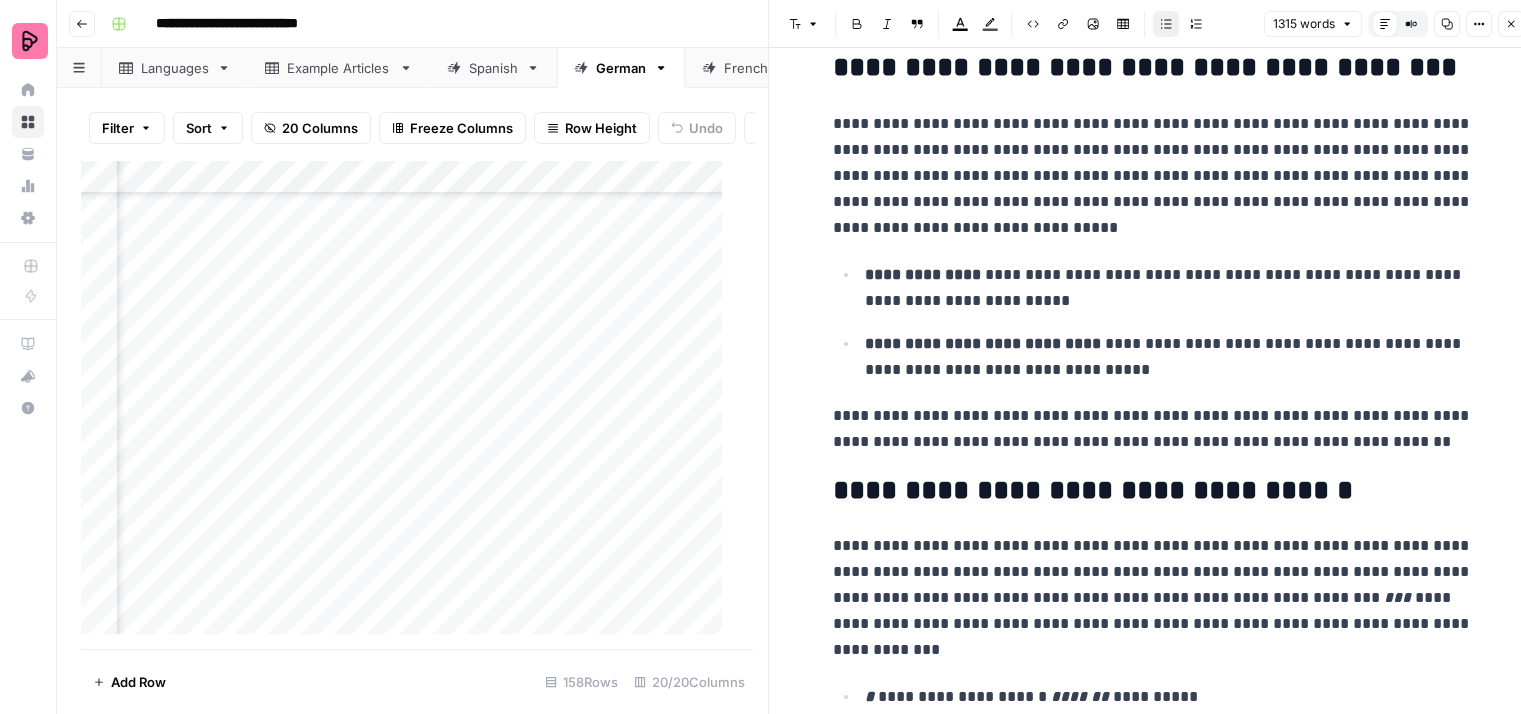 click on "**********" at bounding box center [1169, 288] 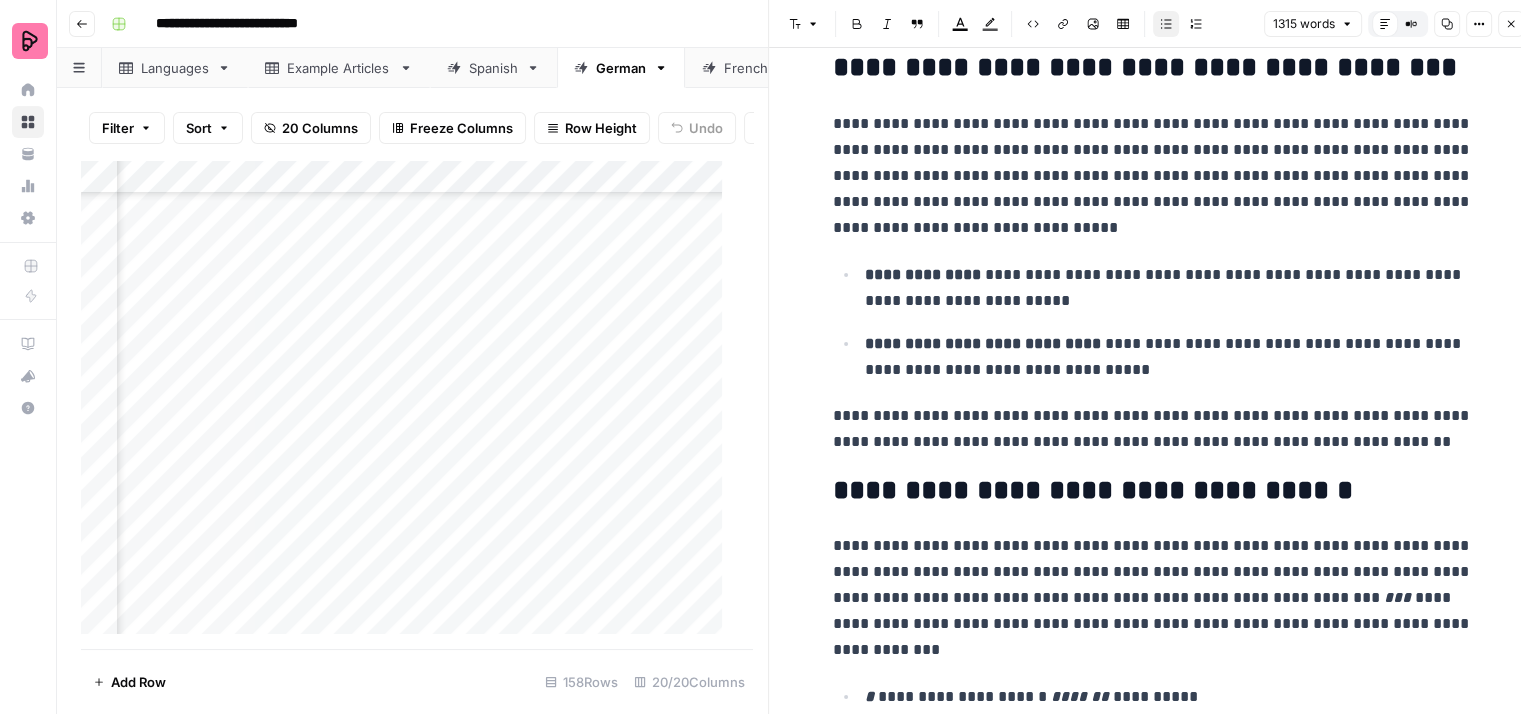 click on "**********" at bounding box center [1169, 288] 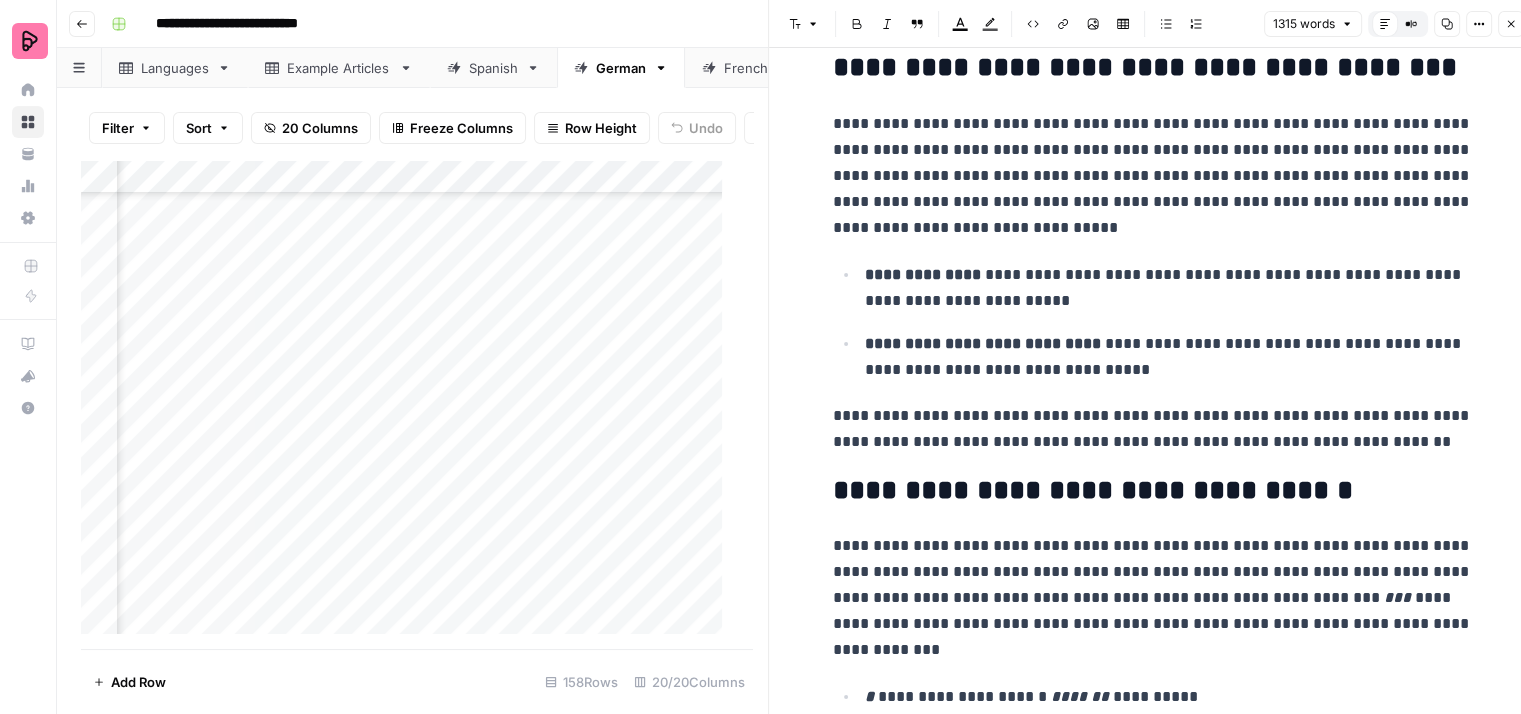 click on "**********" at bounding box center [1169, 288] 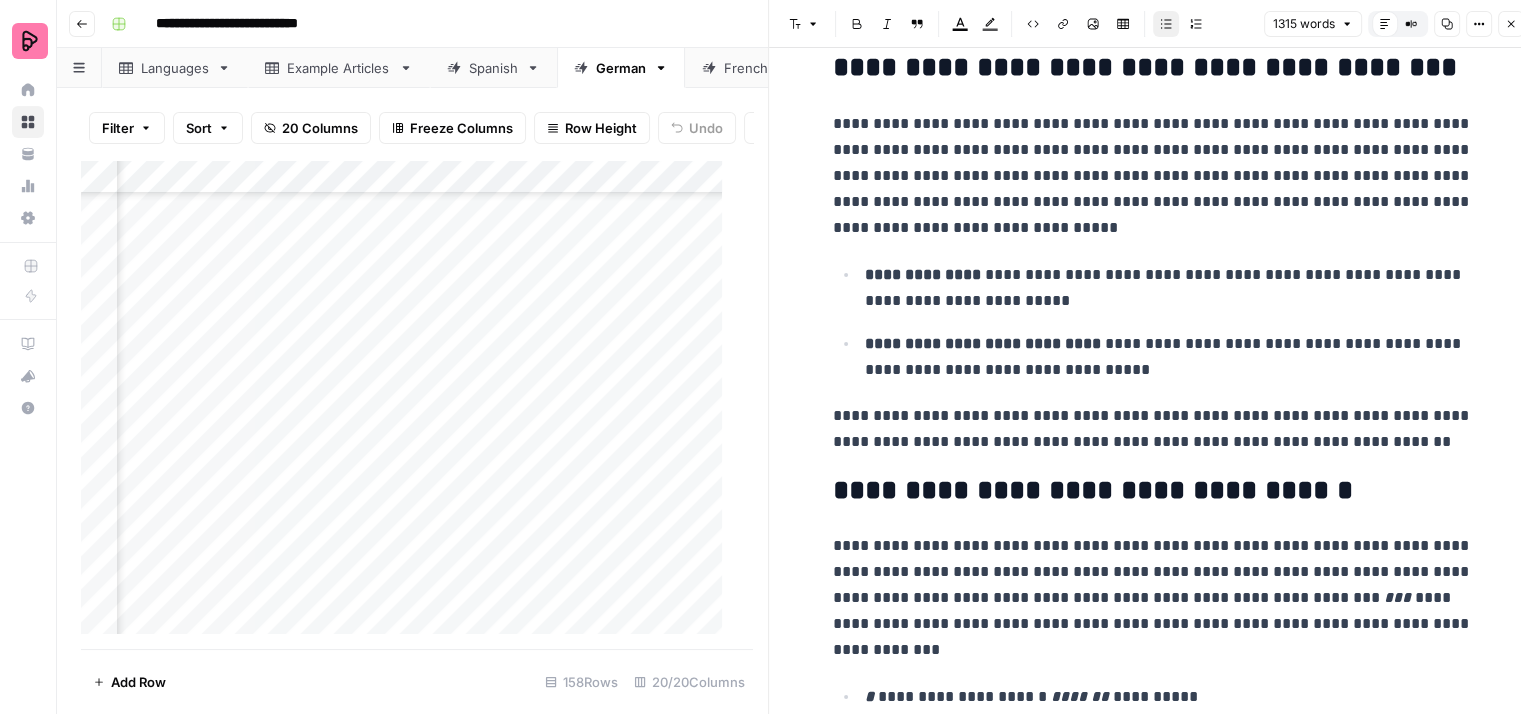 click on "**********" at bounding box center (1169, 357) 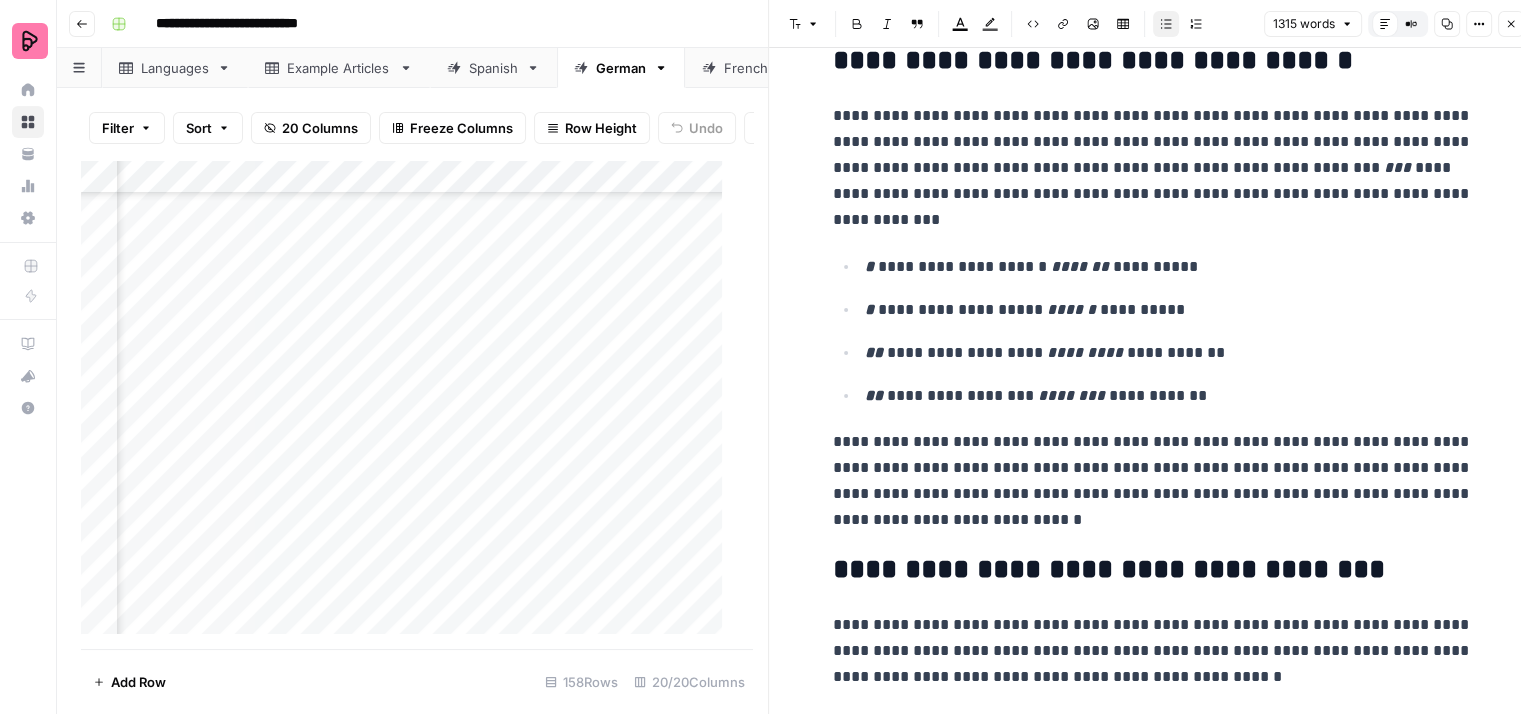 scroll, scrollTop: 800, scrollLeft: 0, axis: vertical 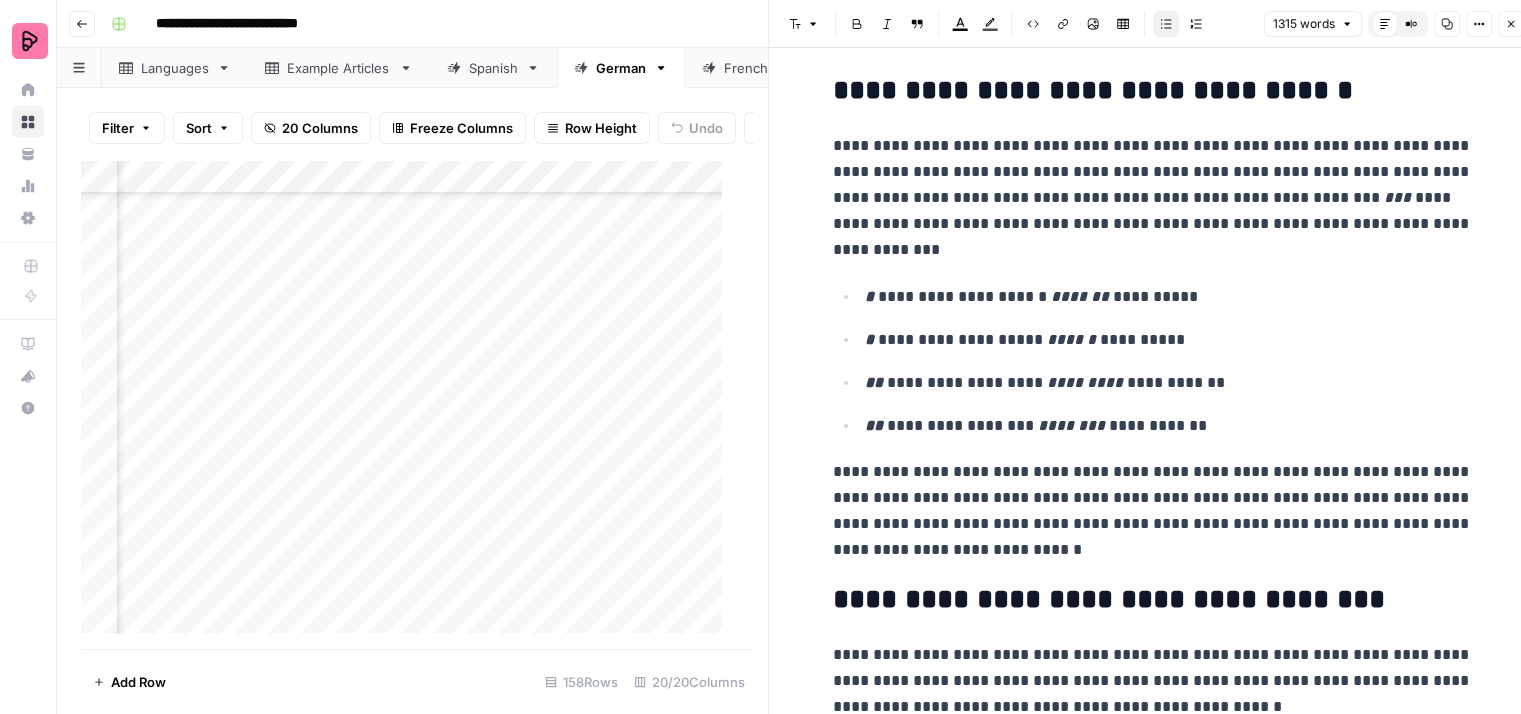 click on "**********" at bounding box center (1153, 198) 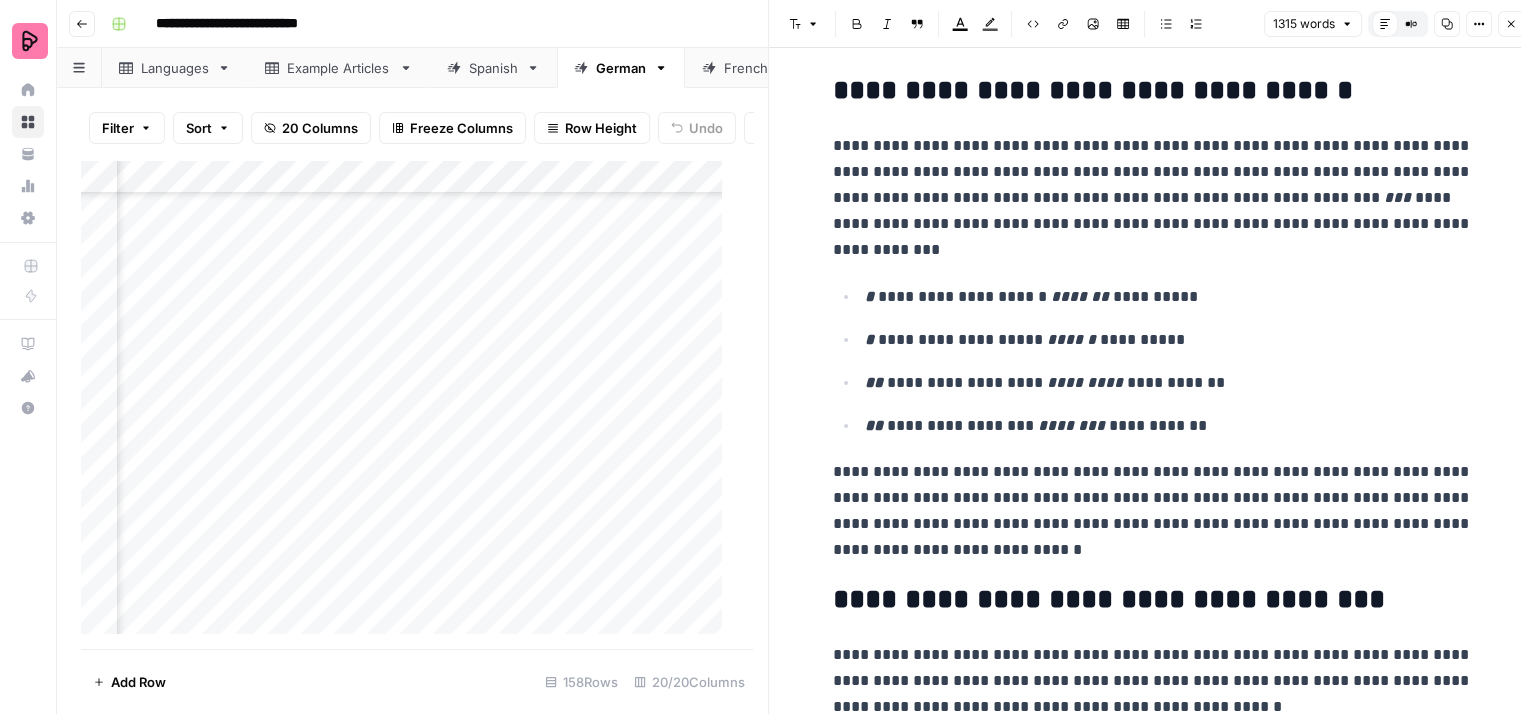 click on "**********" at bounding box center [1153, 198] 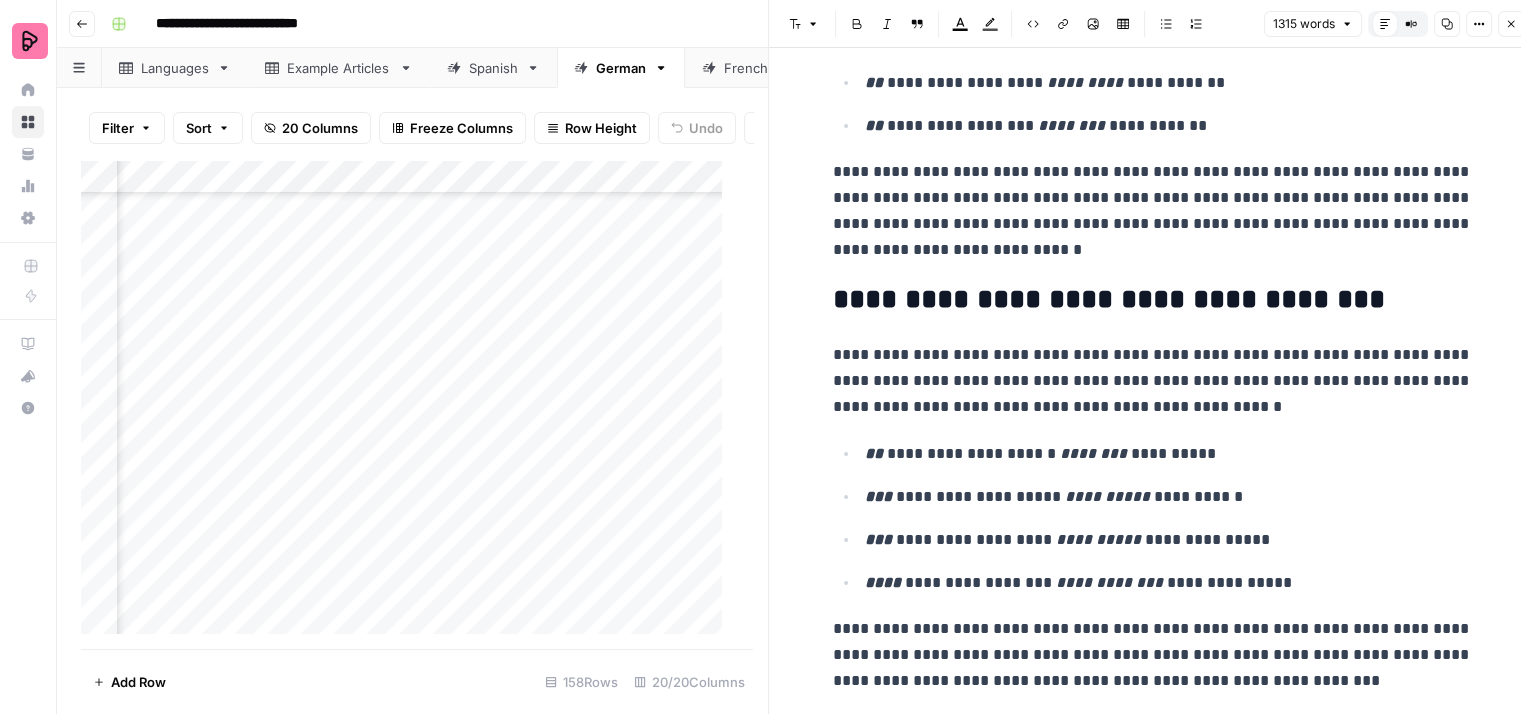 scroll, scrollTop: 1200, scrollLeft: 0, axis: vertical 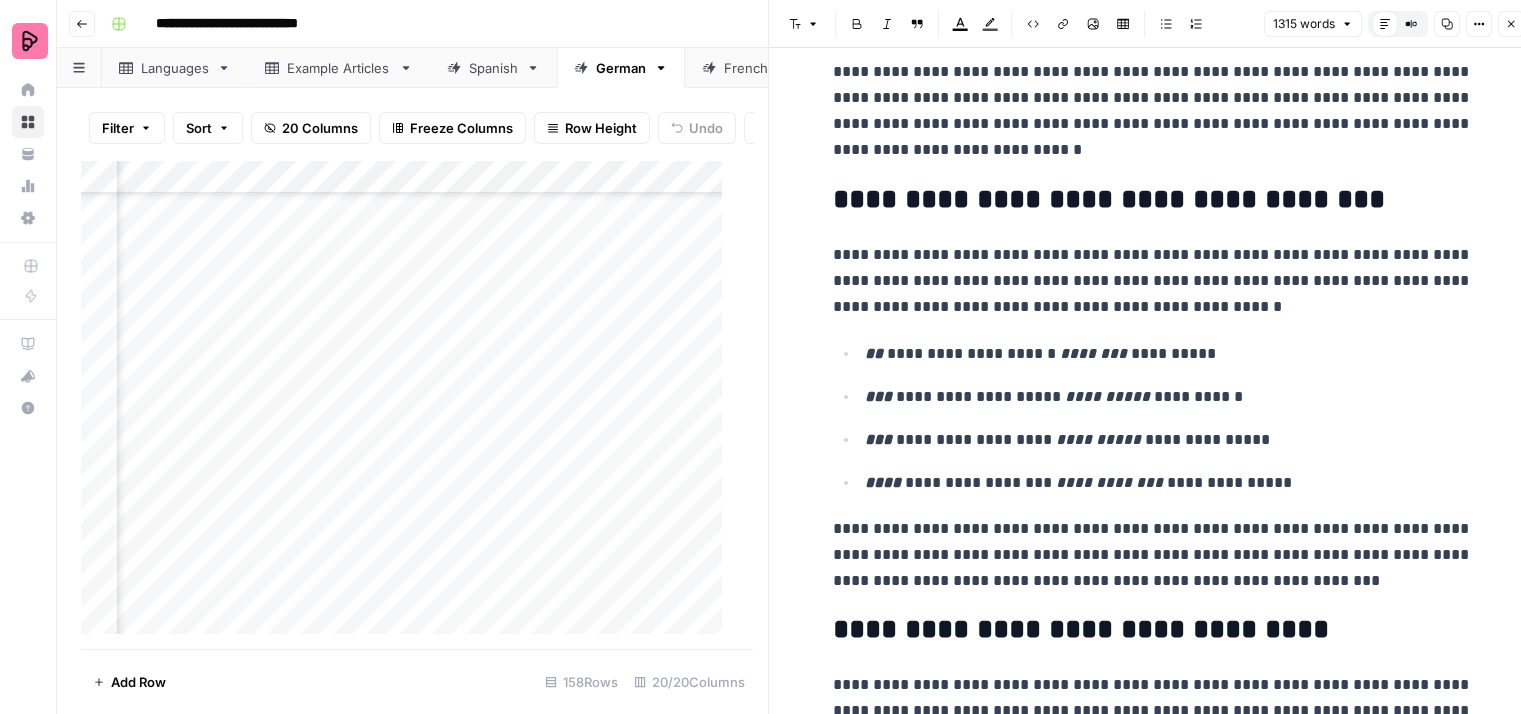 click on "**********" at bounding box center [1153, 111] 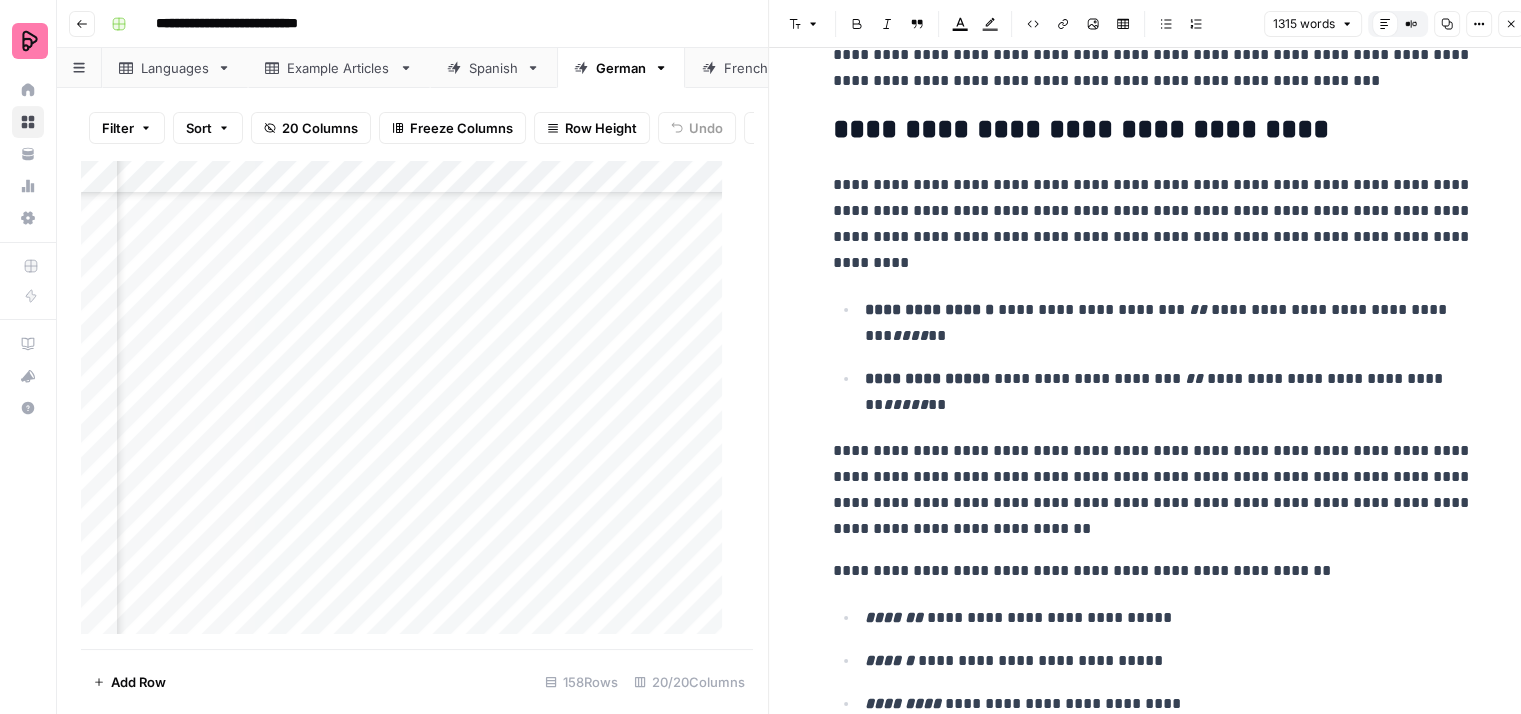 scroll, scrollTop: 1800, scrollLeft: 0, axis: vertical 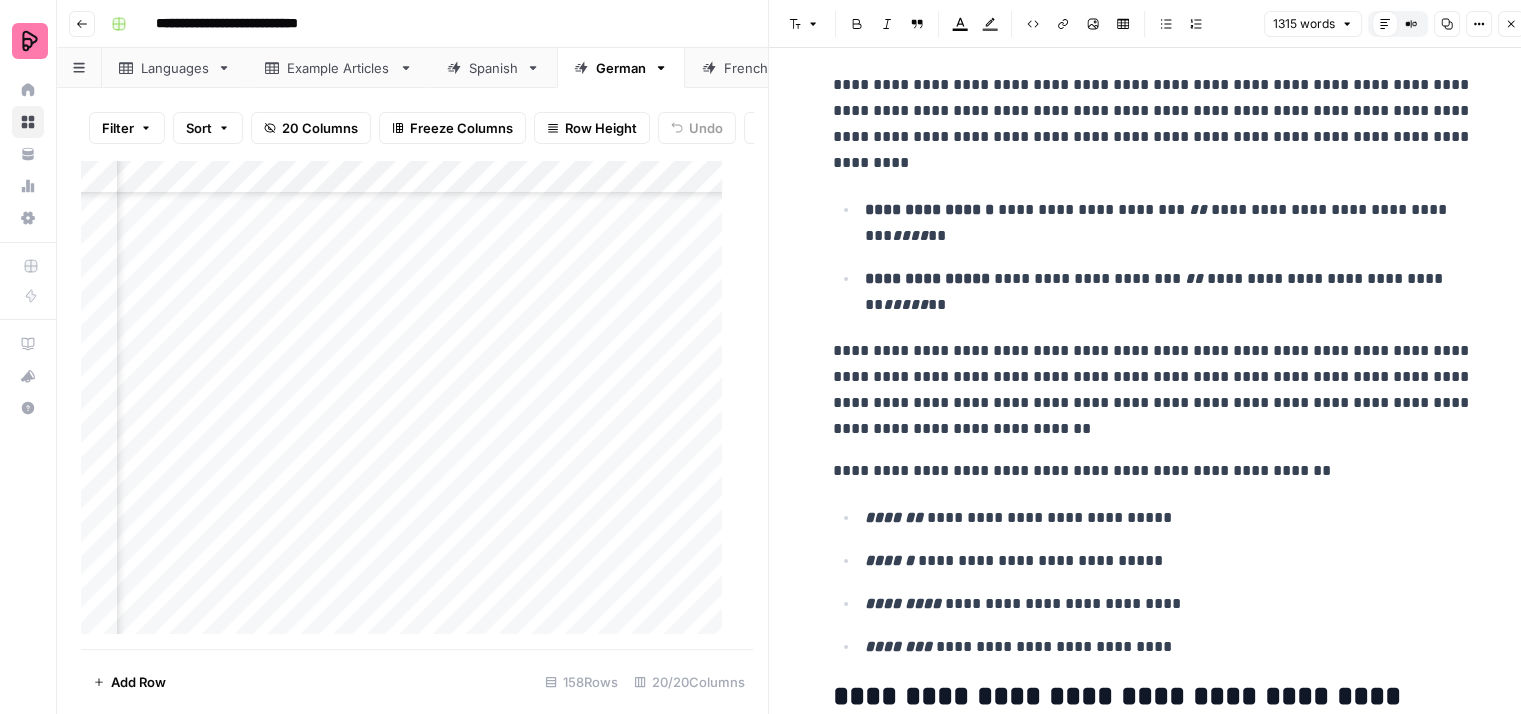 click on "**********" at bounding box center (1153, 124) 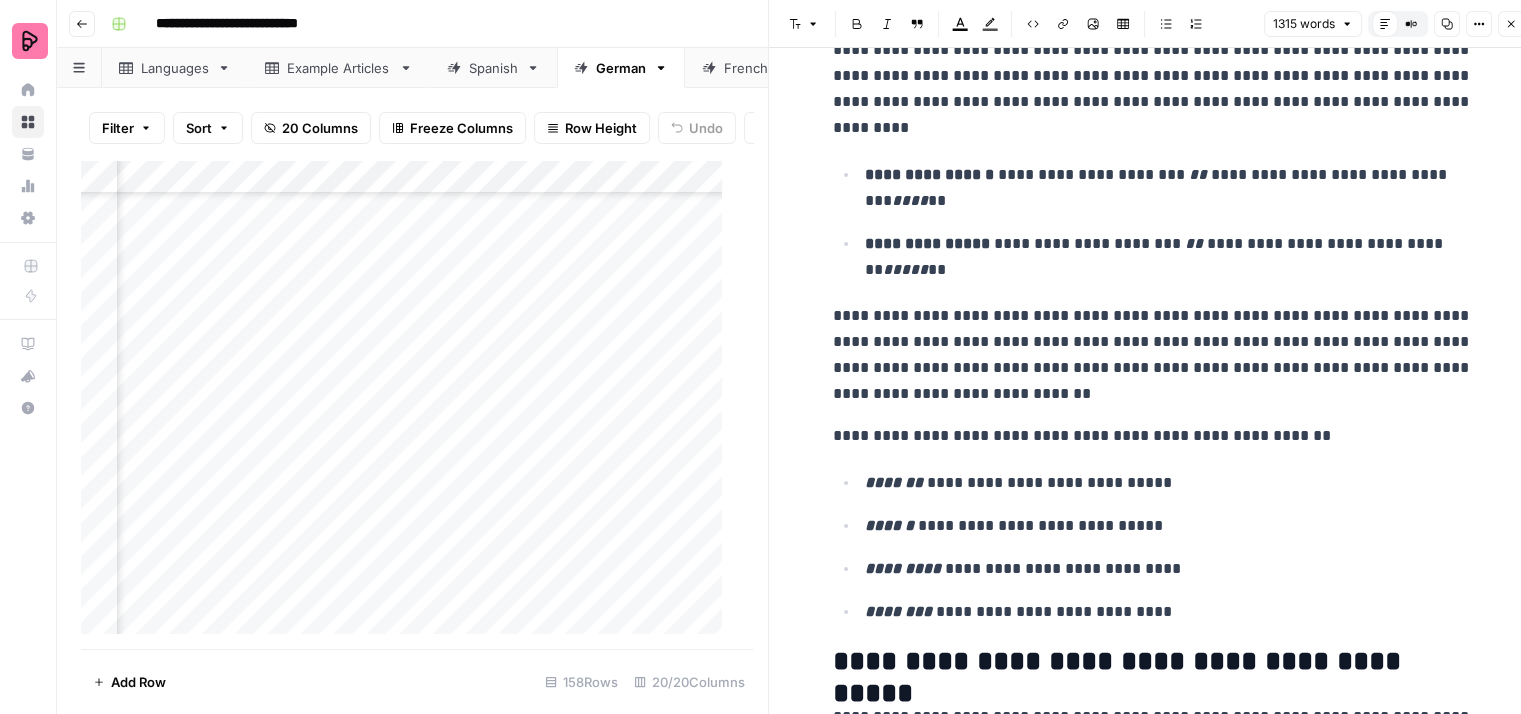 scroll, scrollTop: 1800, scrollLeft: 0, axis: vertical 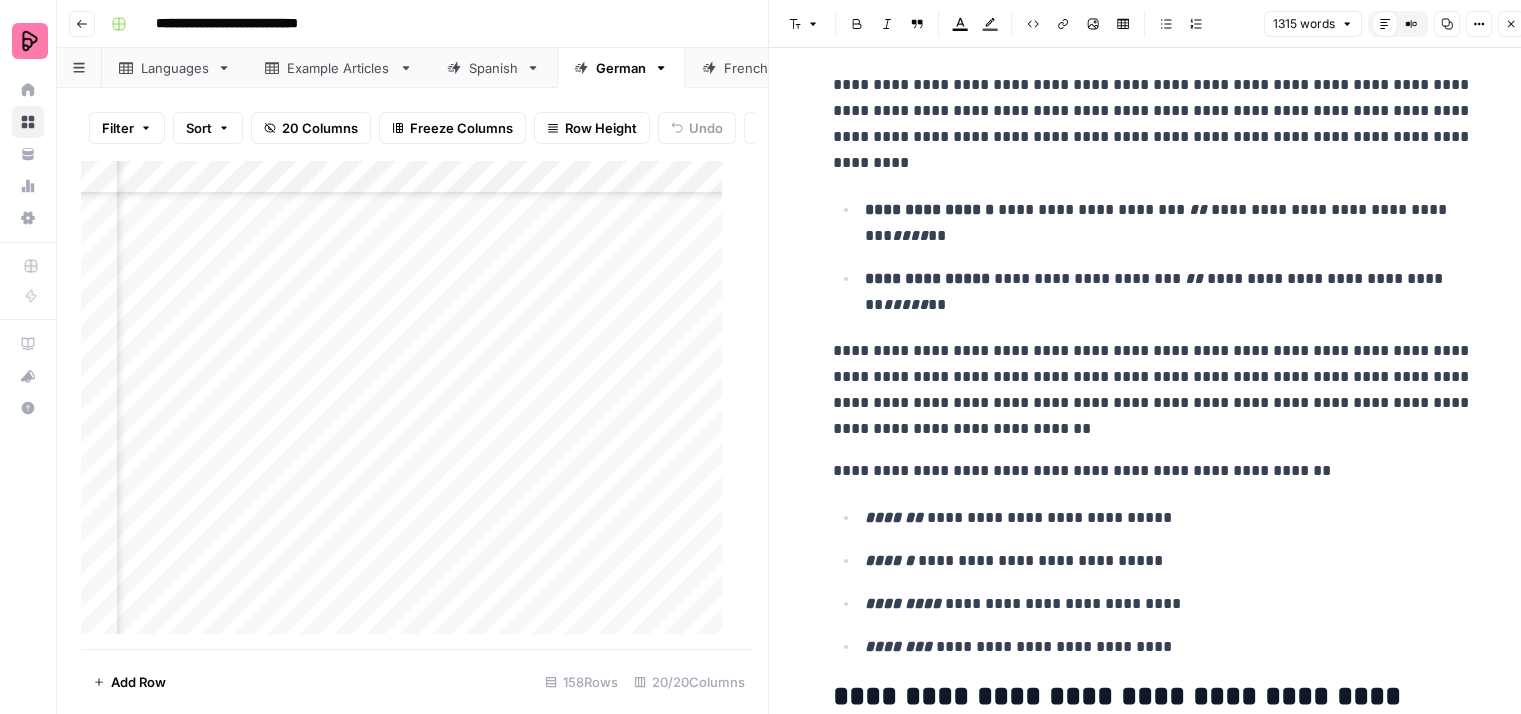 click on "**********" at bounding box center [1169, 223] 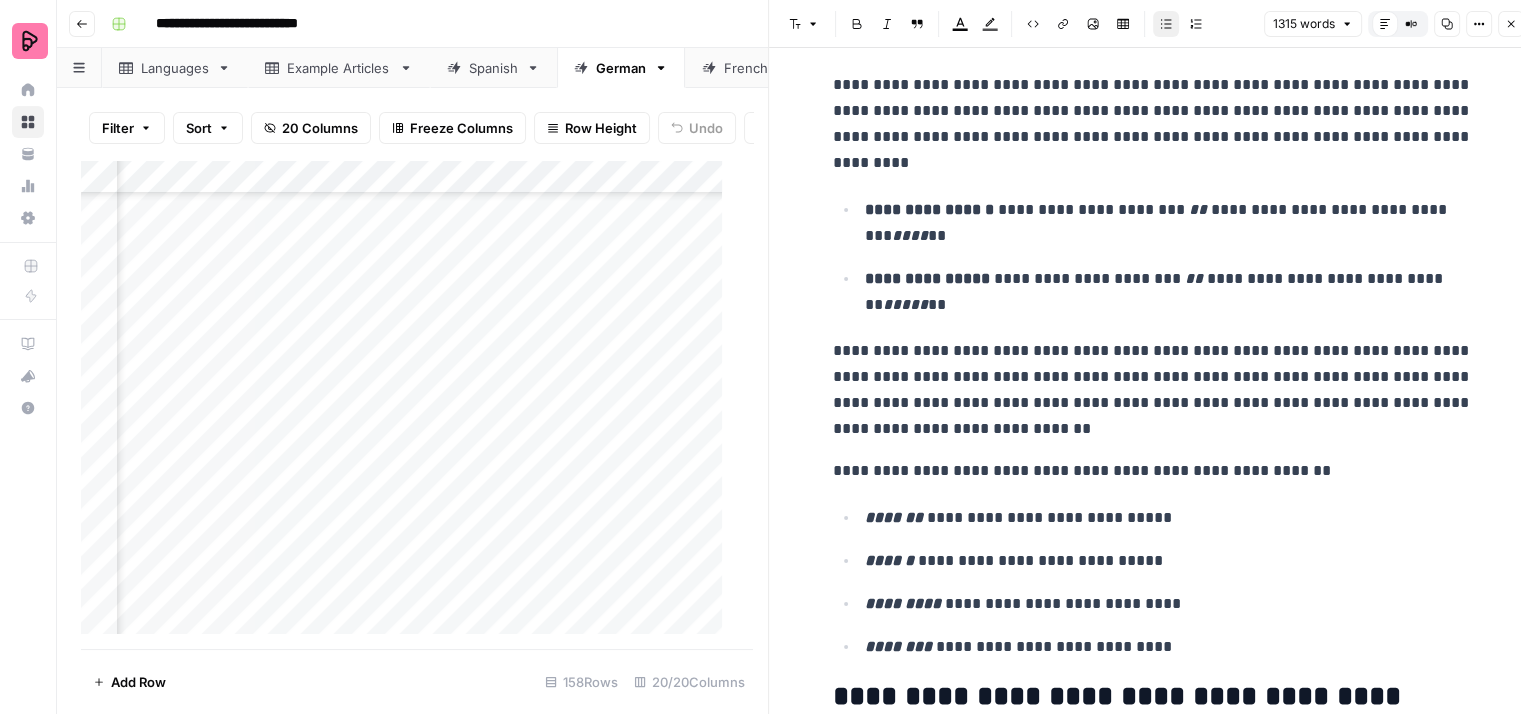click on "**********" at bounding box center [1169, 223] 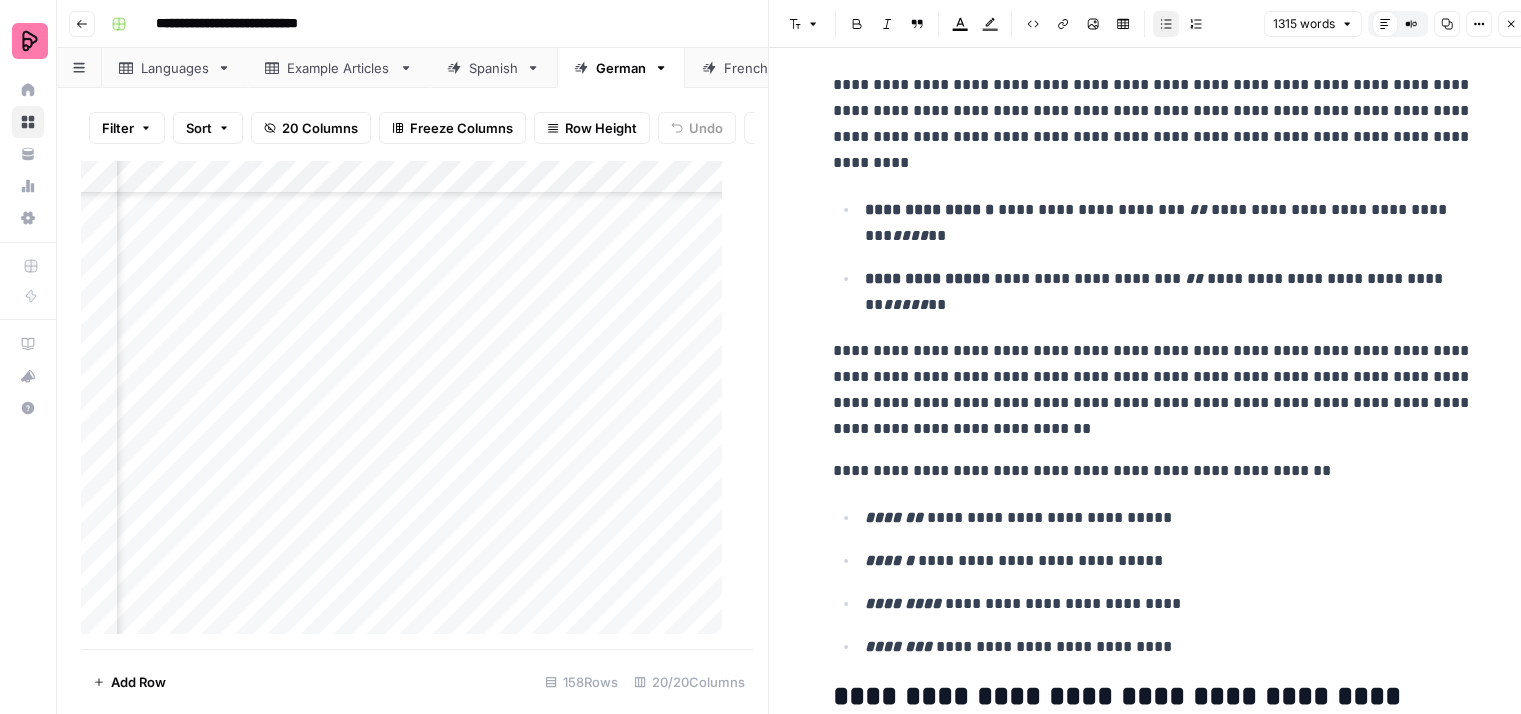 click on "**********" at bounding box center (1169, 292) 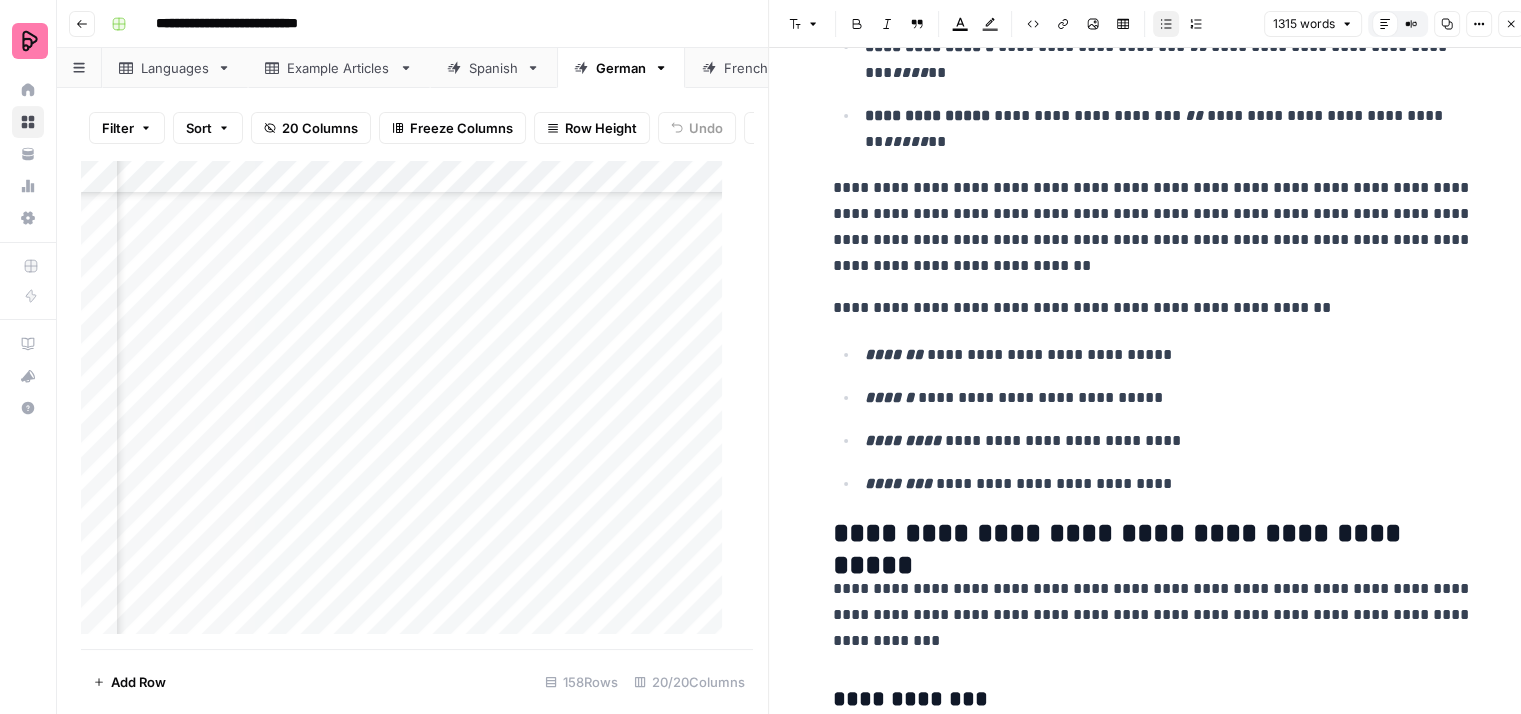 scroll, scrollTop: 1900, scrollLeft: 0, axis: vertical 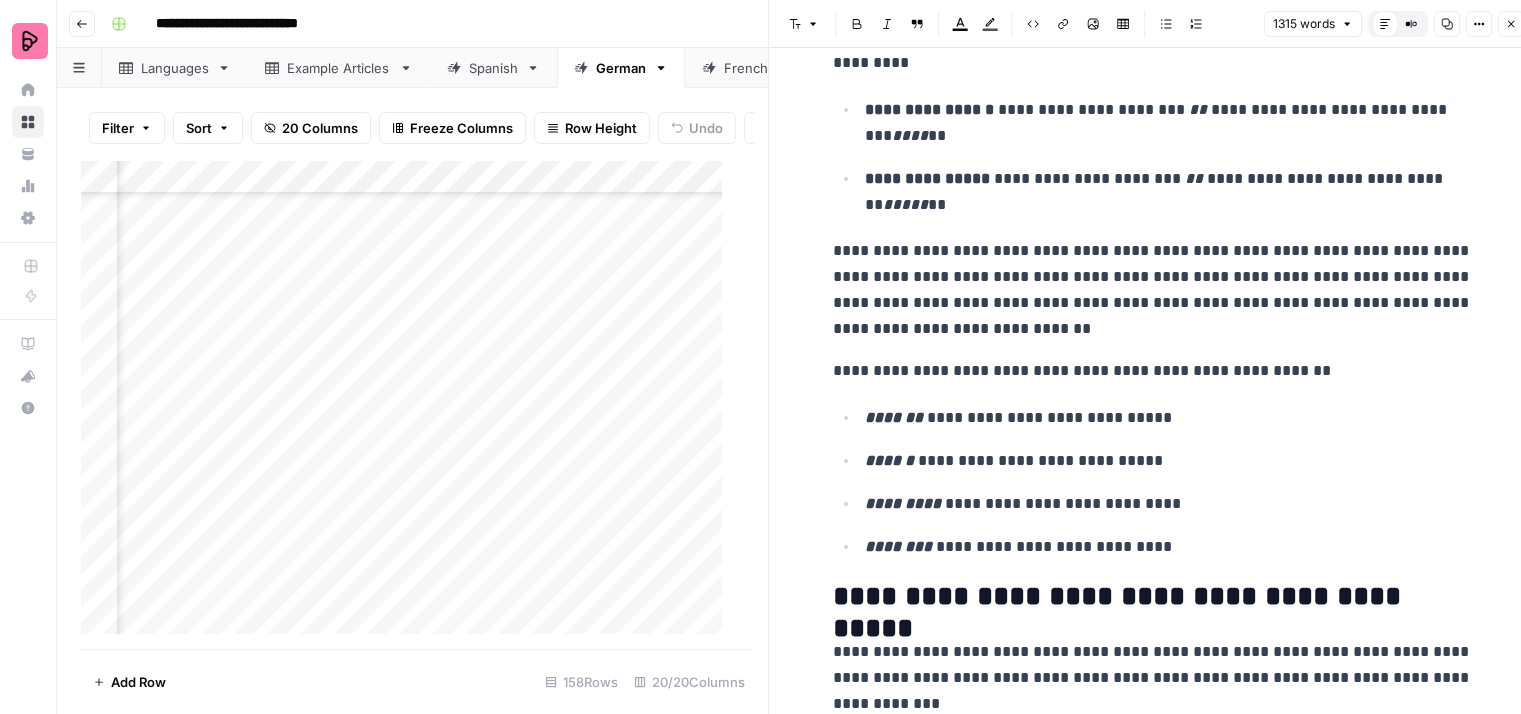 click on "**********" at bounding box center [1153, 290] 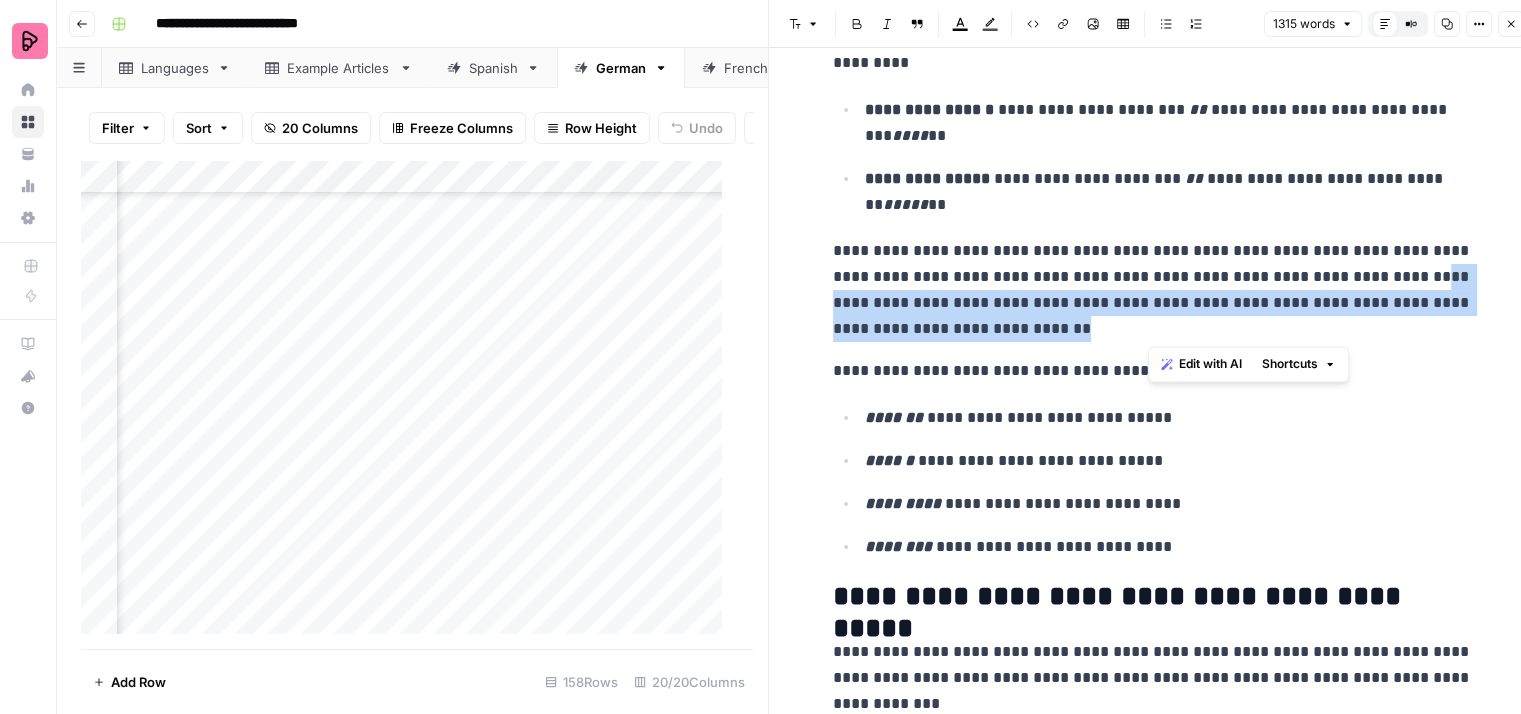drag, startPoint x: 1268, startPoint y: 324, endPoint x: 1414, endPoint y: 276, distance: 153.68799 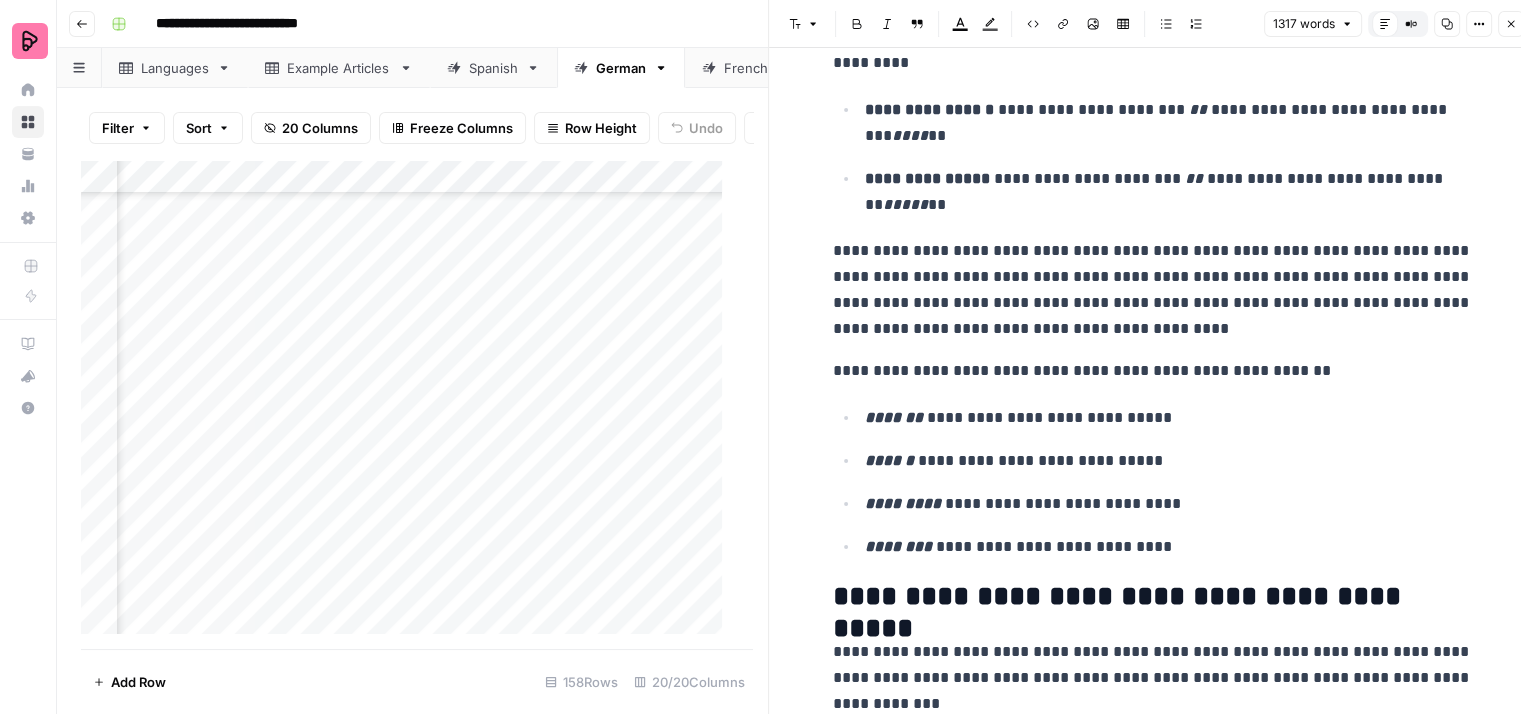 click on "**********" at bounding box center [1153, 290] 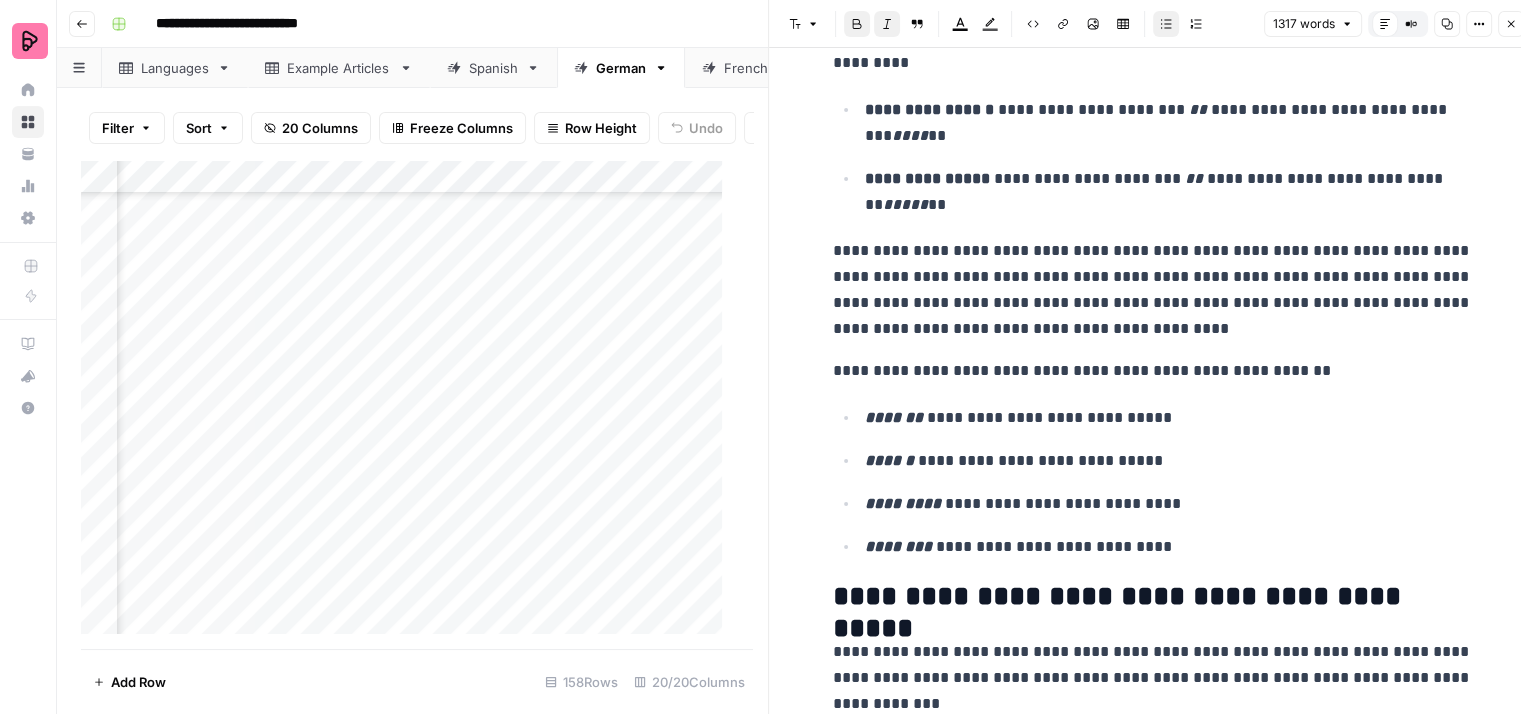 click on "**********" at bounding box center [1153, 1338] 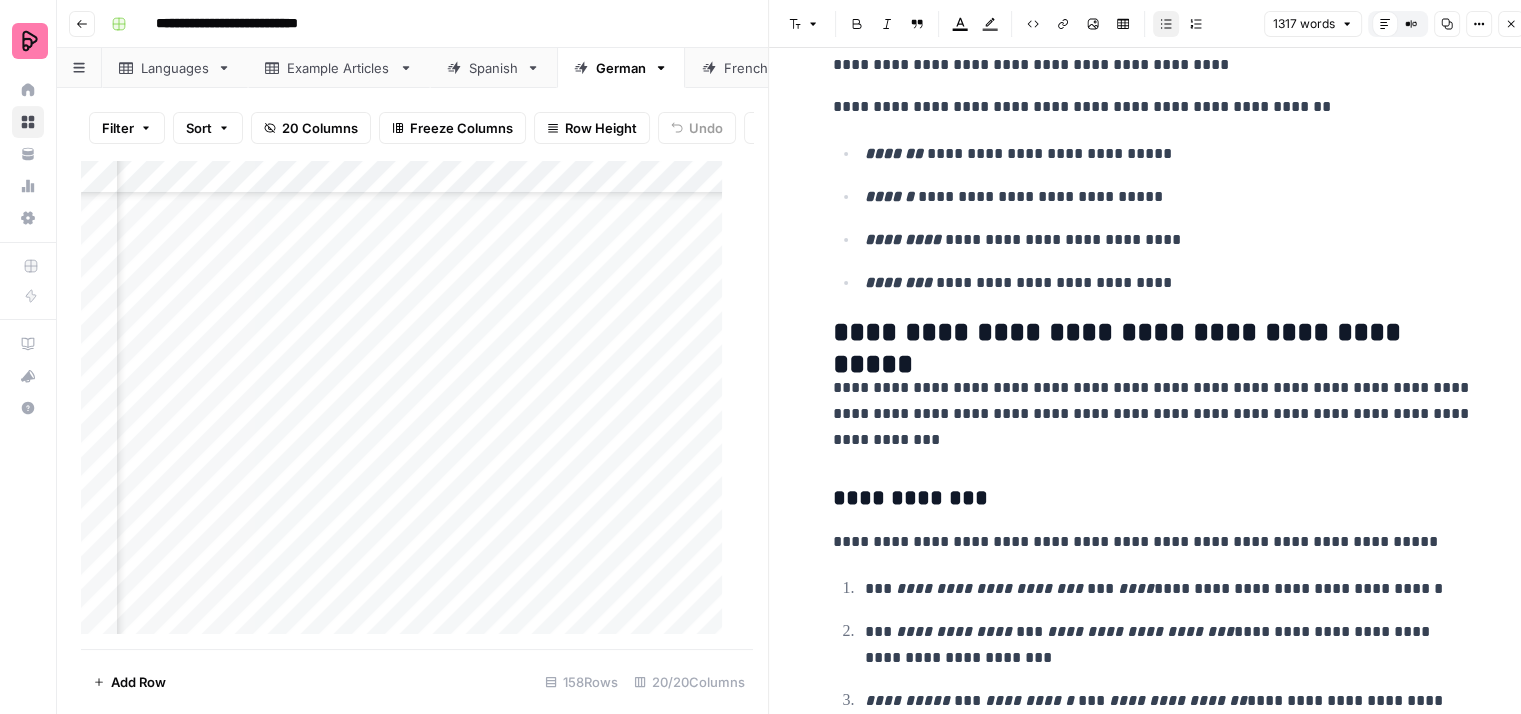 scroll, scrollTop: 2200, scrollLeft: 0, axis: vertical 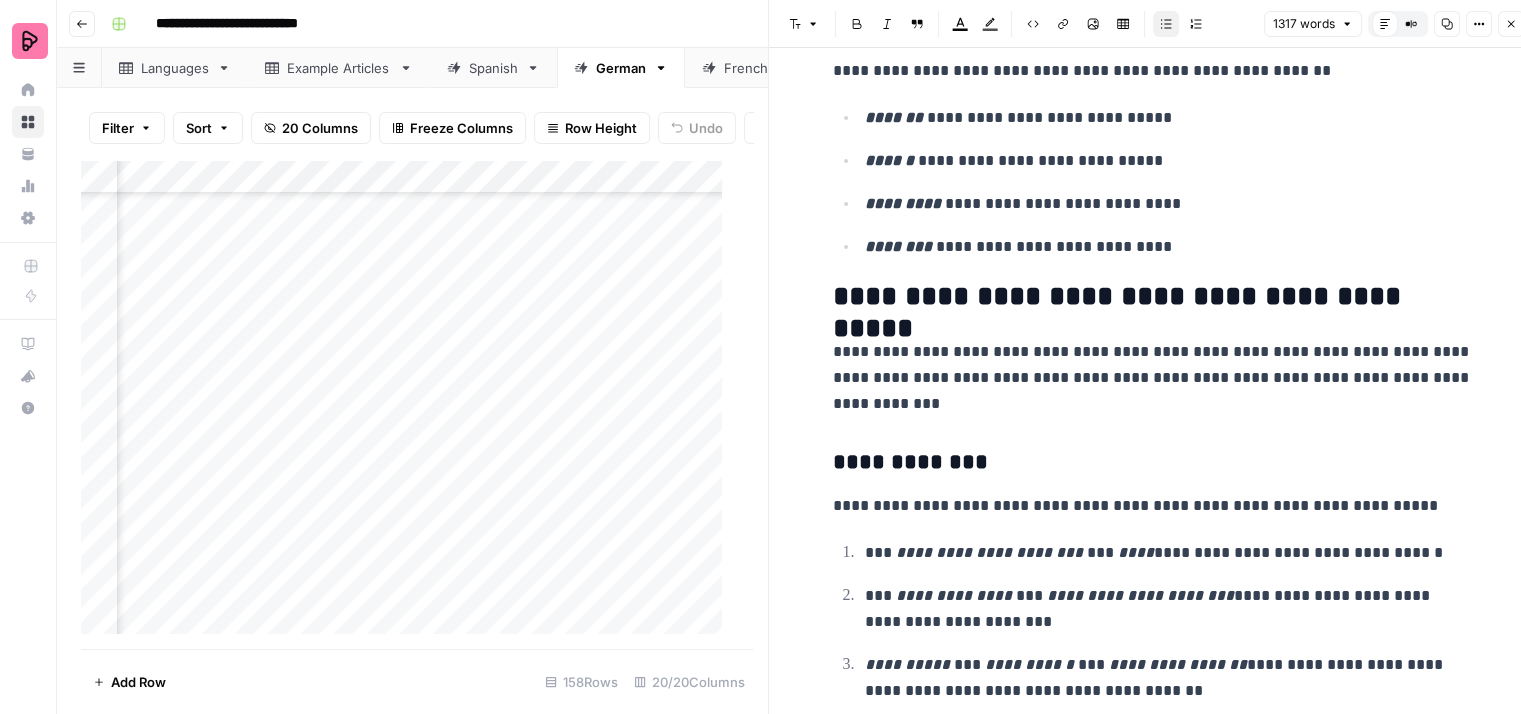 click on "**********" at bounding box center (1169, 247) 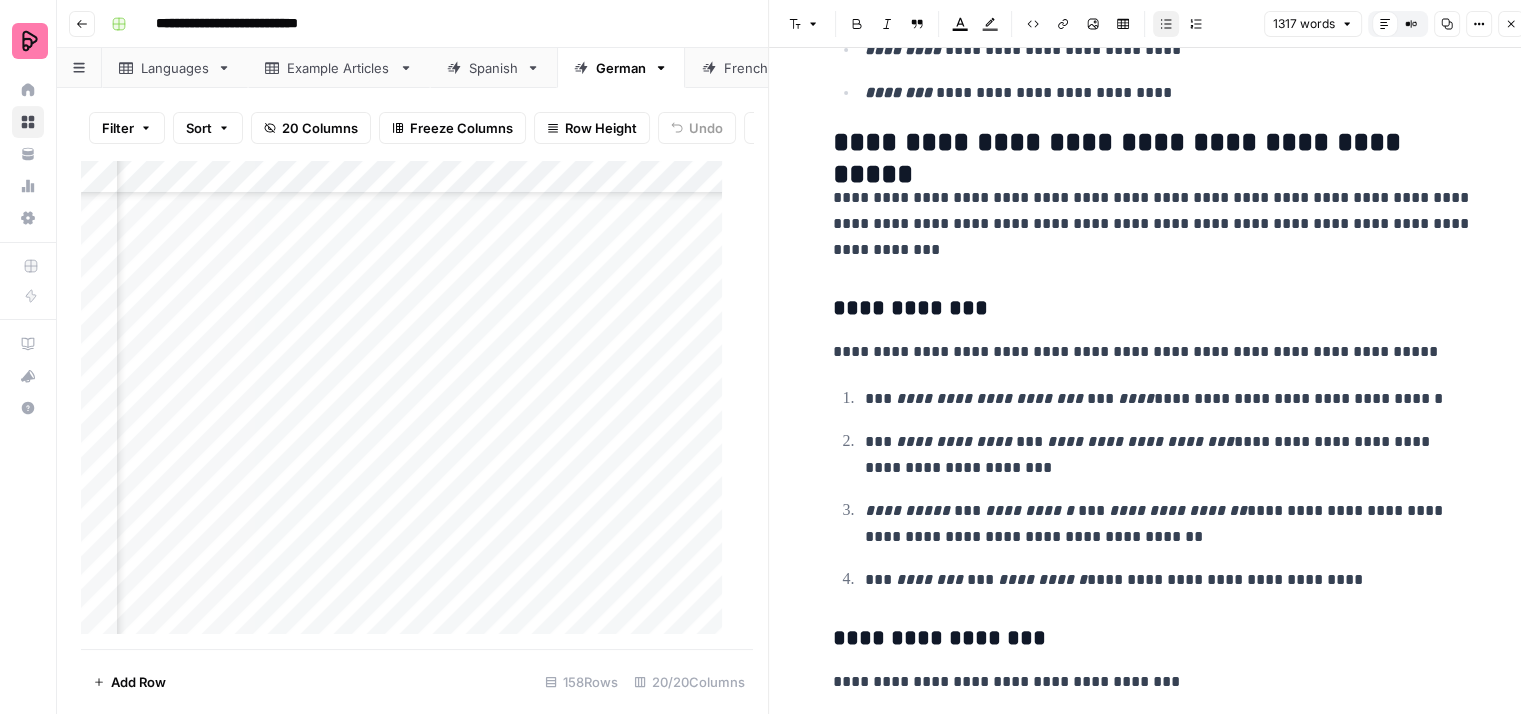 scroll, scrollTop: 2400, scrollLeft: 0, axis: vertical 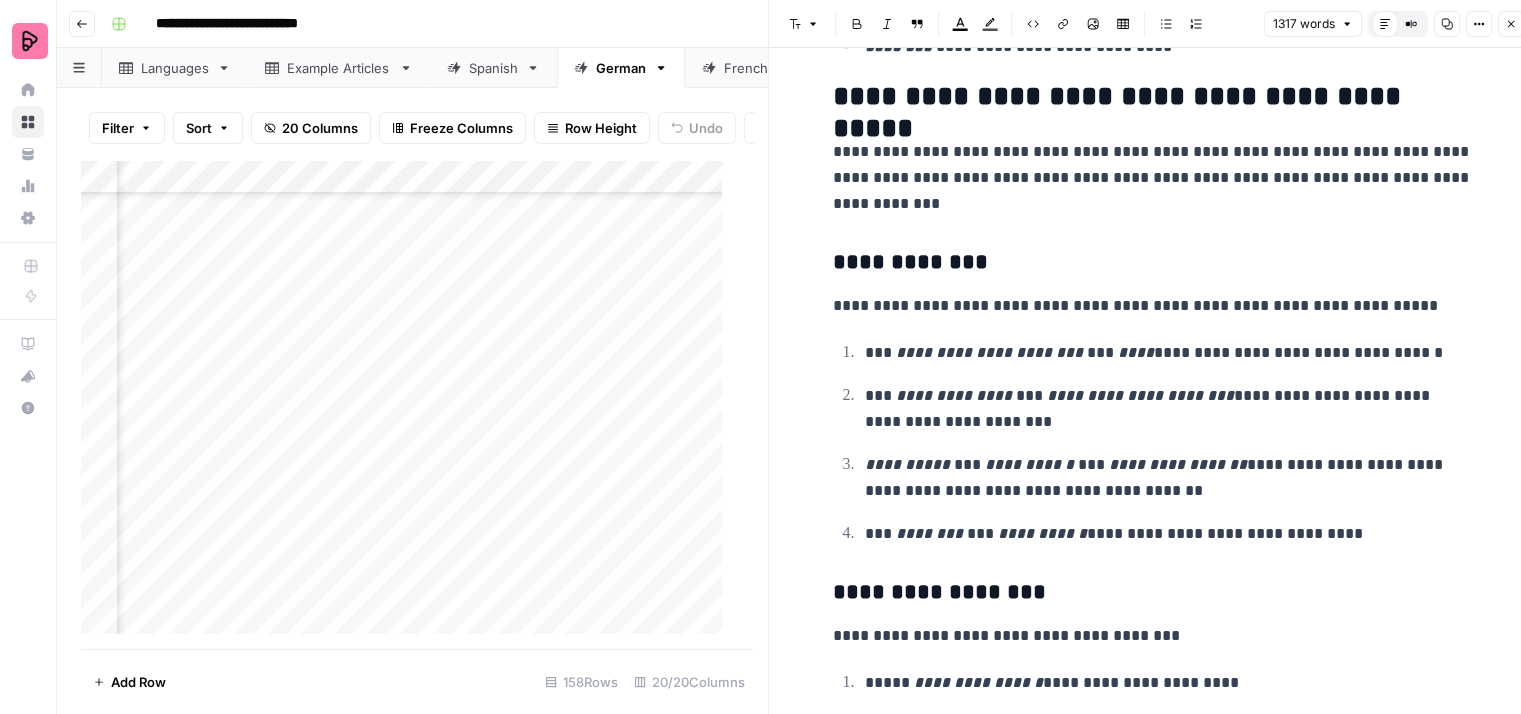 click on "**********" at bounding box center [1153, 178] 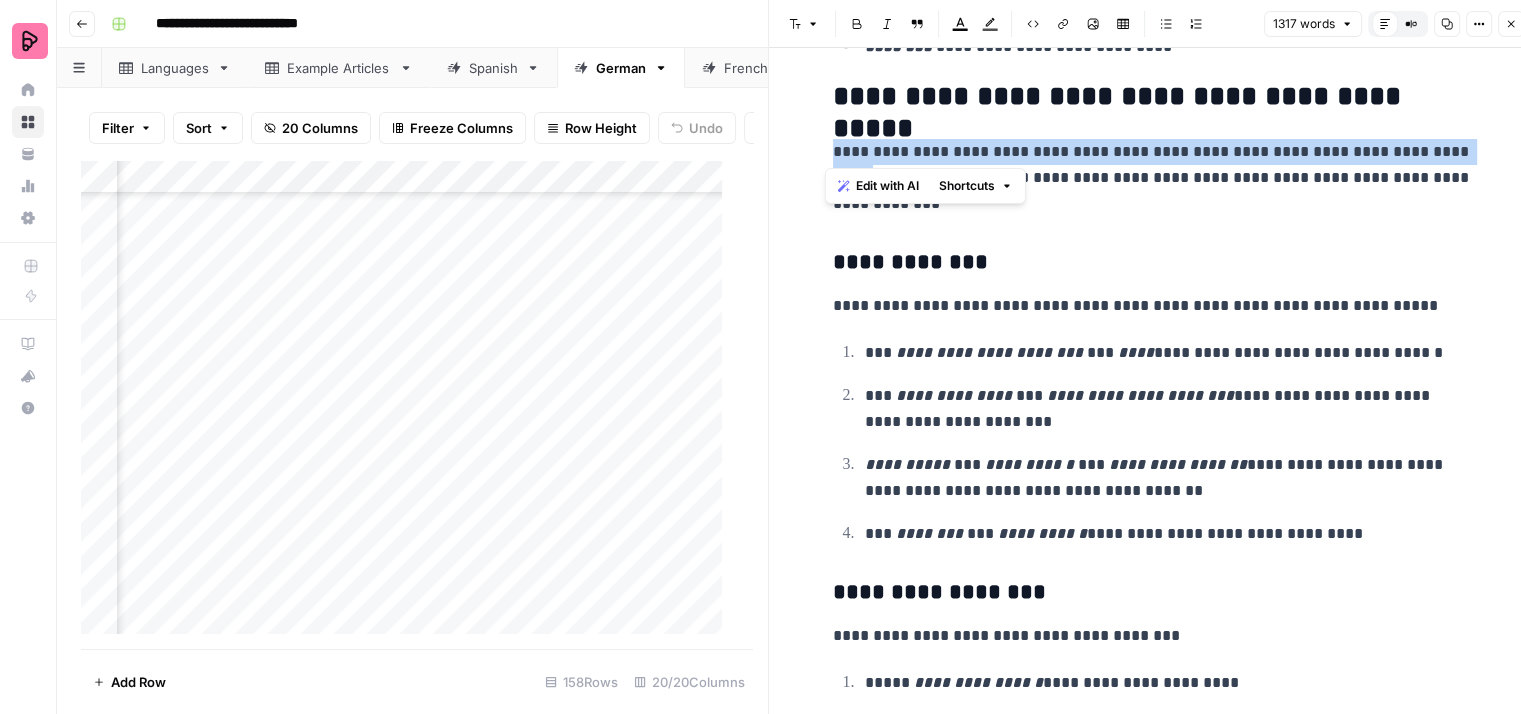 drag, startPoint x: 1455, startPoint y: 140, endPoint x: 822, endPoint y: 145, distance: 633.0198 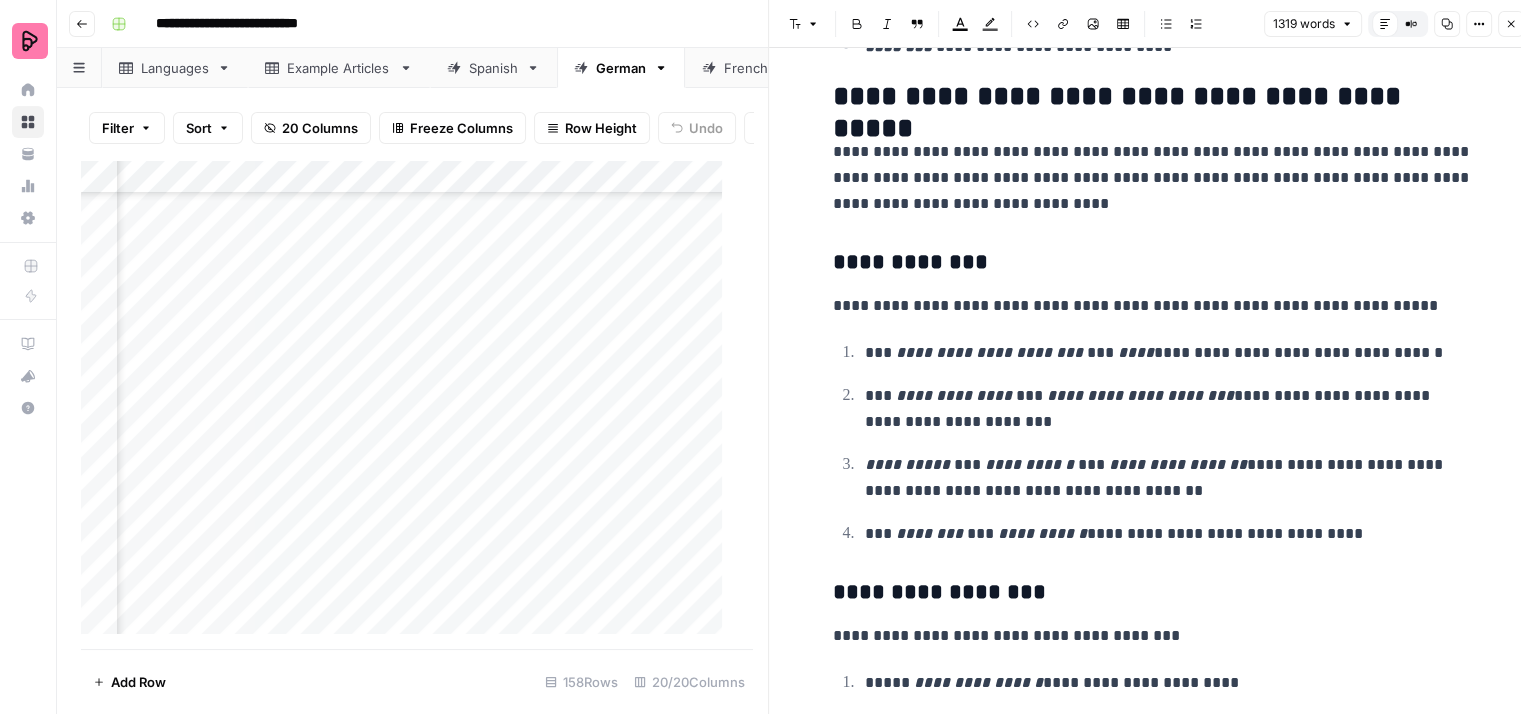 click on "**********" at bounding box center [1153, 838] 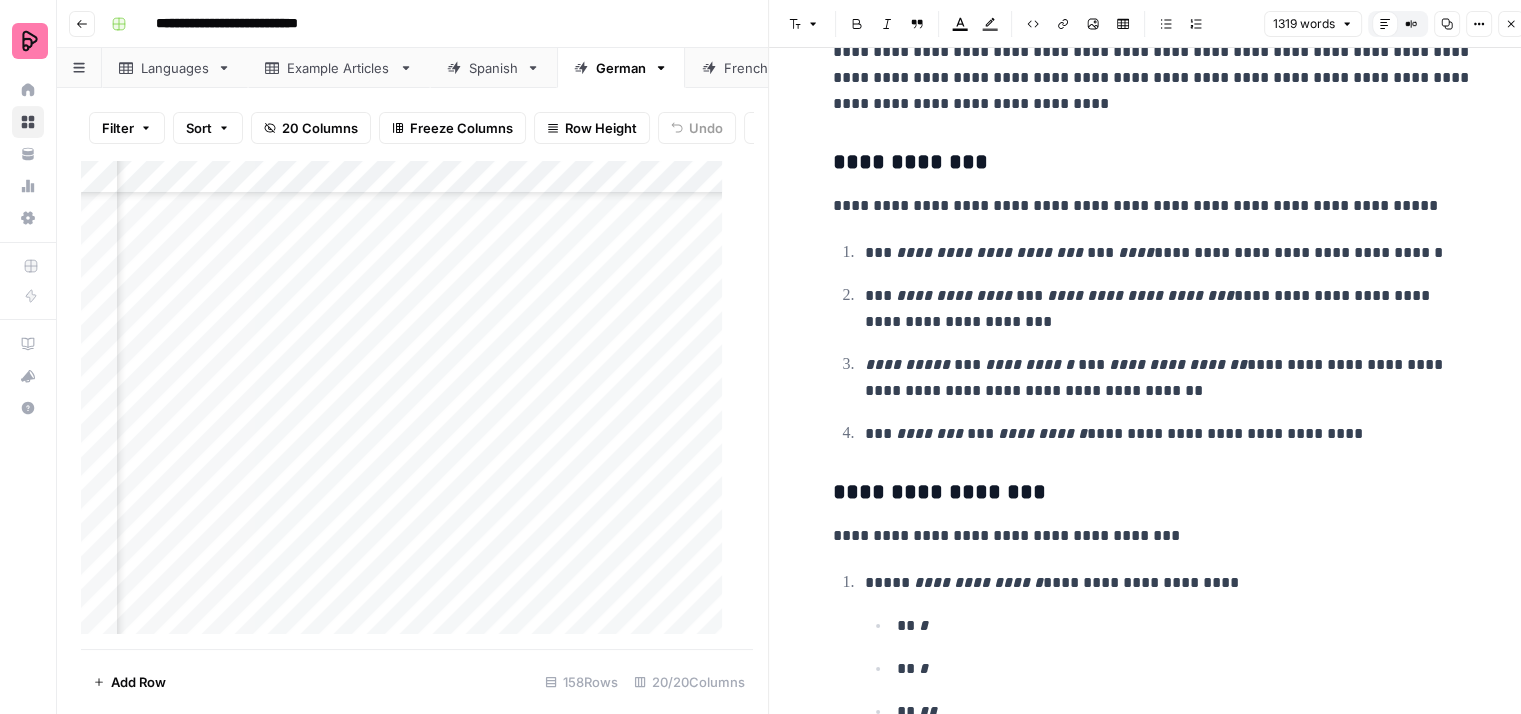 click on "**********" at bounding box center (1153, 206) 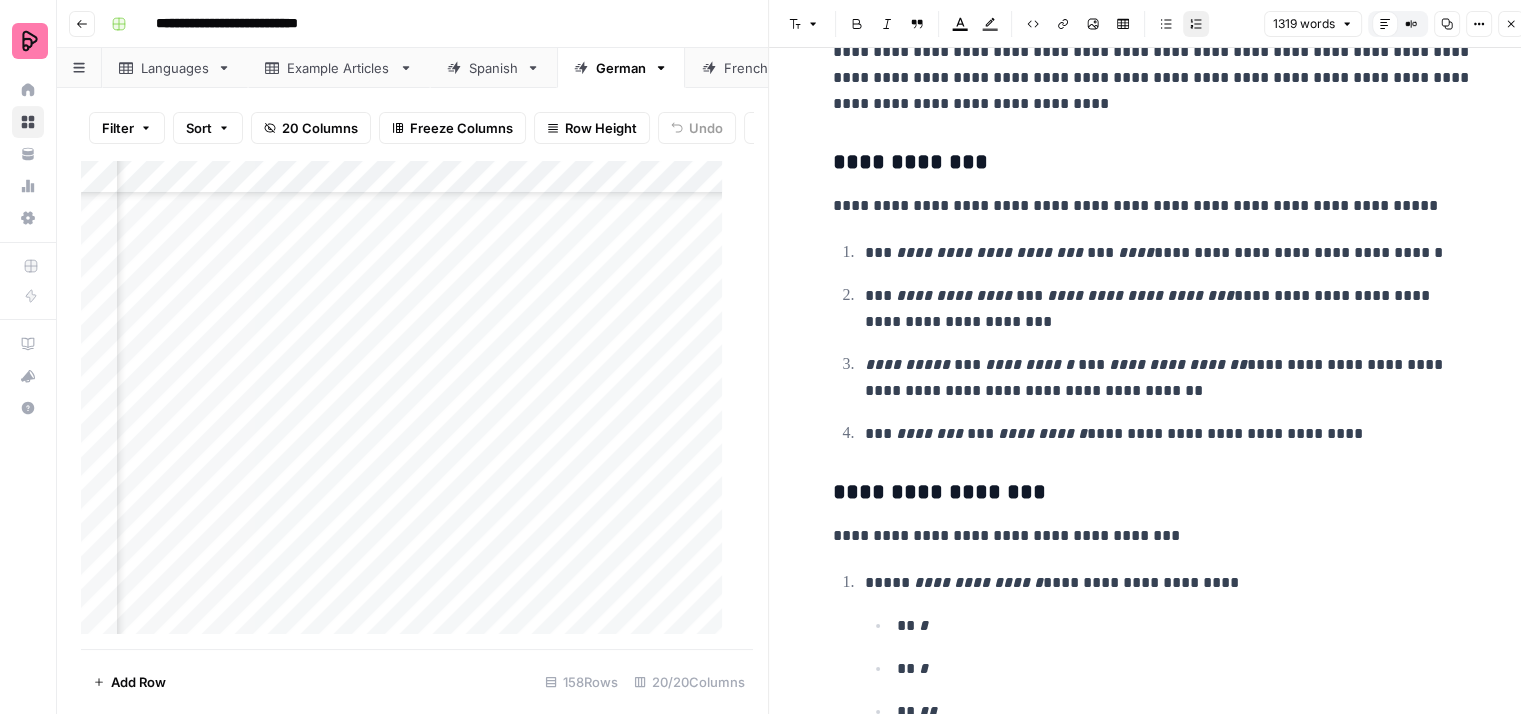 click on "**********" at bounding box center [1169, 309] 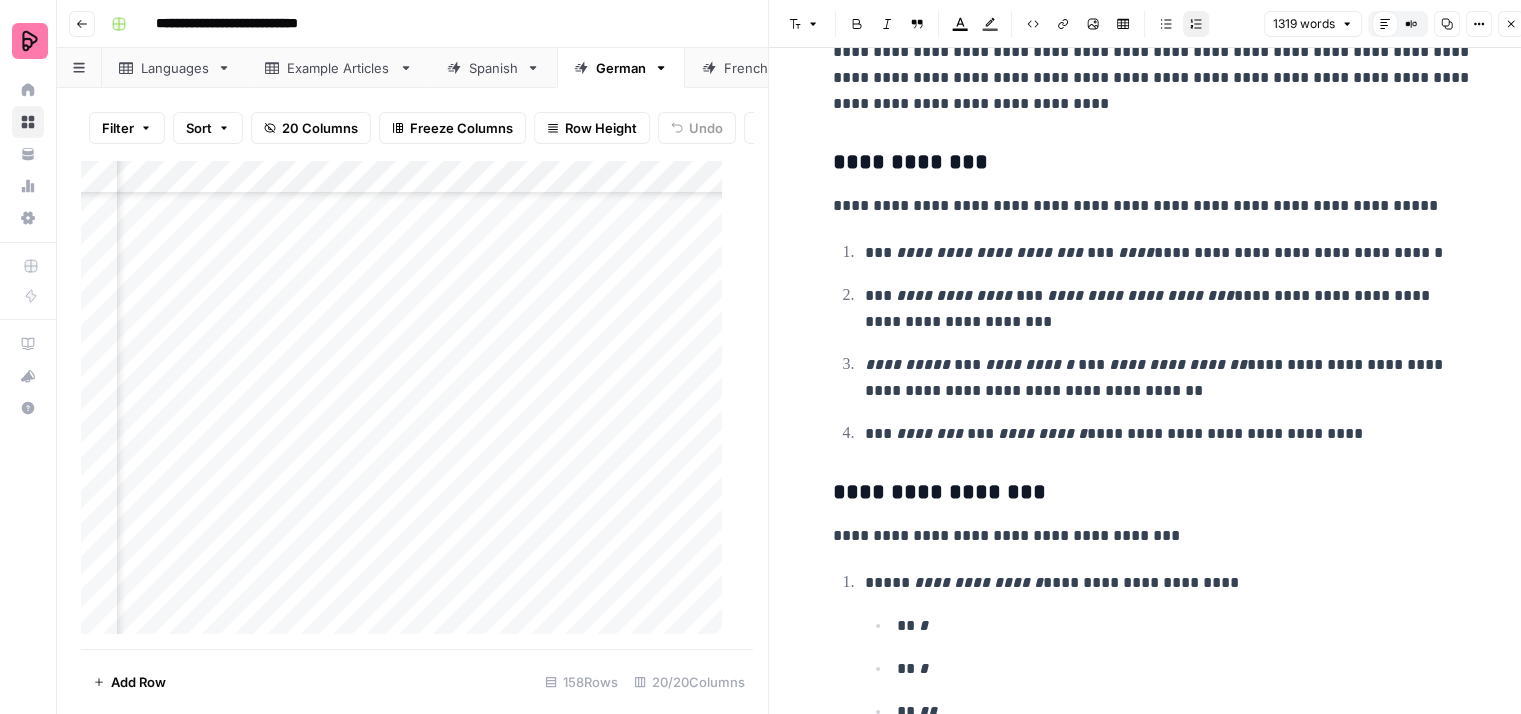 click on "**********" at bounding box center [1169, 378] 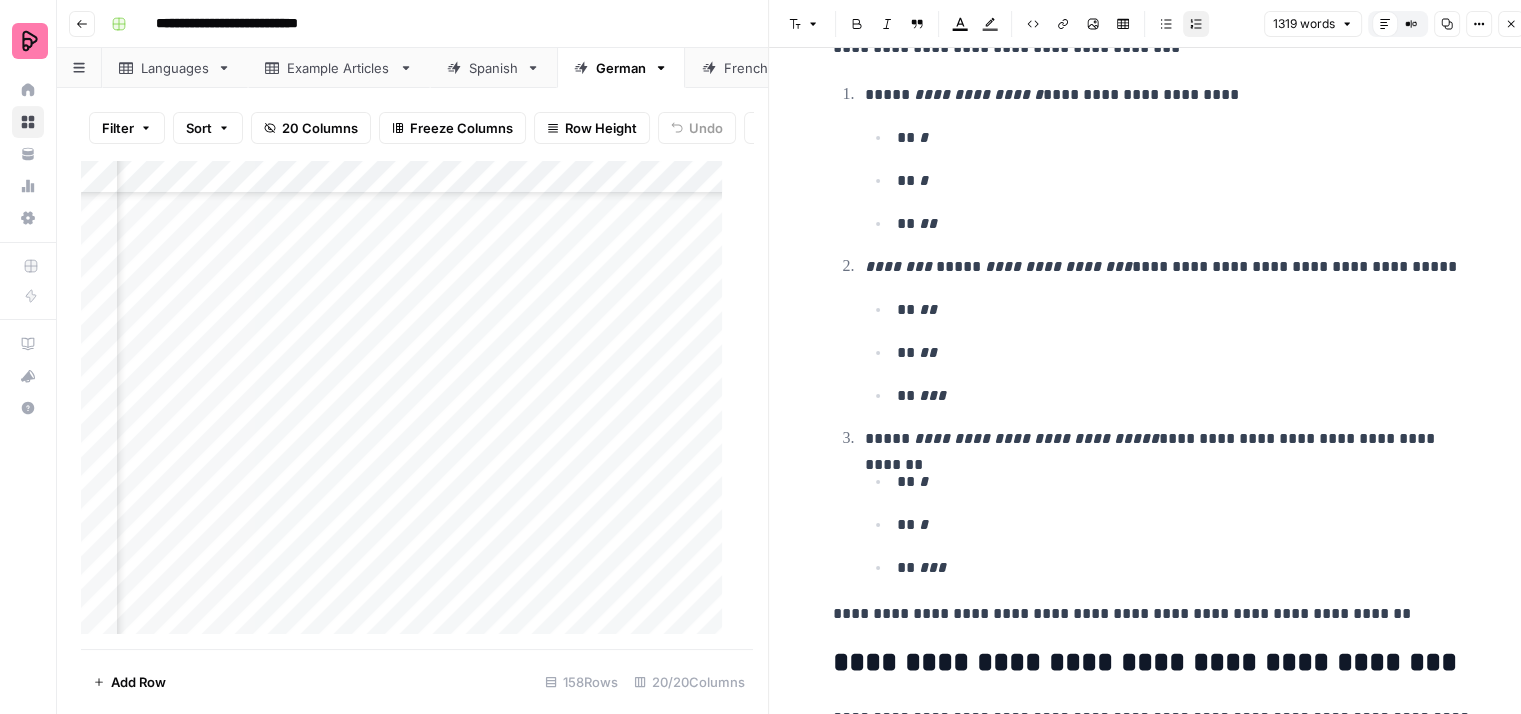 scroll, scrollTop: 3000, scrollLeft: 0, axis: vertical 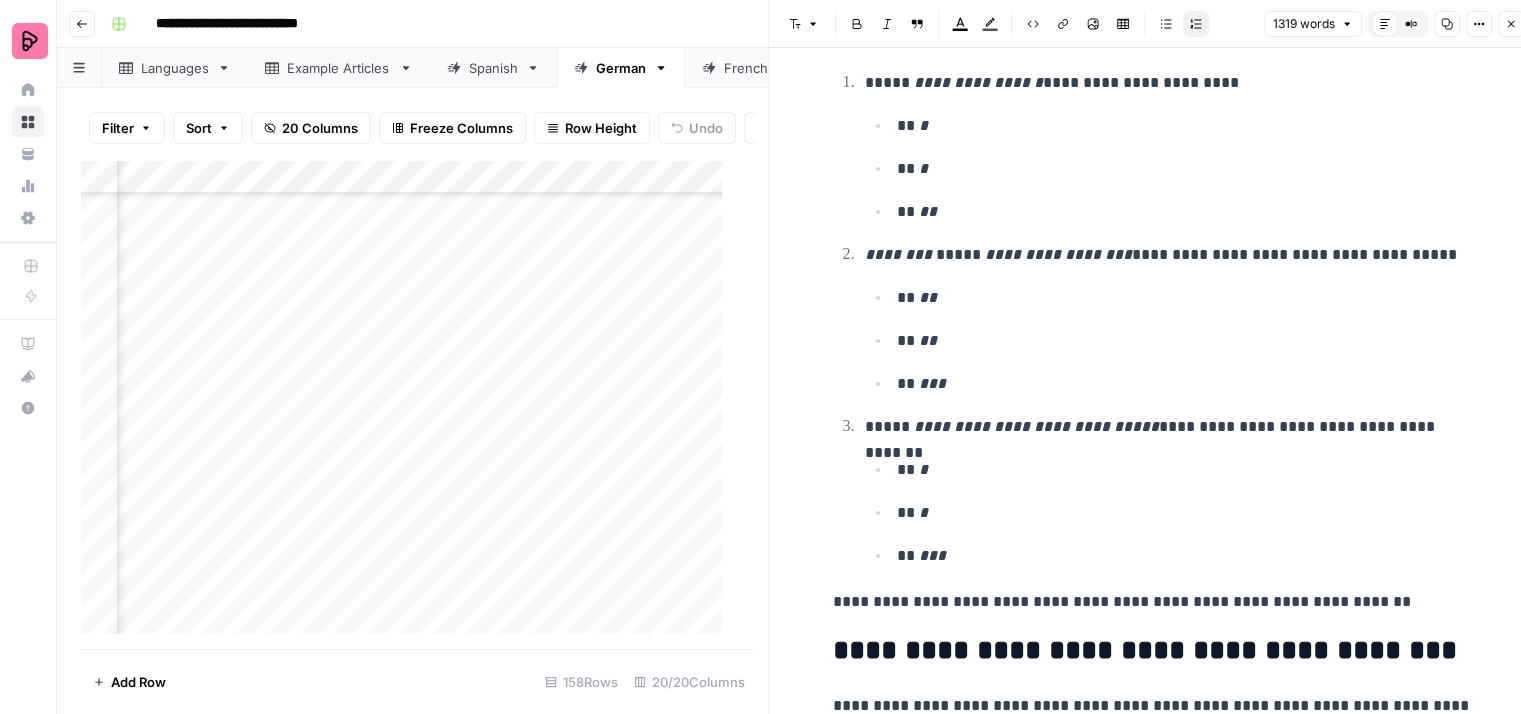 click on "**********" at bounding box center [1169, 427] 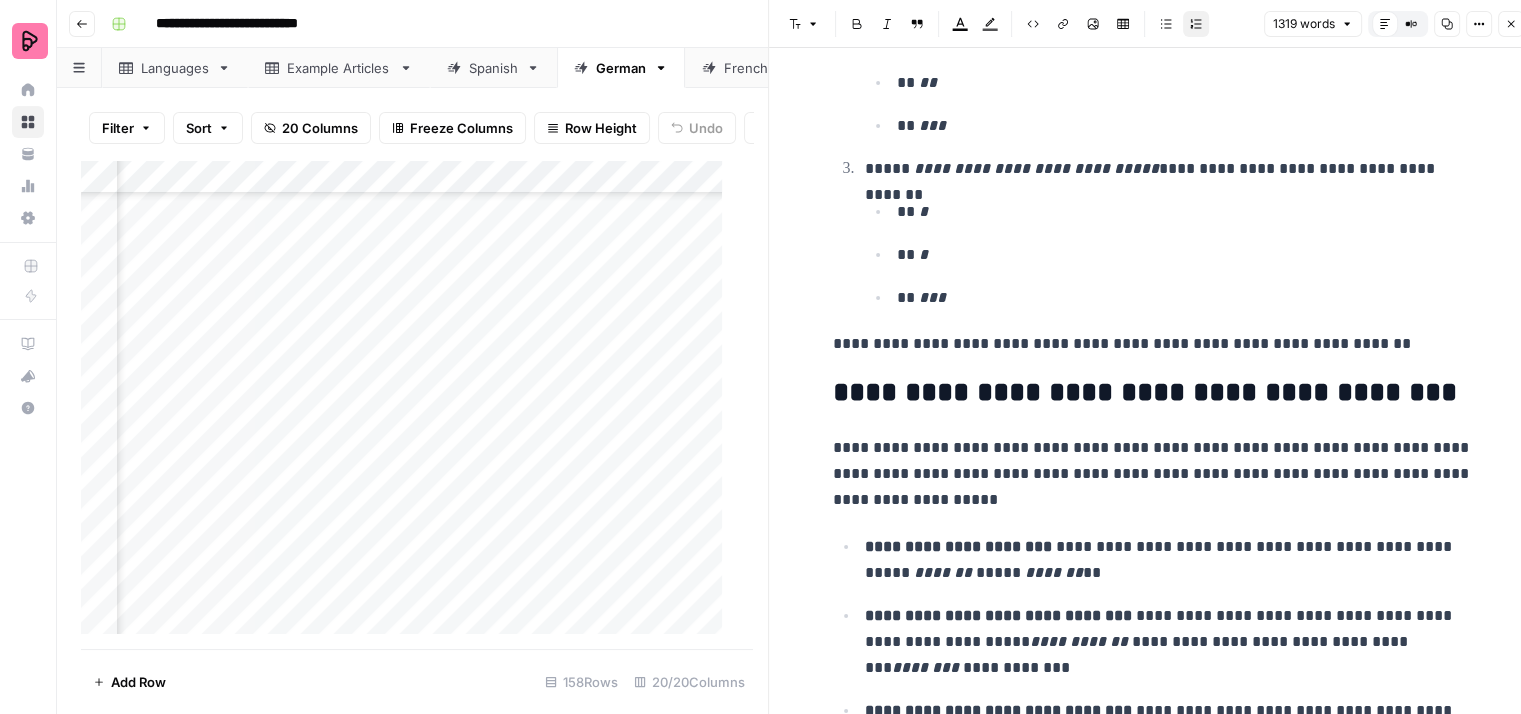 scroll, scrollTop: 3300, scrollLeft: 0, axis: vertical 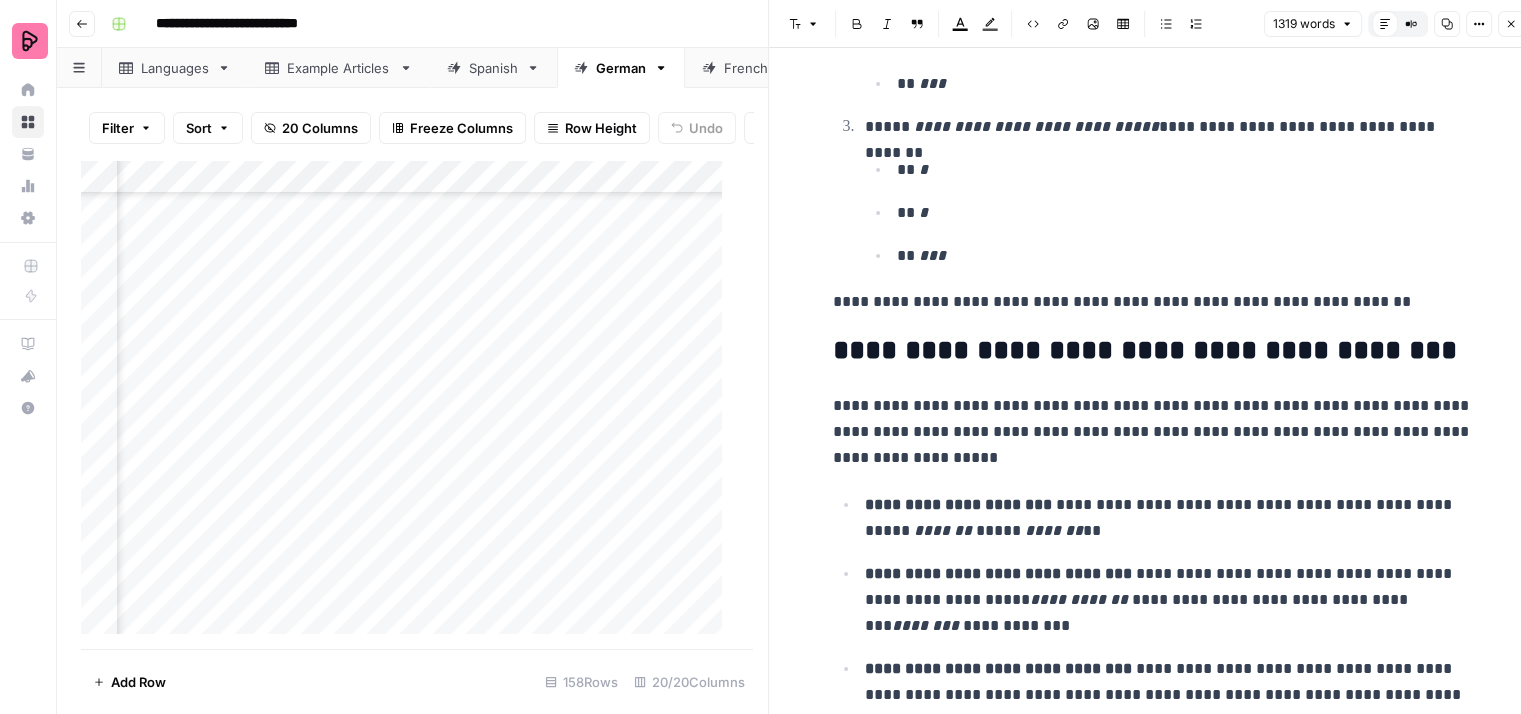 click on "**********" at bounding box center [1153, 302] 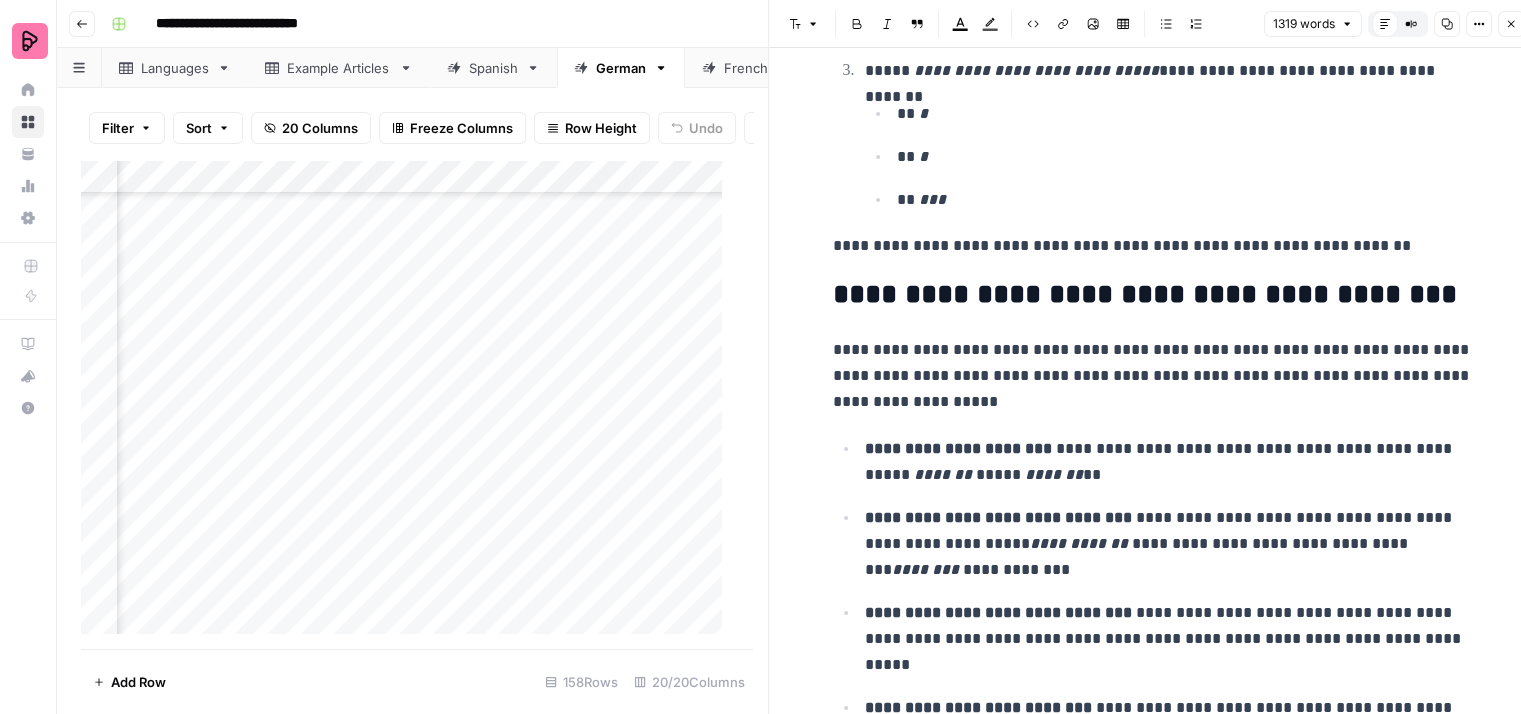 scroll, scrollTop: 3400, scrollLeft: 0, axis: vertical 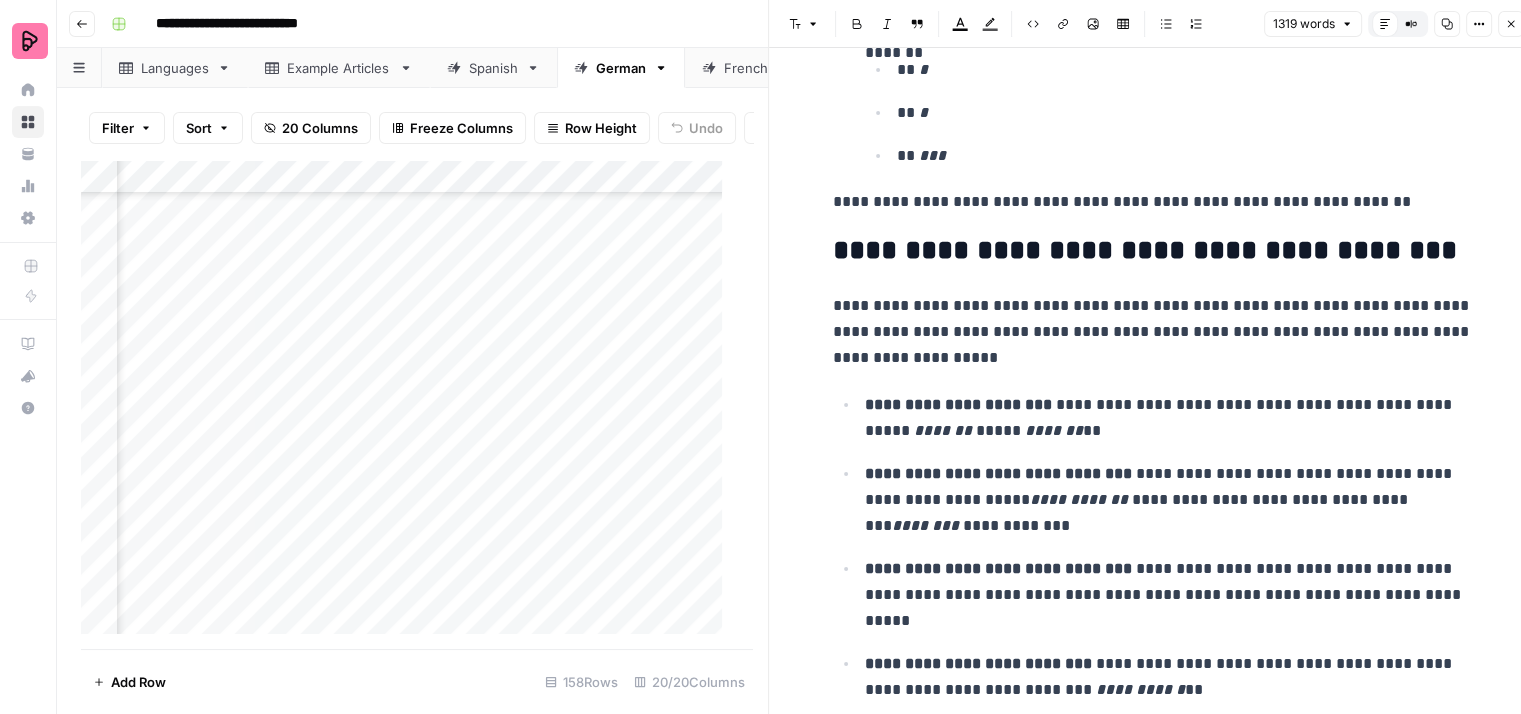 click on "**********" at bounding box center [1153, 332] 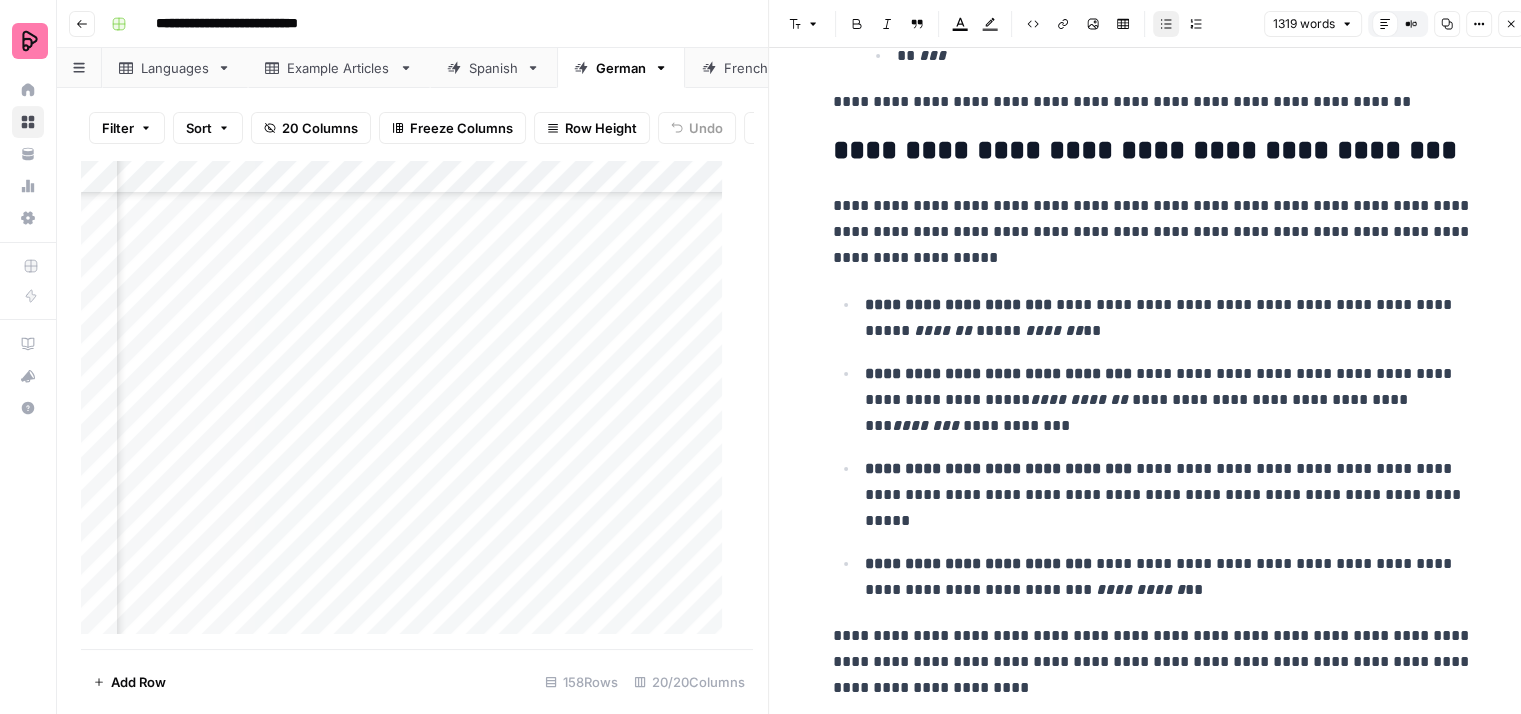 click on "**********" at bounding box center [1169, 318] 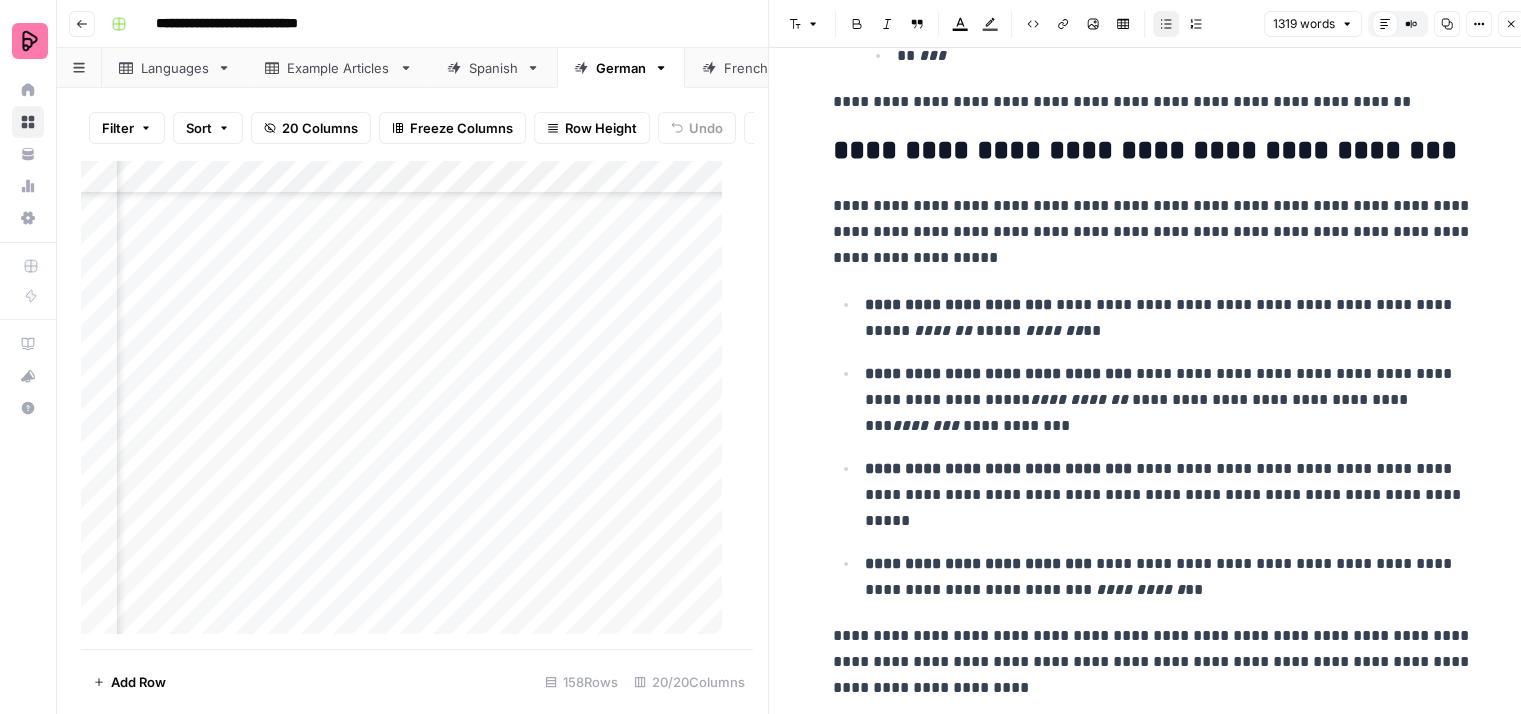 click on "**********" at bounding box center (1169, 318) 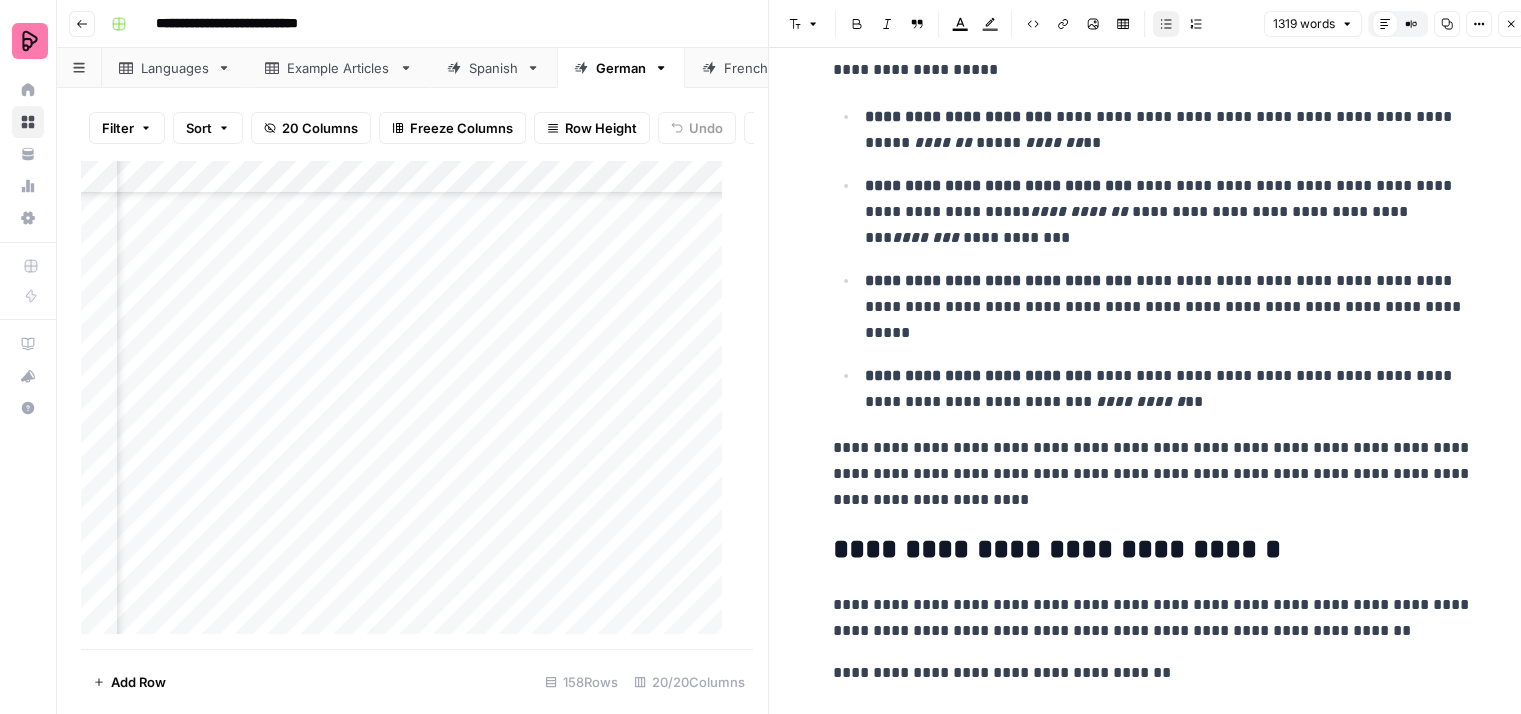 scroll, scrollTop: 3700, scrollLeft: 0, axis: vertical 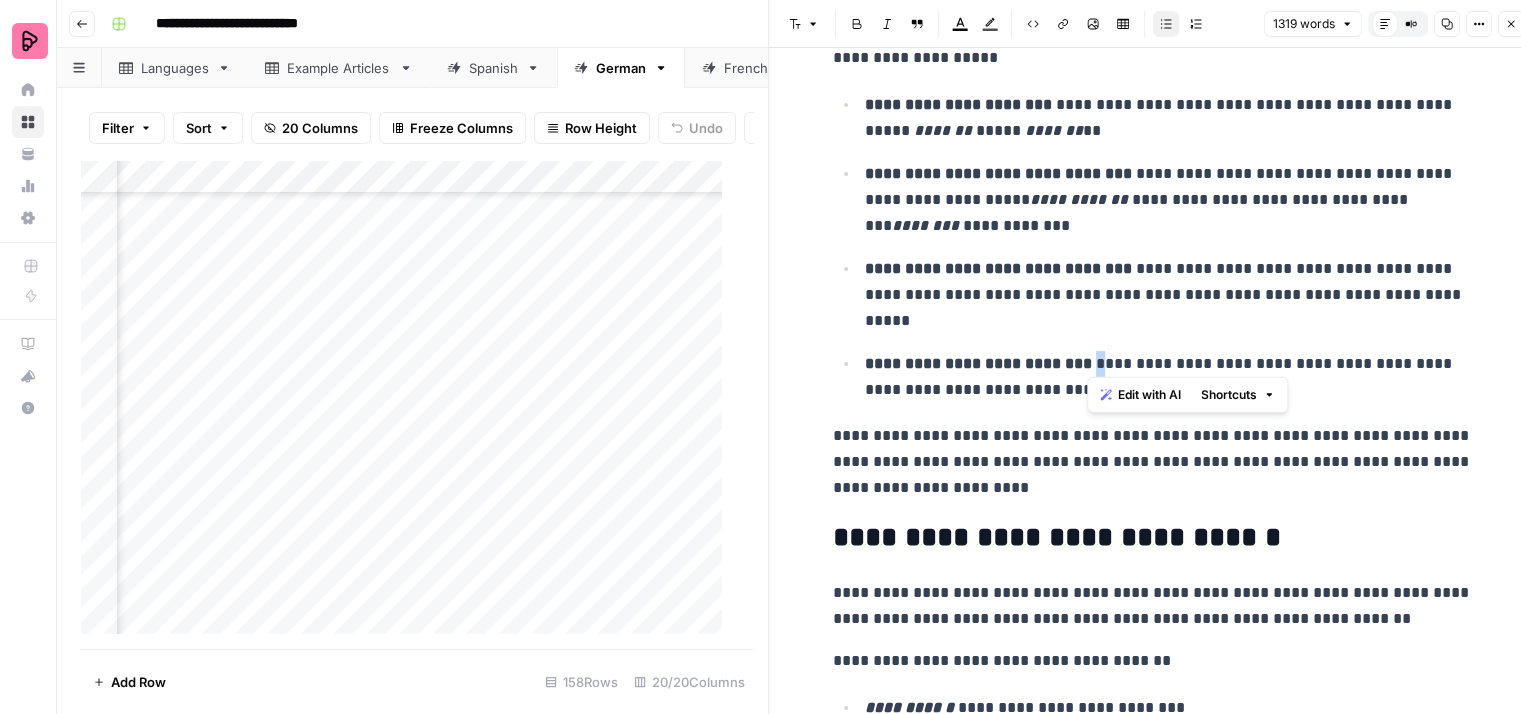 click on "**********" at bounding box center (1169, 377) 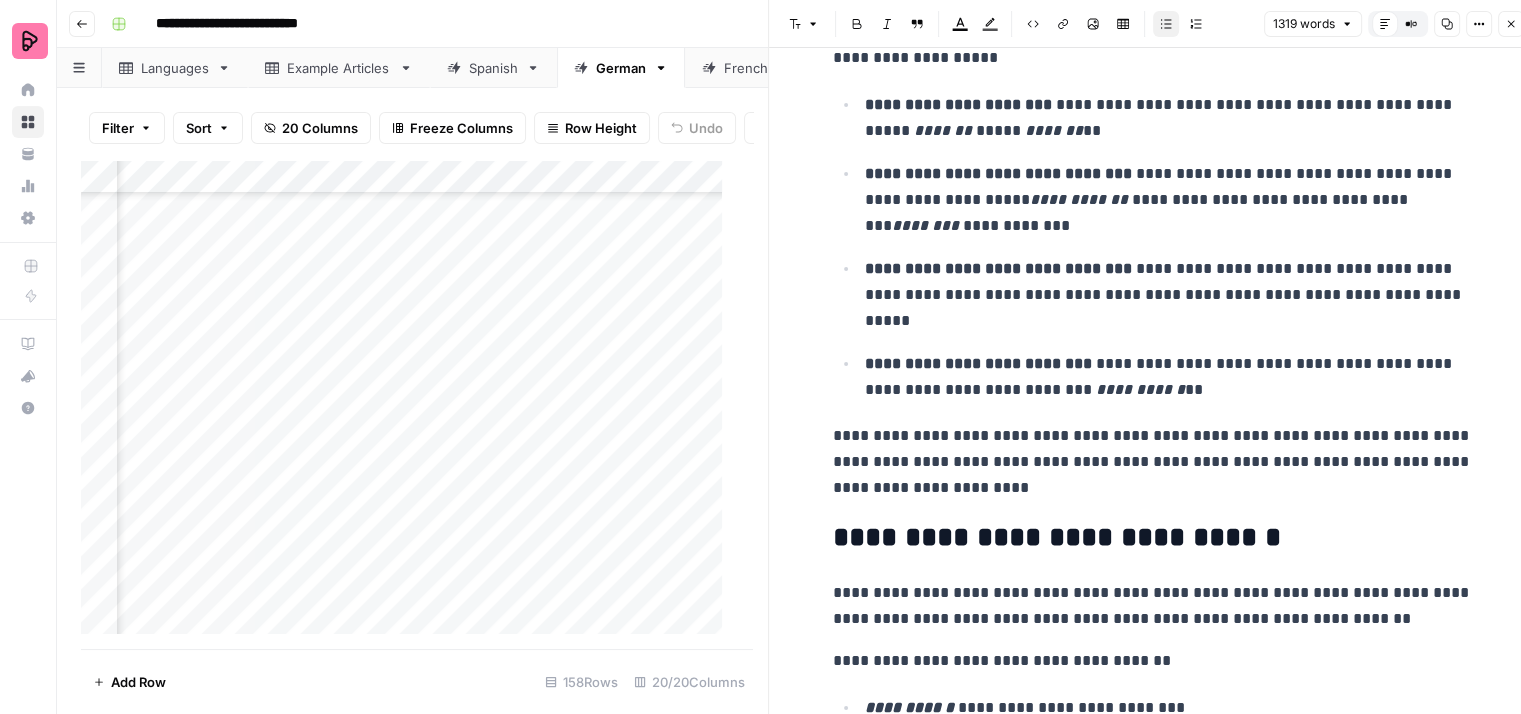 click on "**********" at bounding box center (1169, 377) 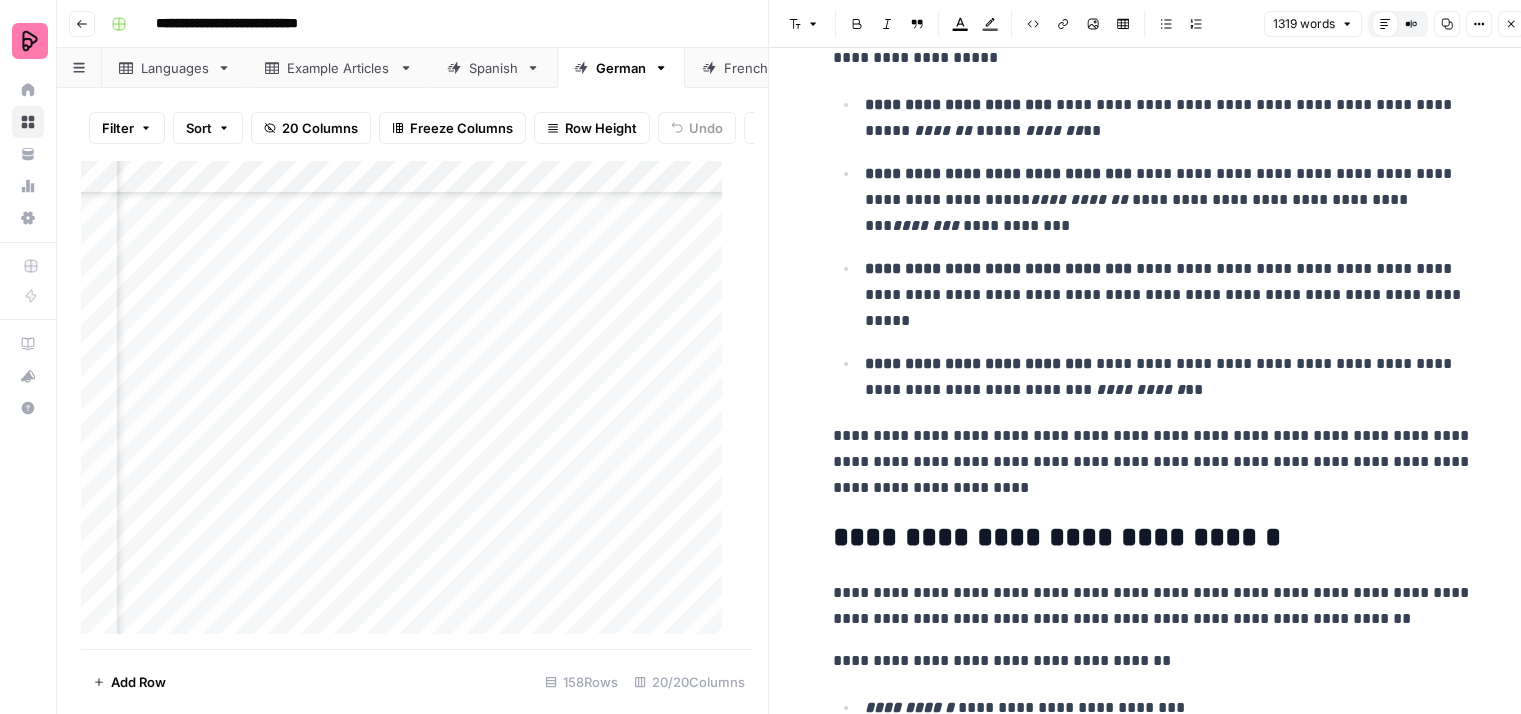 click on "**********" at bounding box center [1153, 462] 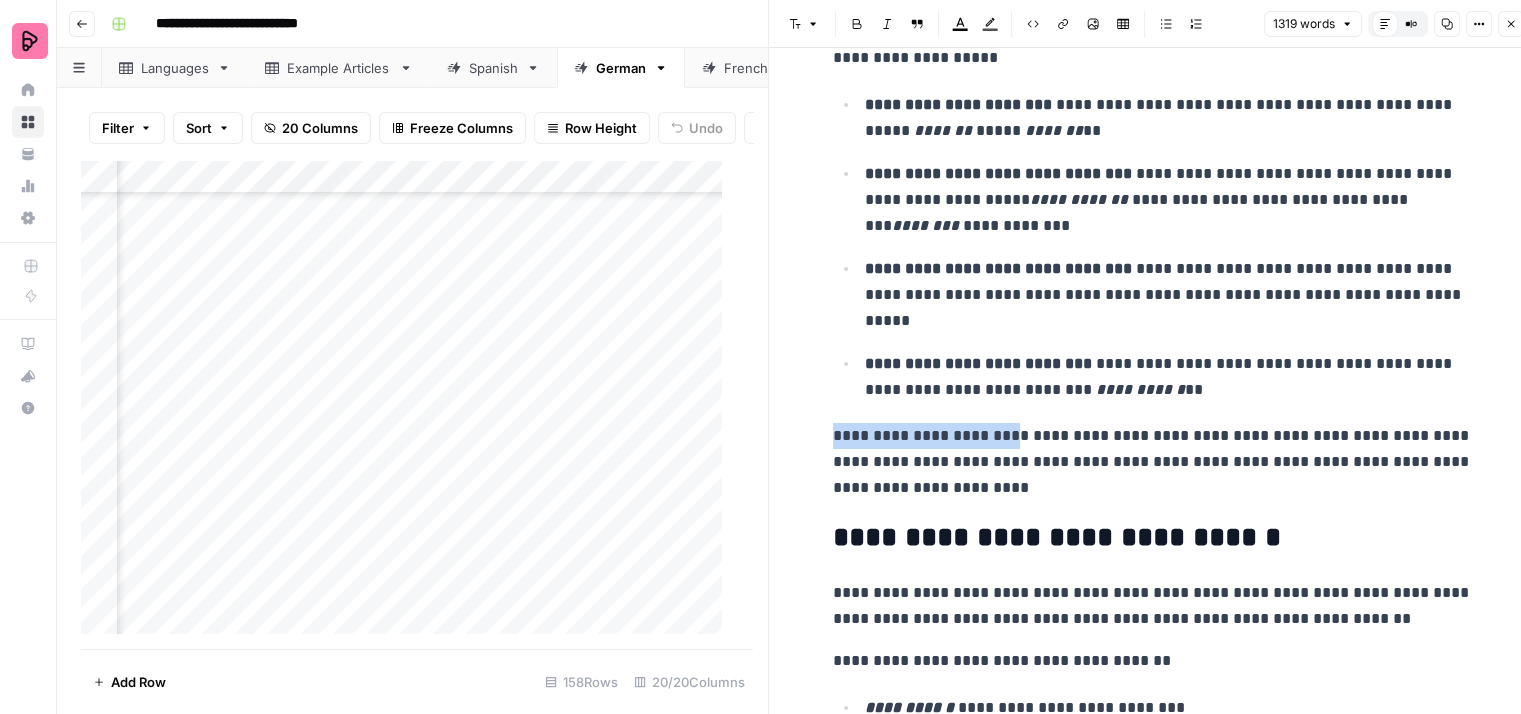 click on "**********" at bounding box center [1153, 462] 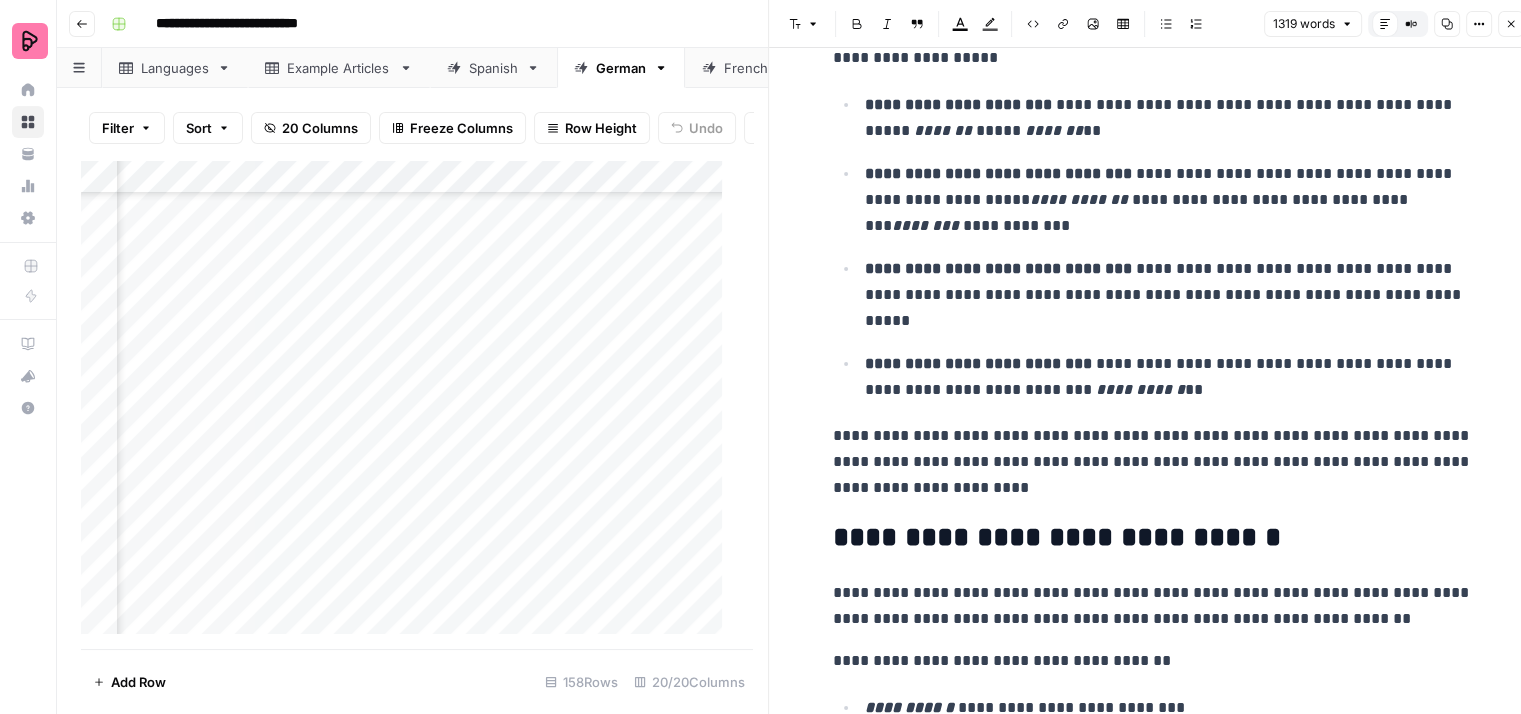 click on "**********" at bounding box center (1153, 462) 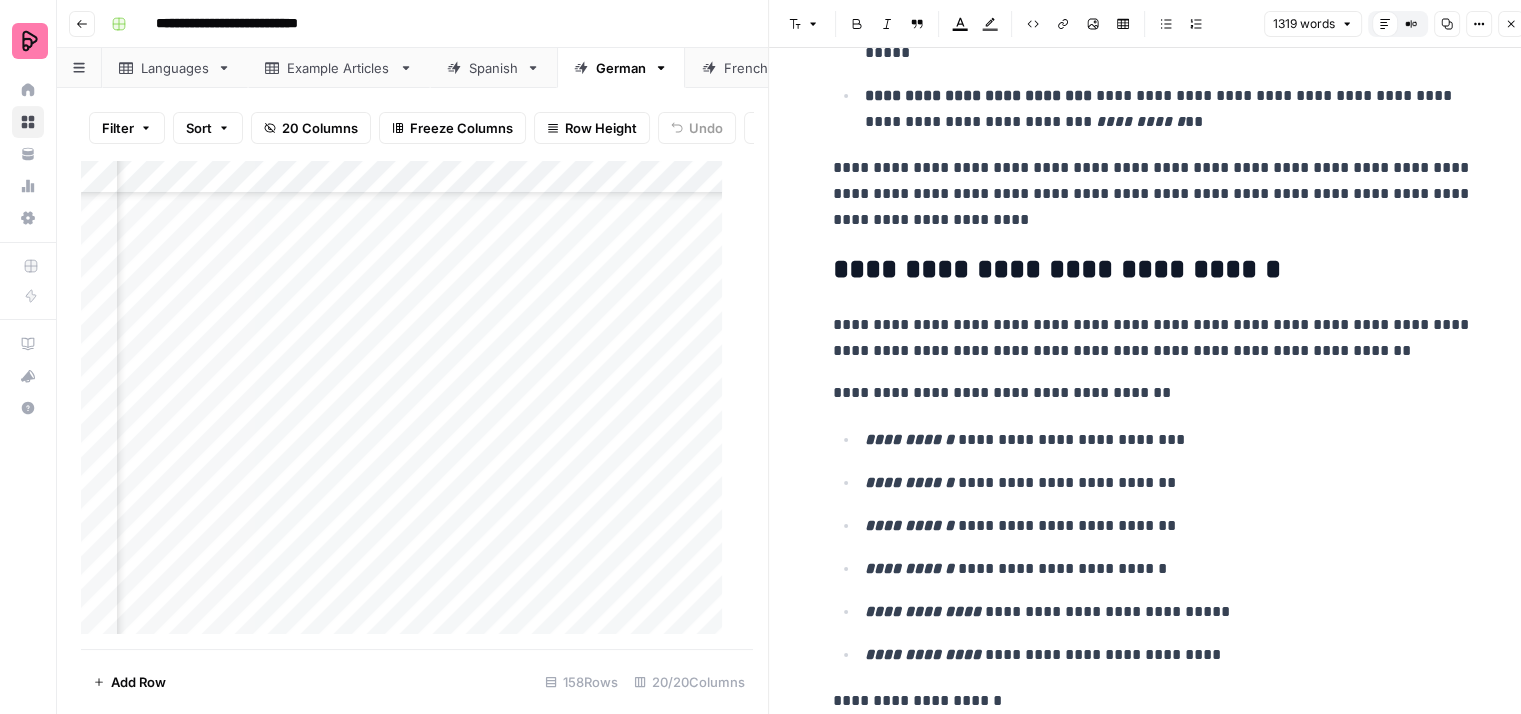 scroll, scrollTop: 4000, scrollLeft: 0, axis: vertical 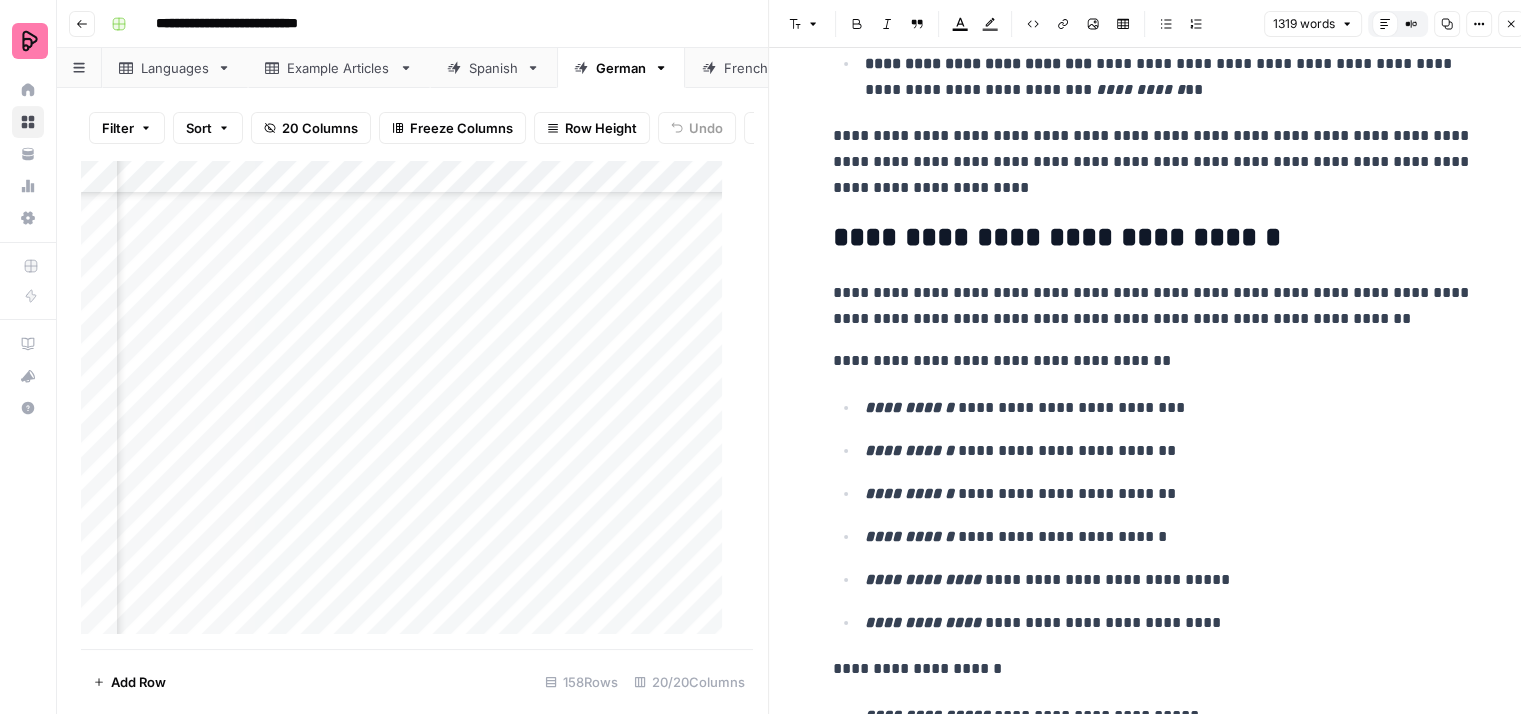 click on "**********" at bounding box center (1153, 306) 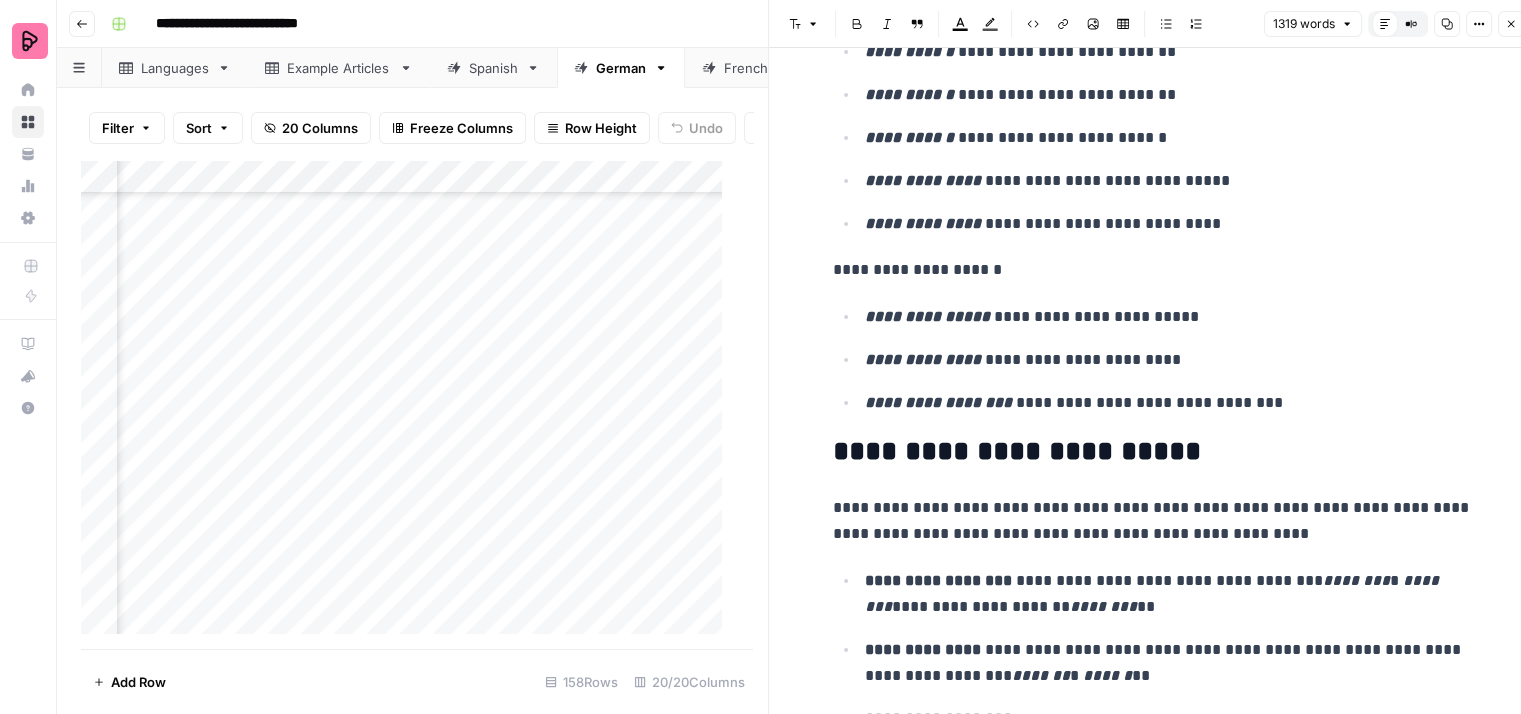 scroll, scrollTop: 4400, scrollLeft: 0, axis: vertical 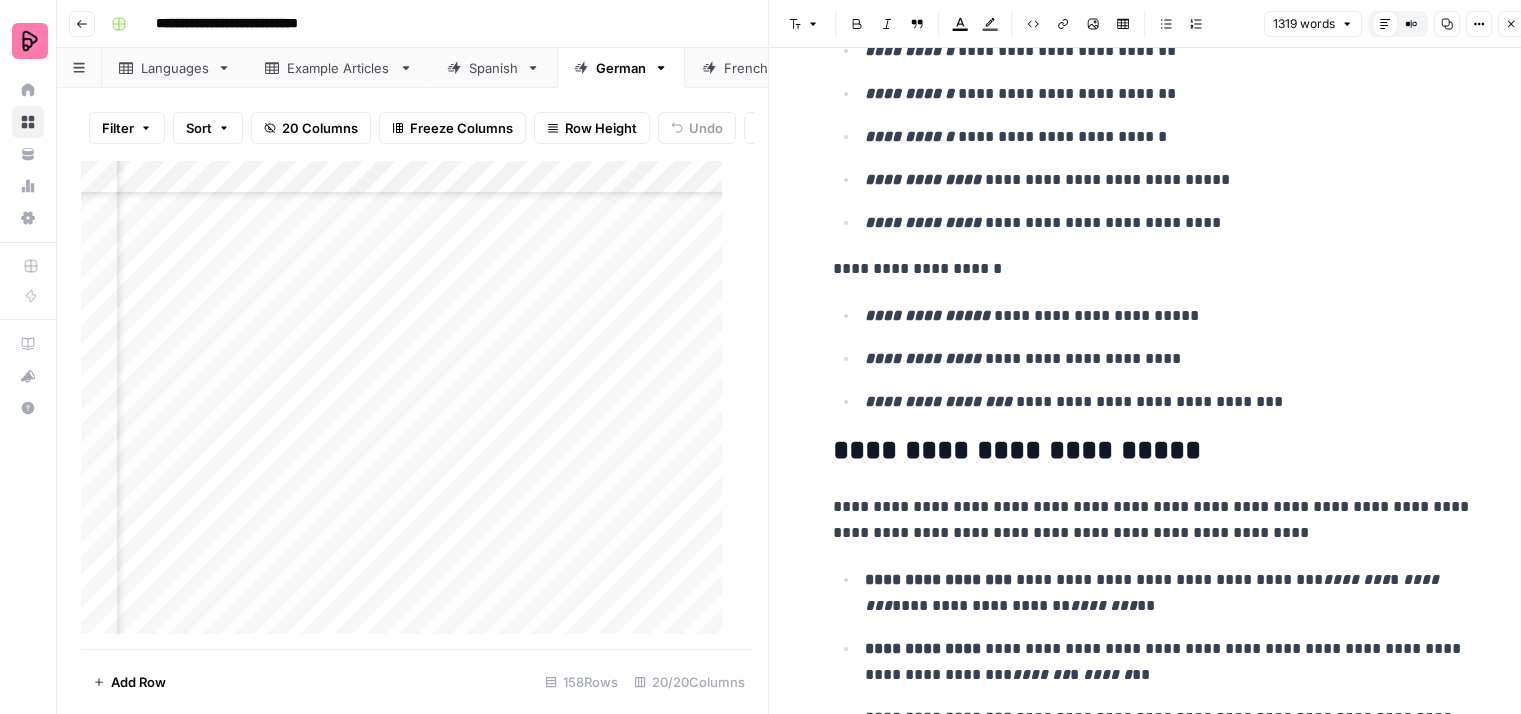 click on "**********" at bounding box center (1153, 451) 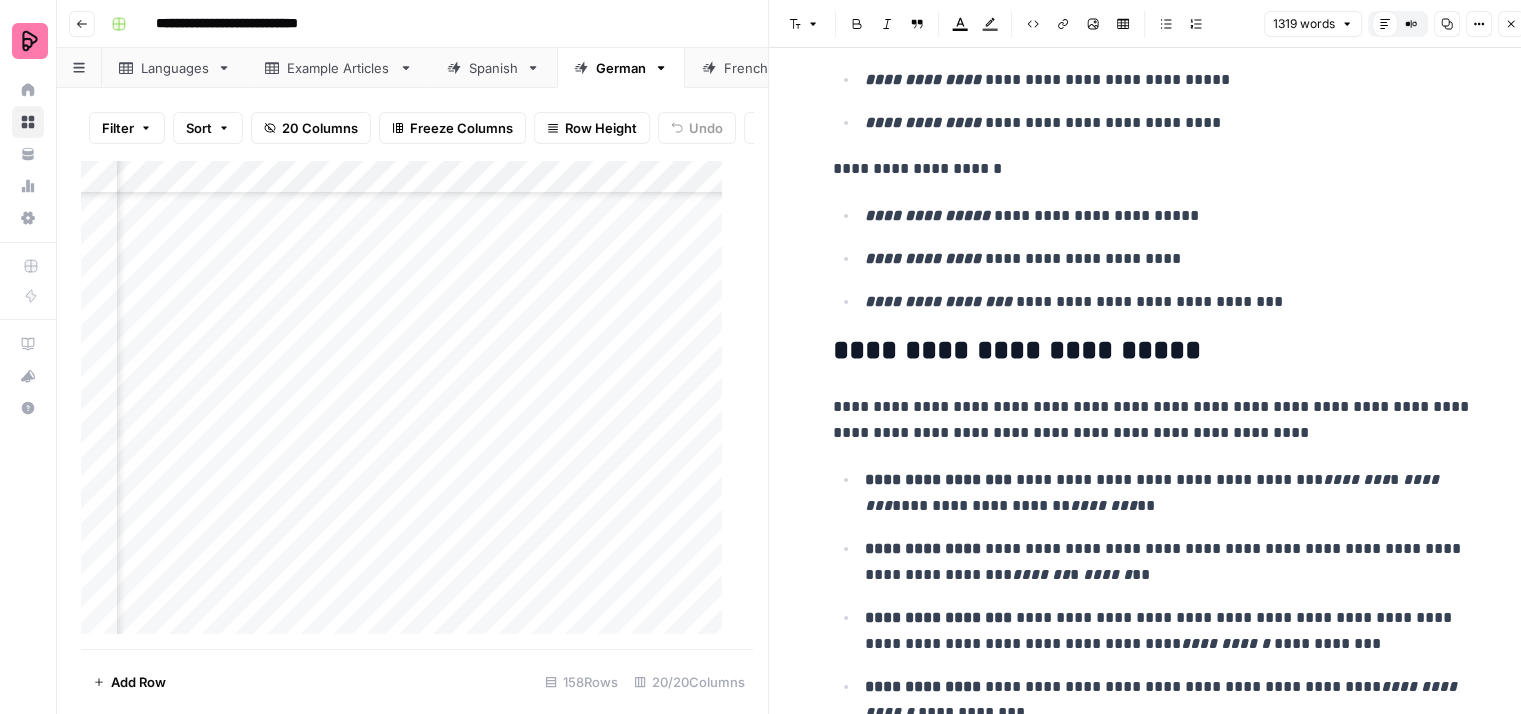 click on "**********" at bounding box center (1153, 420) 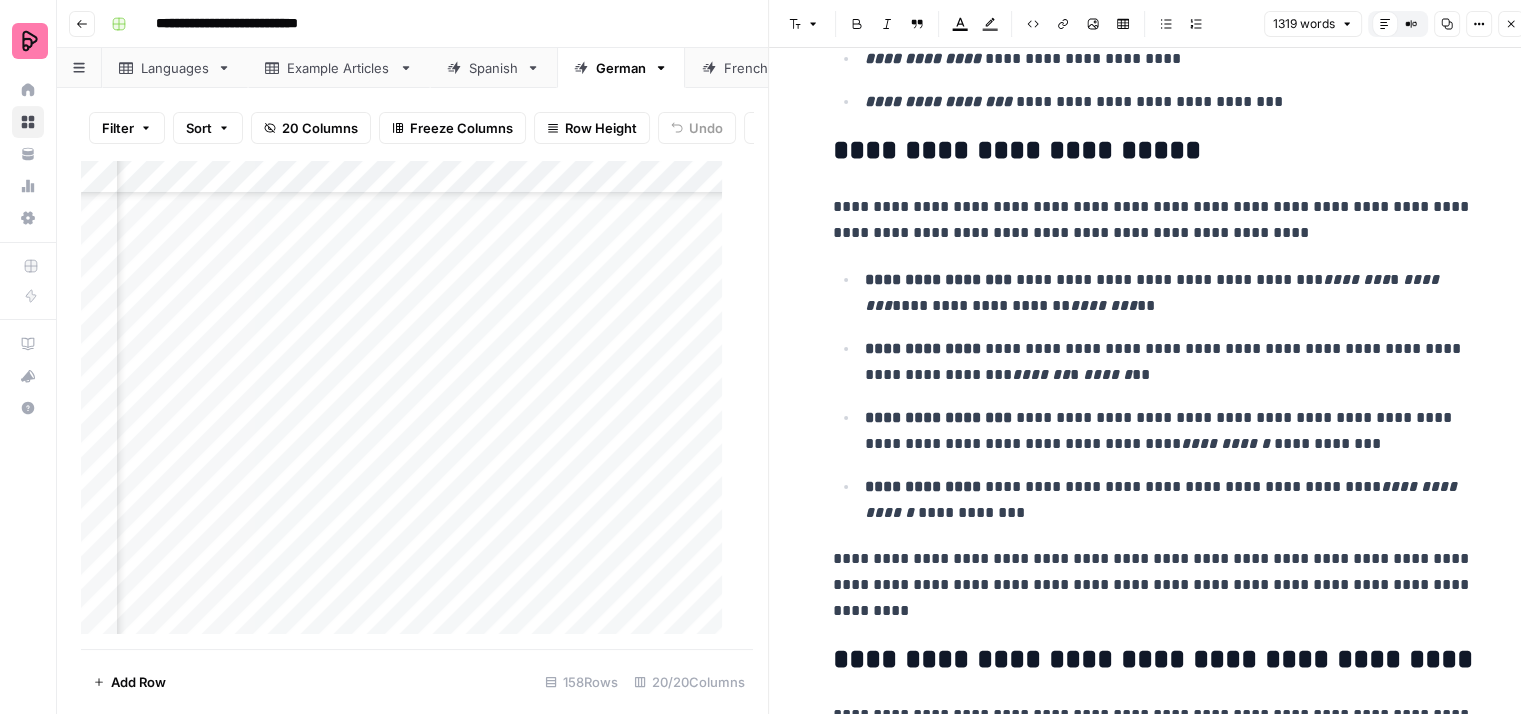 scroll, scrollTop: 4800, scrollLeft: 0, axis: vertical 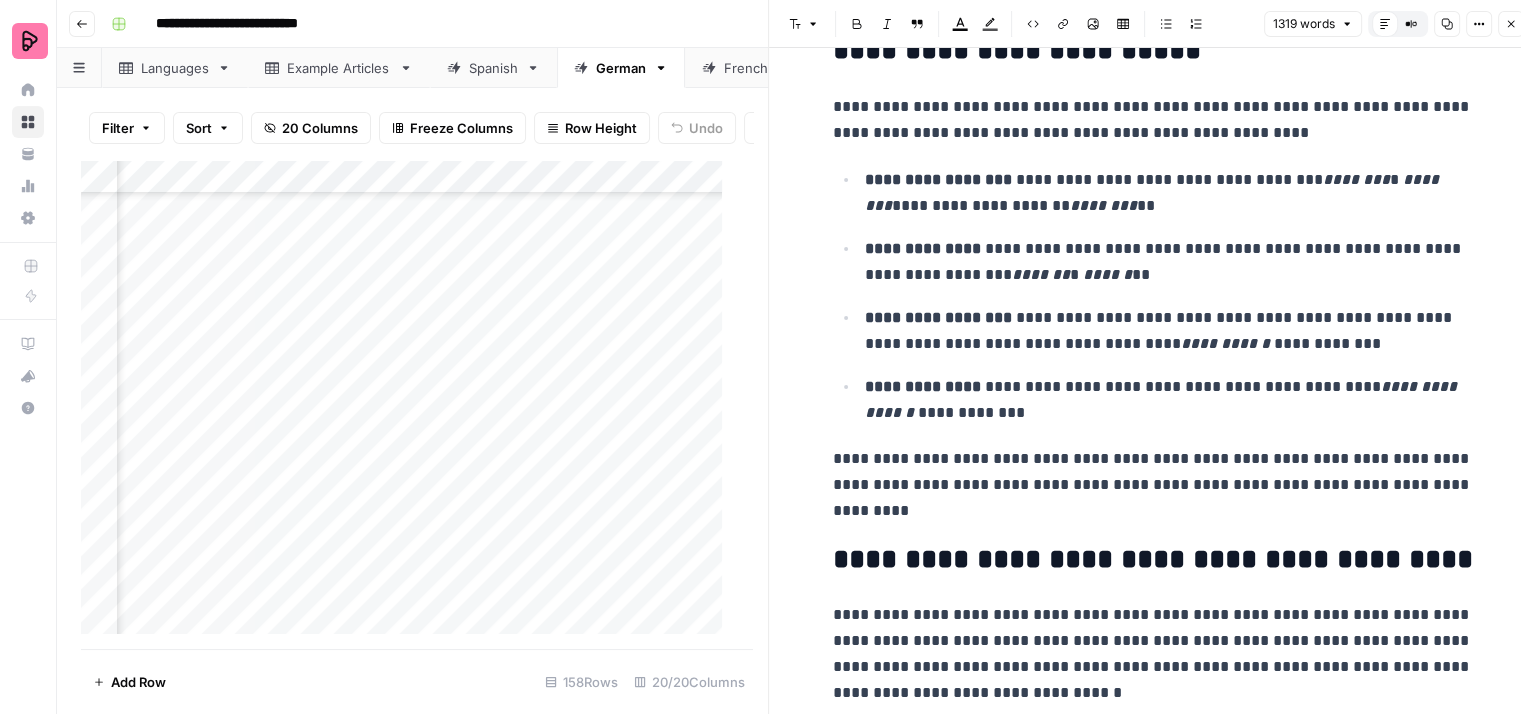 click on "**********" at bounding box center [1169, 193] 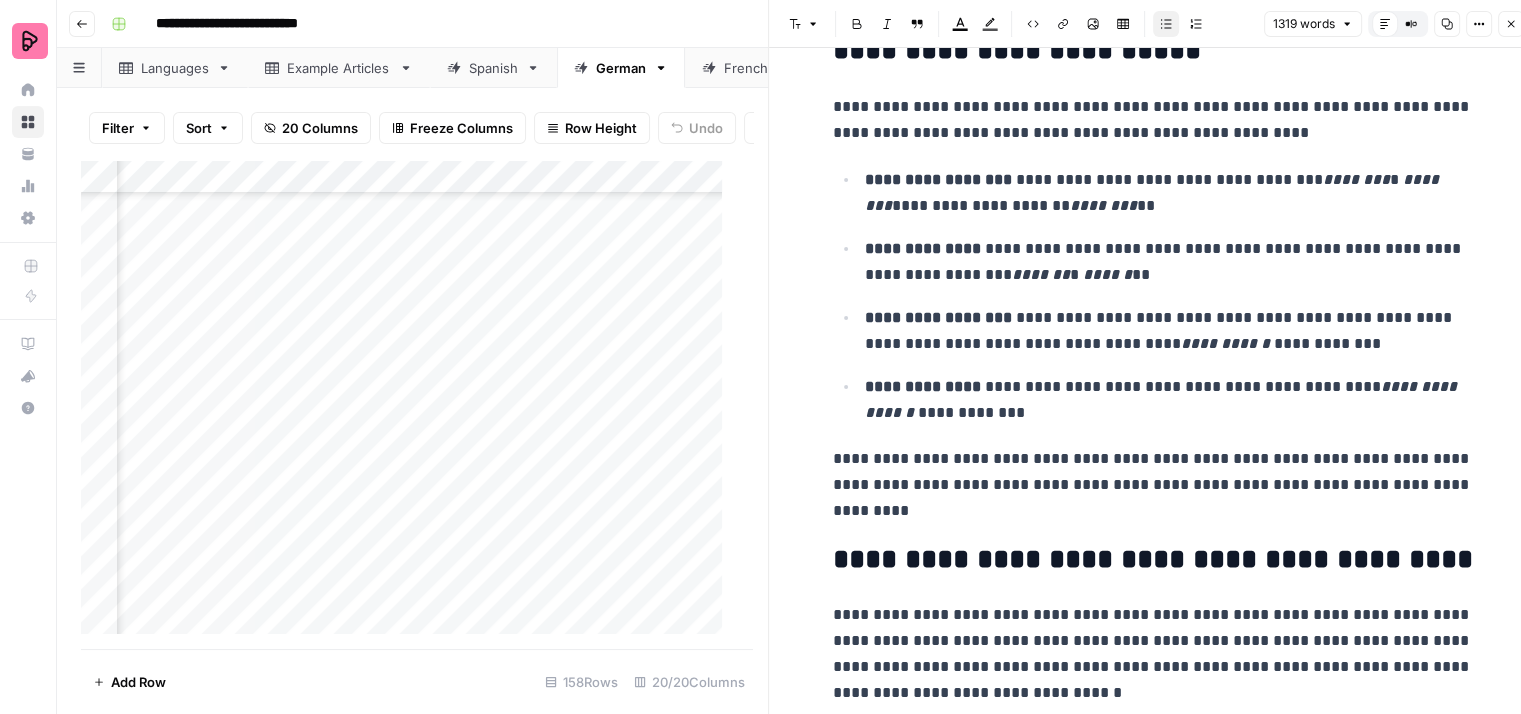 click on "**********" at bounding box center (1169, 193) 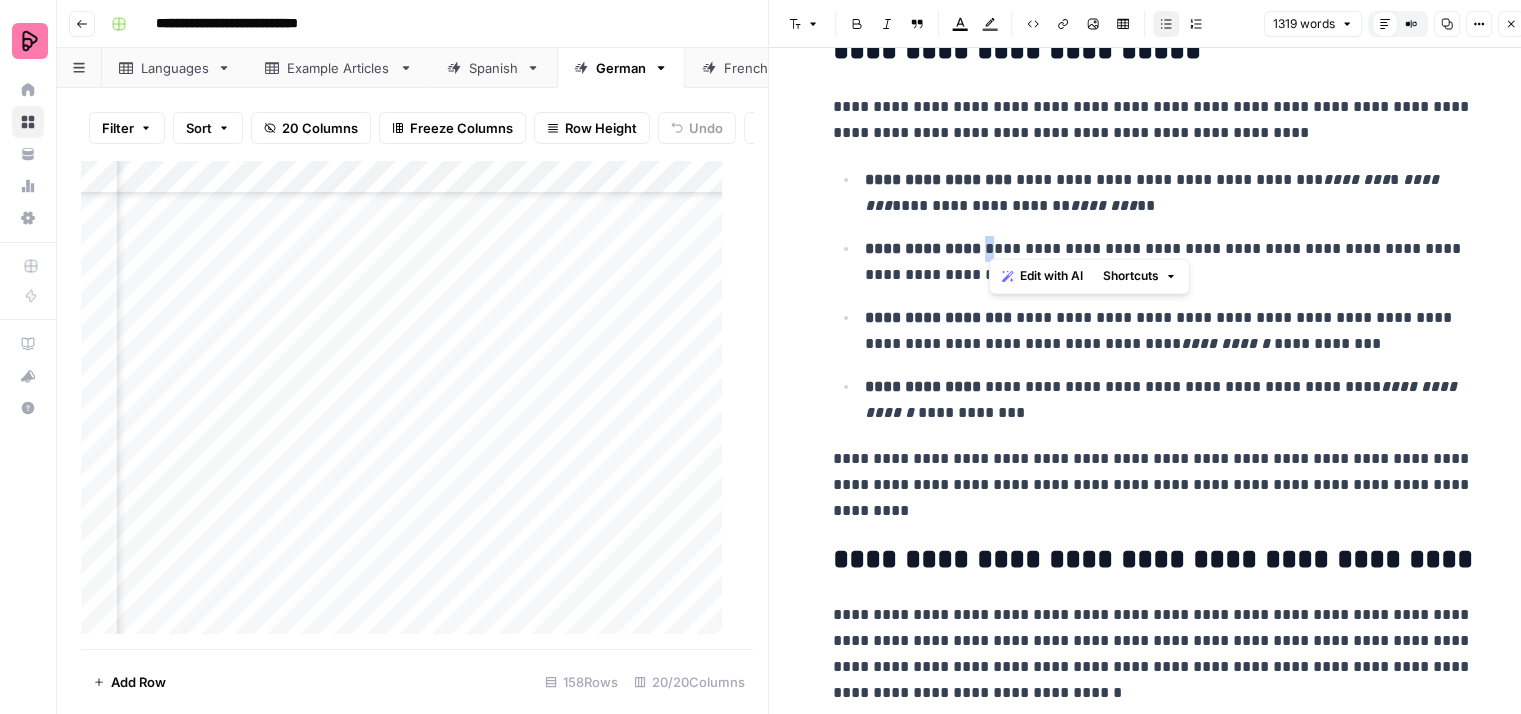 click on "**********" at bounding box center [1169, 262] 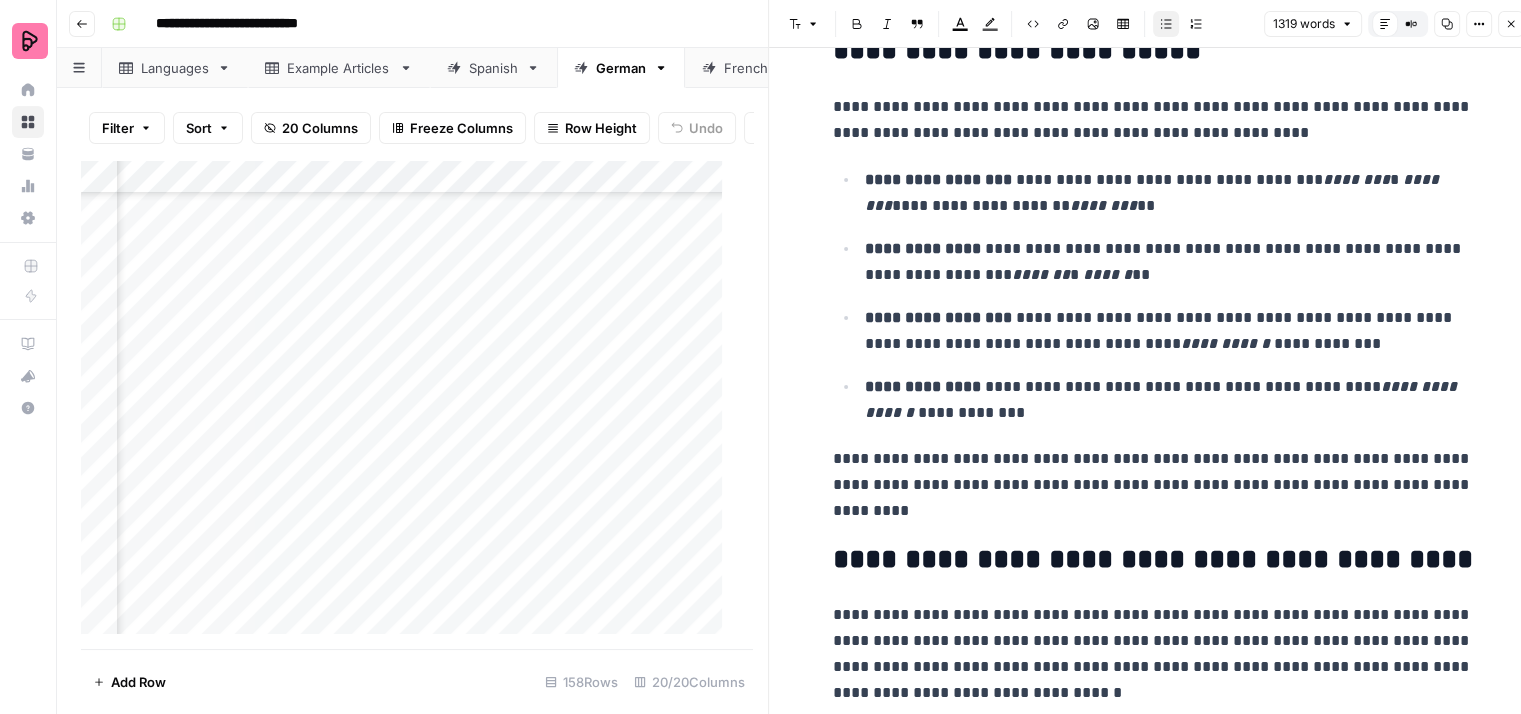 click on "**********" at bounding box center (1169, 262) 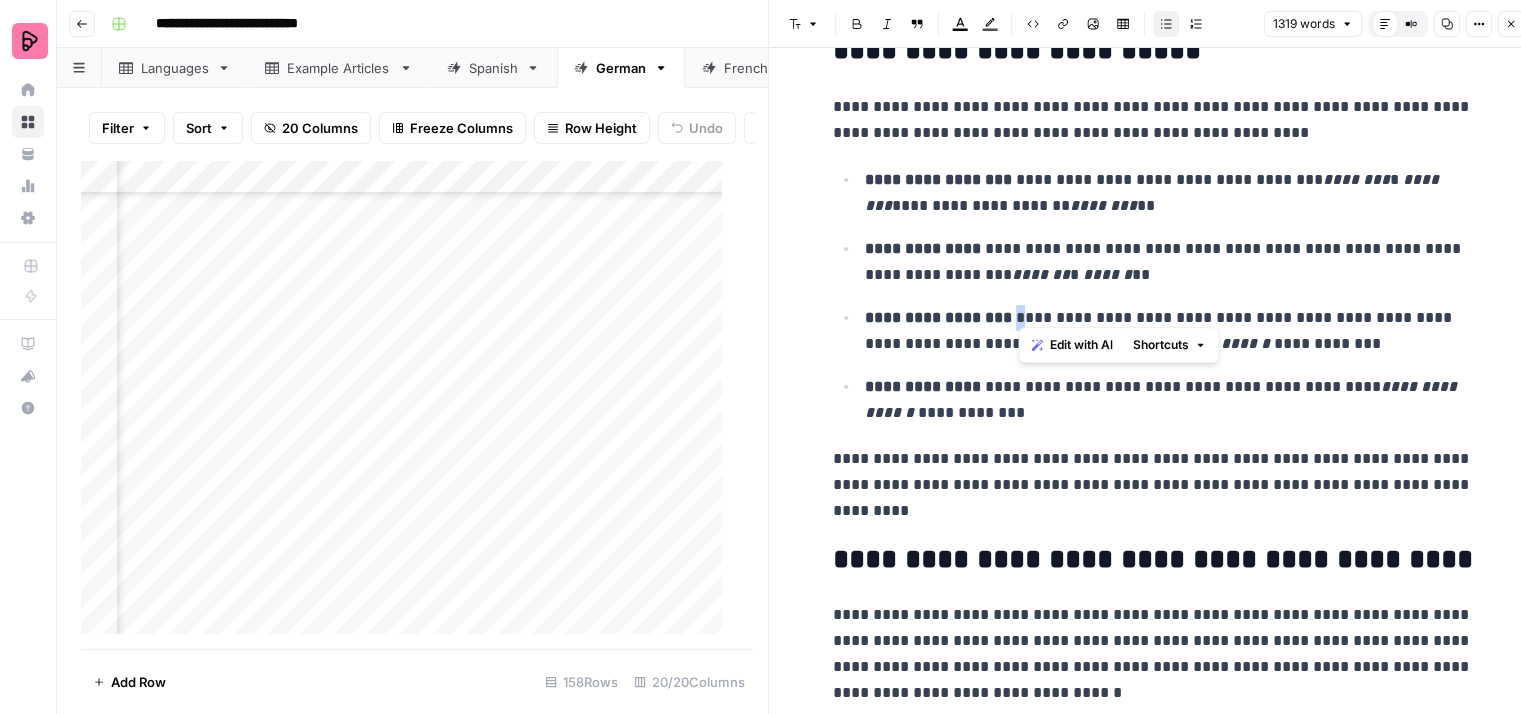 click on "**********" at bounding box center (1169, 331) 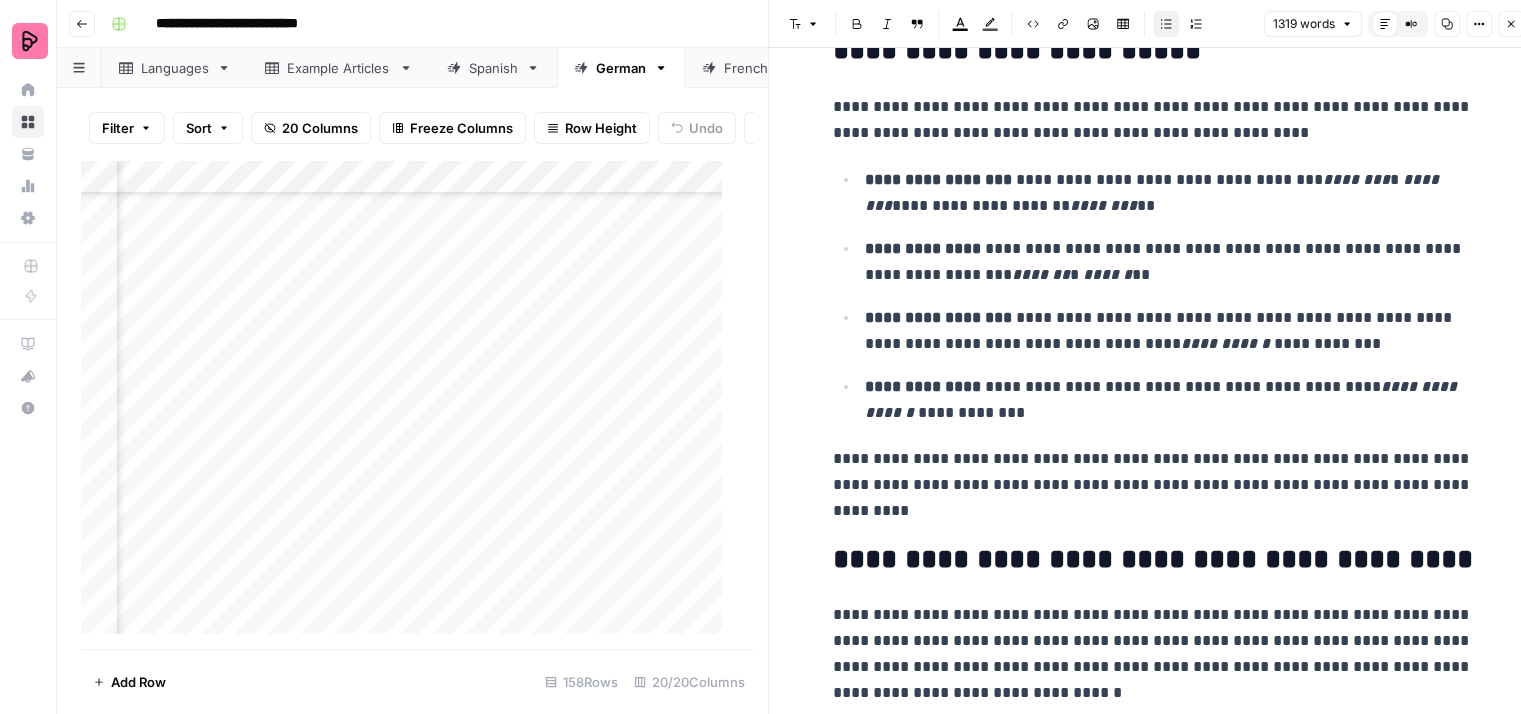 click on "**********" at bounding box center [1169, 331] 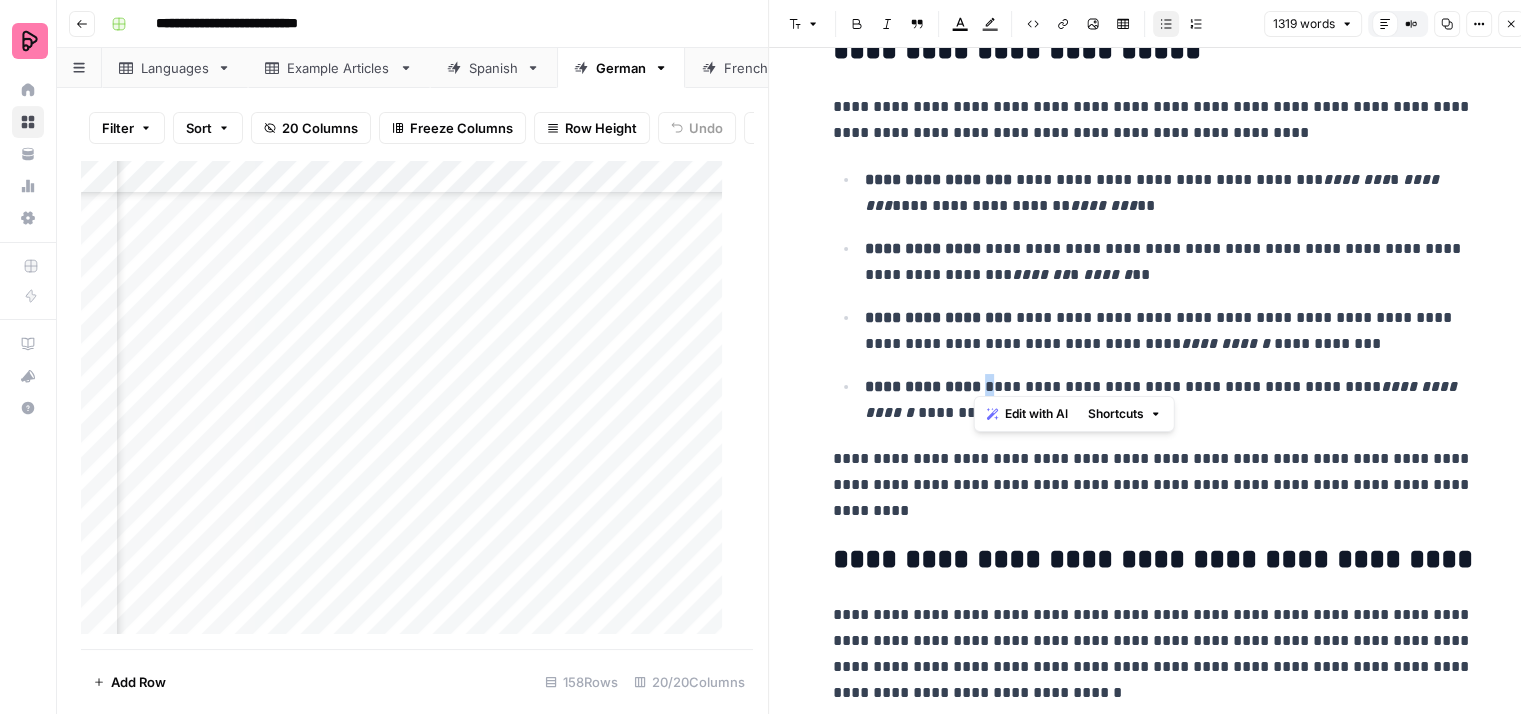 click on "**********" at bounding box center (1169, 400) 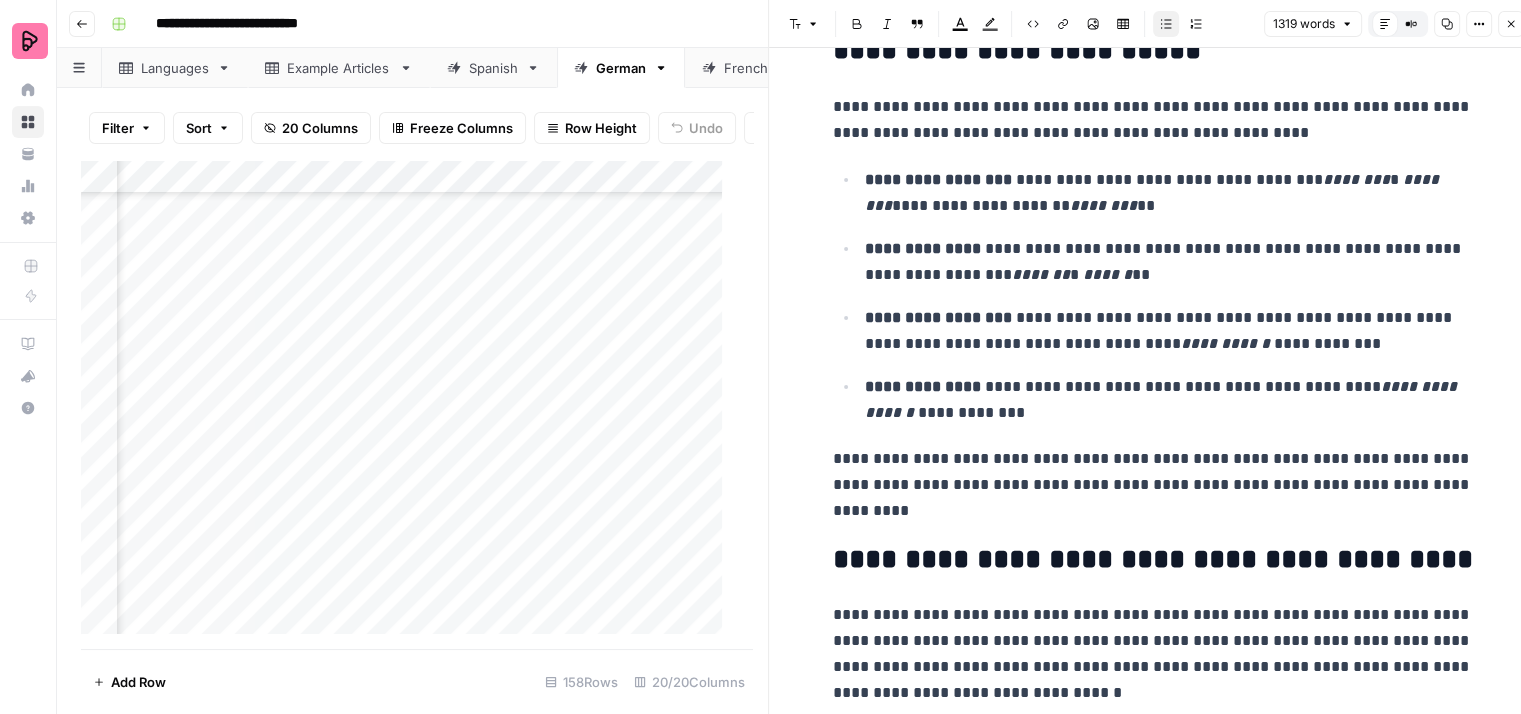 click on "**********" at bounding box center (1169, 400) 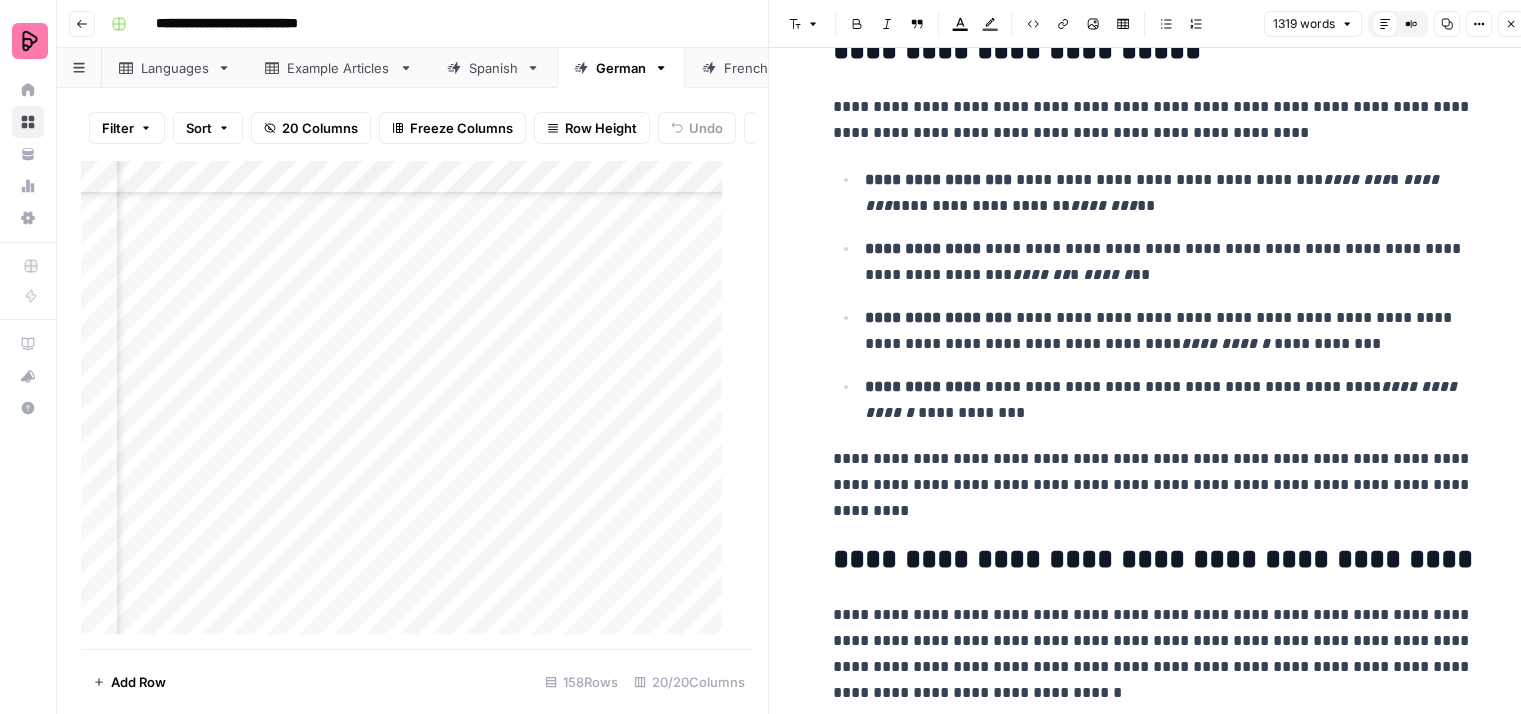 click on "**********" at bounding box center (1153, 485) 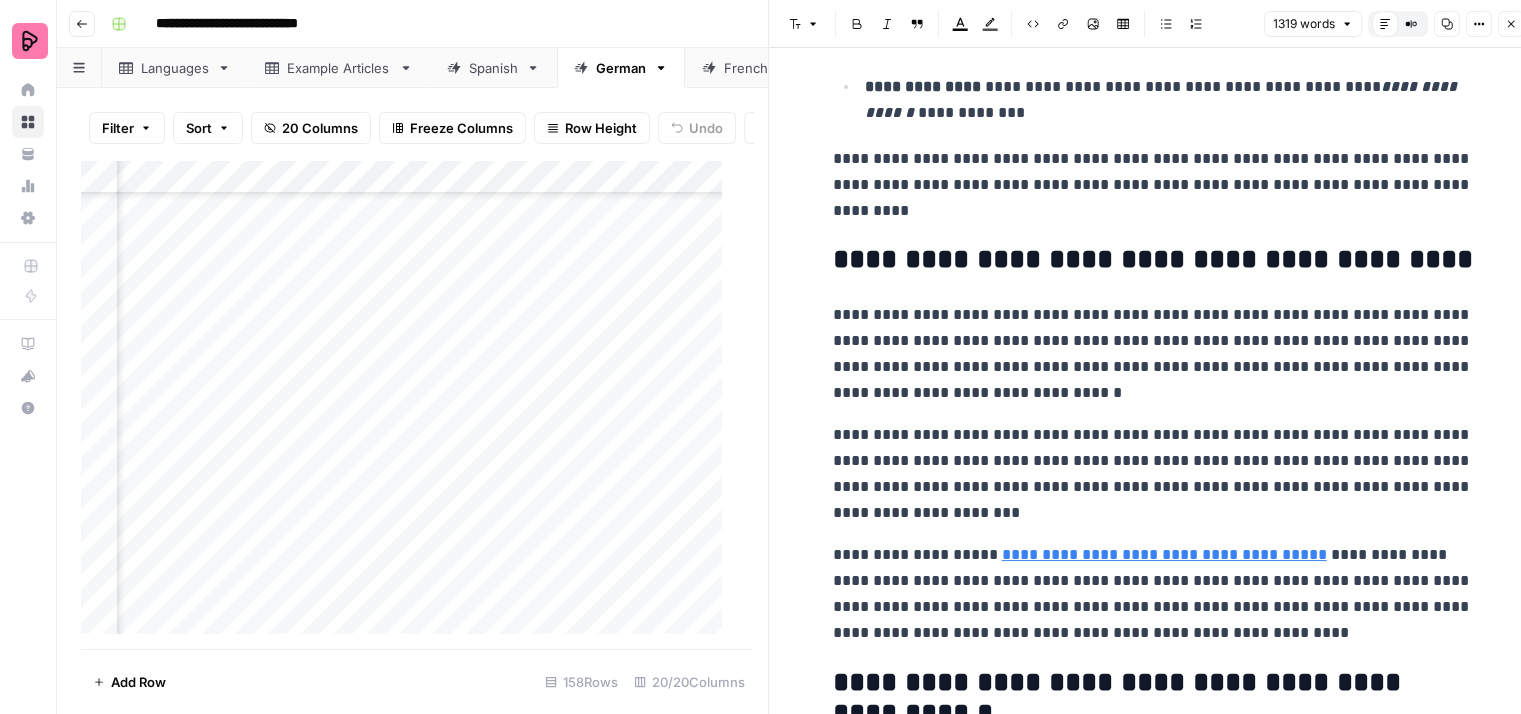 scroll, scrollTop: 5200, scrollLeft: 0, axis: vertical 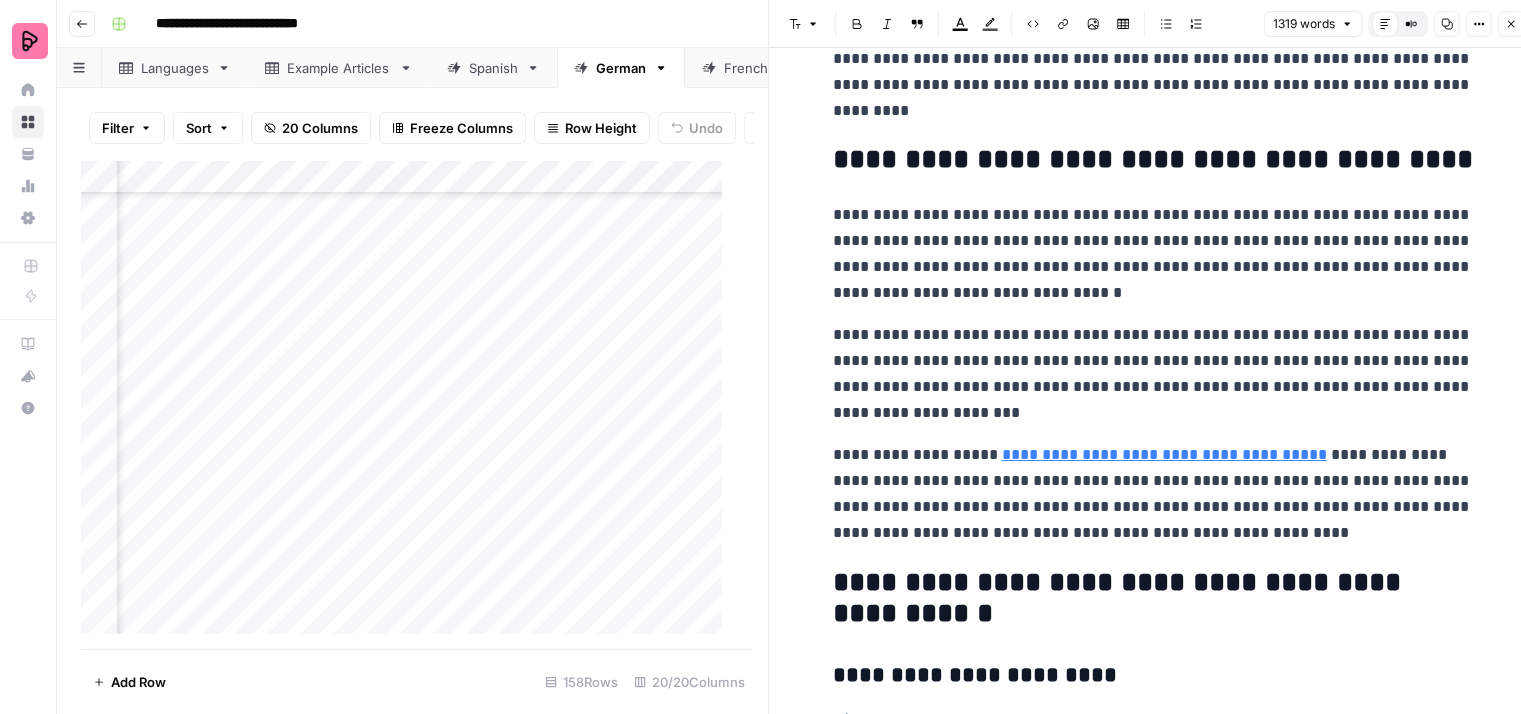 click on "**********" at bounding box center (1153, 254) 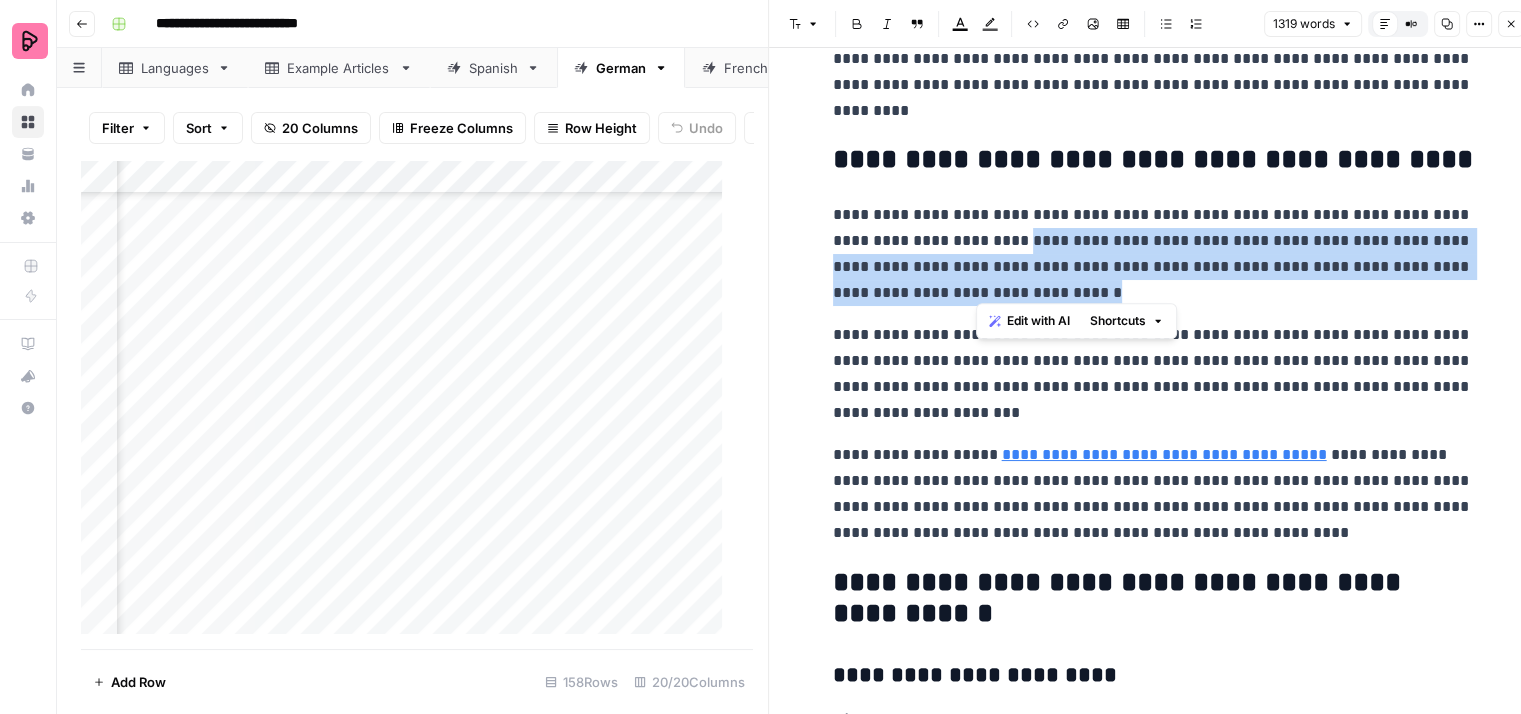 drag, startPoint x: 1081, startPoint y: 276, endPoint x: 980, endPoint y: 235, distance: 109.004585 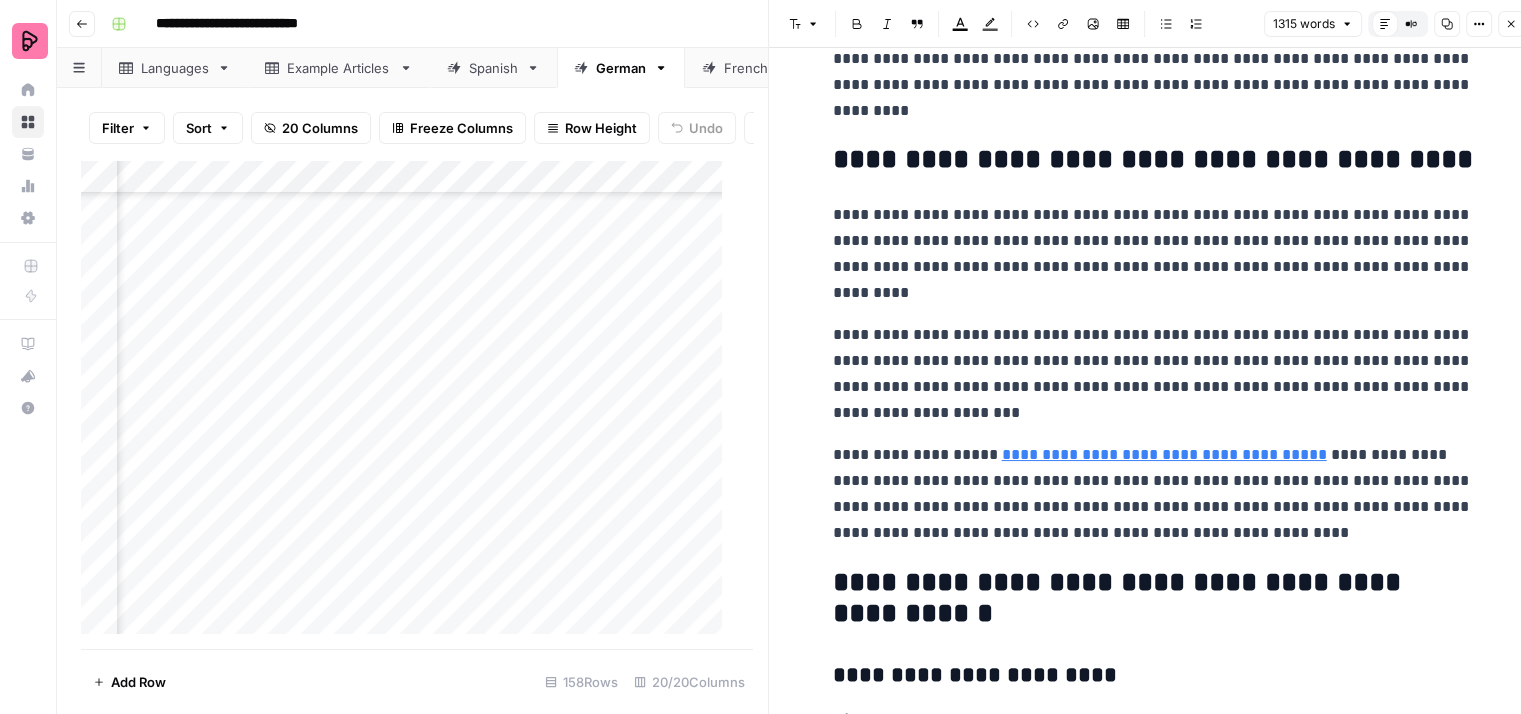 click on "**********" at bounding box center (1153, 254) 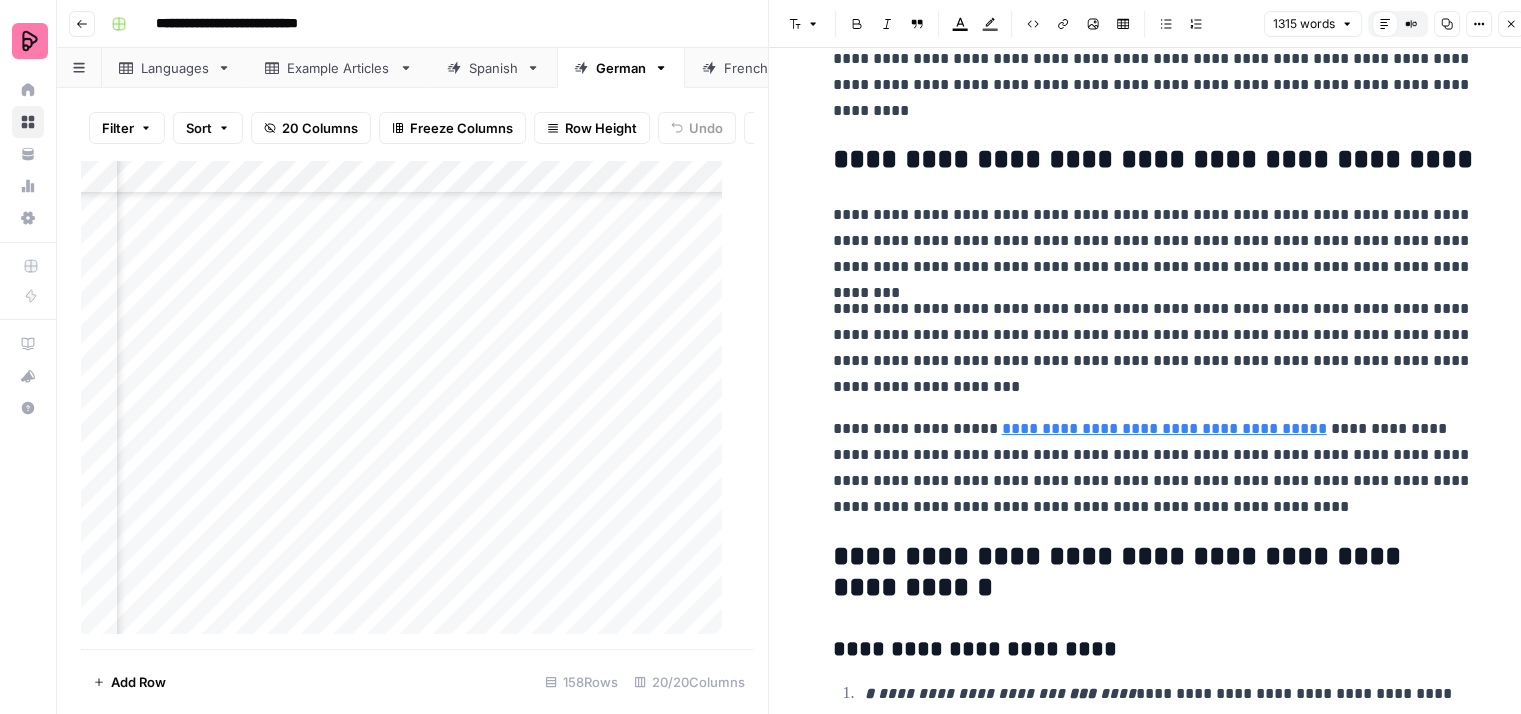 click on "**********" at bounding box center (1153, 348) 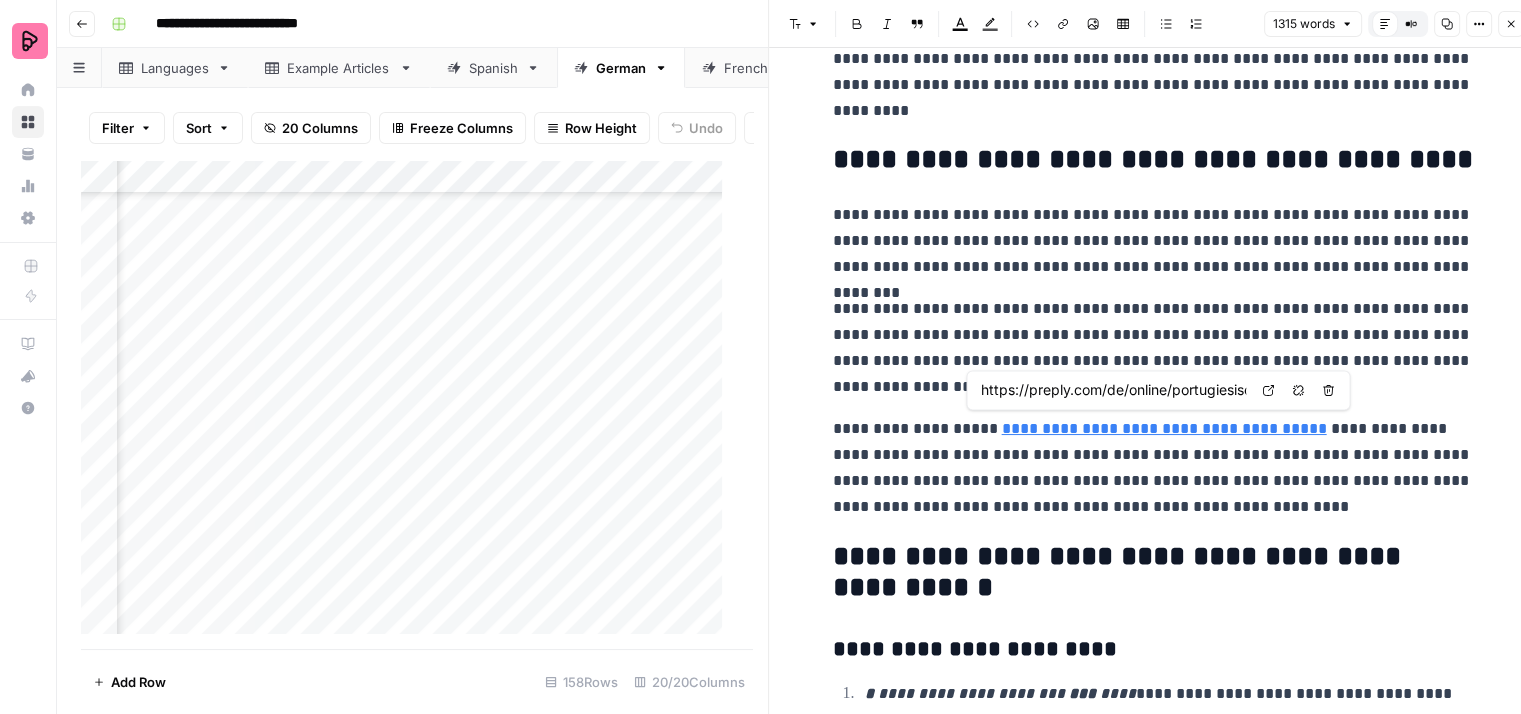 click on "**********" at bounding box center [1164, 428] 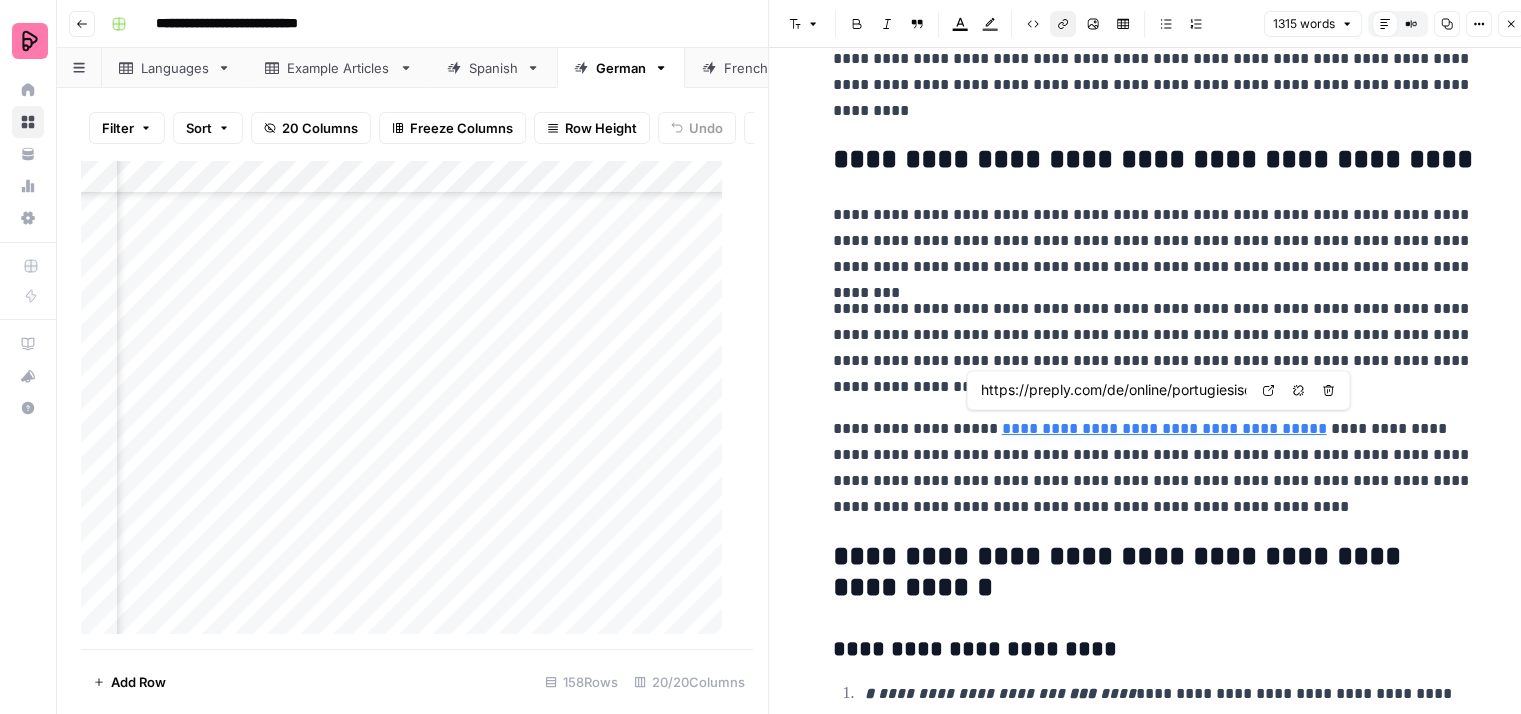 click on "**********" at bounding box center [1164, 428] 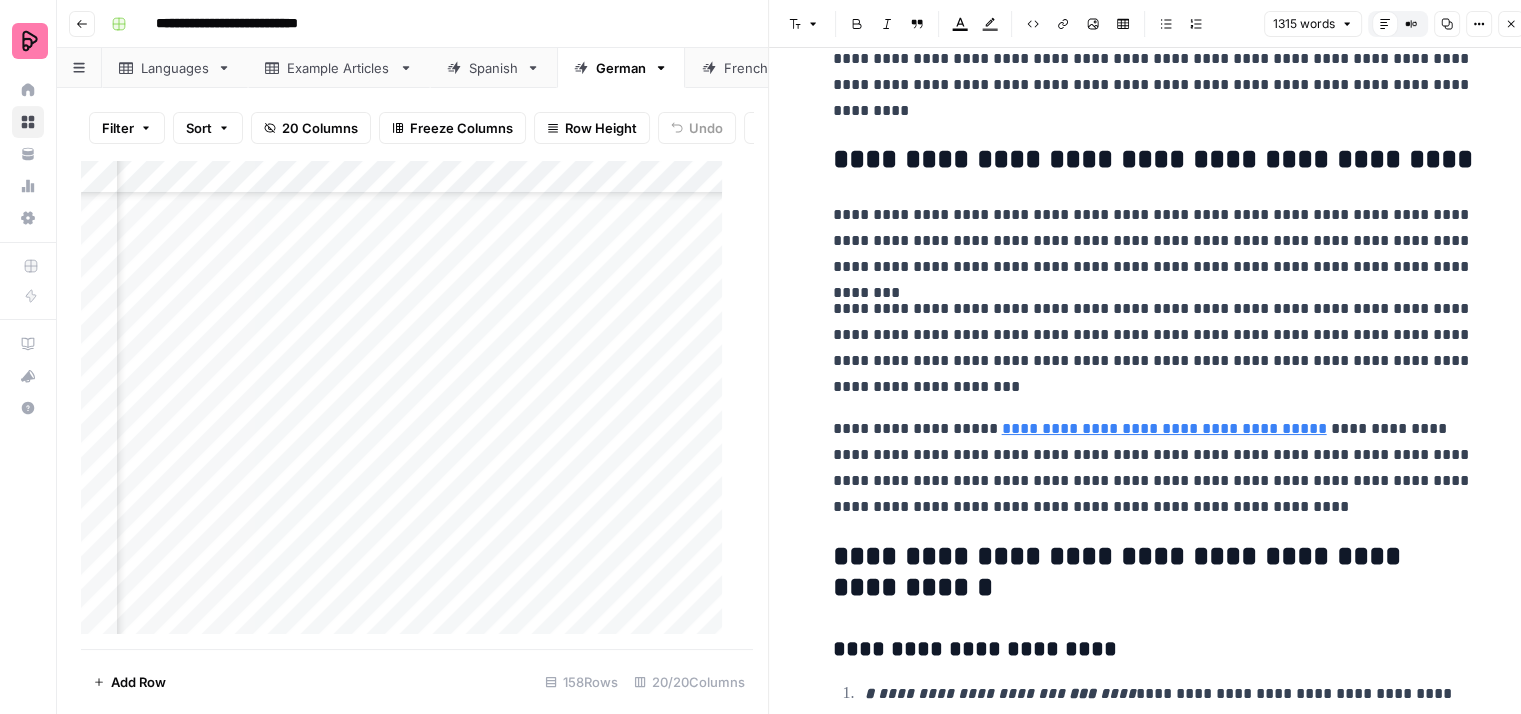 click on "**********" at bounding box center (1153, 468) 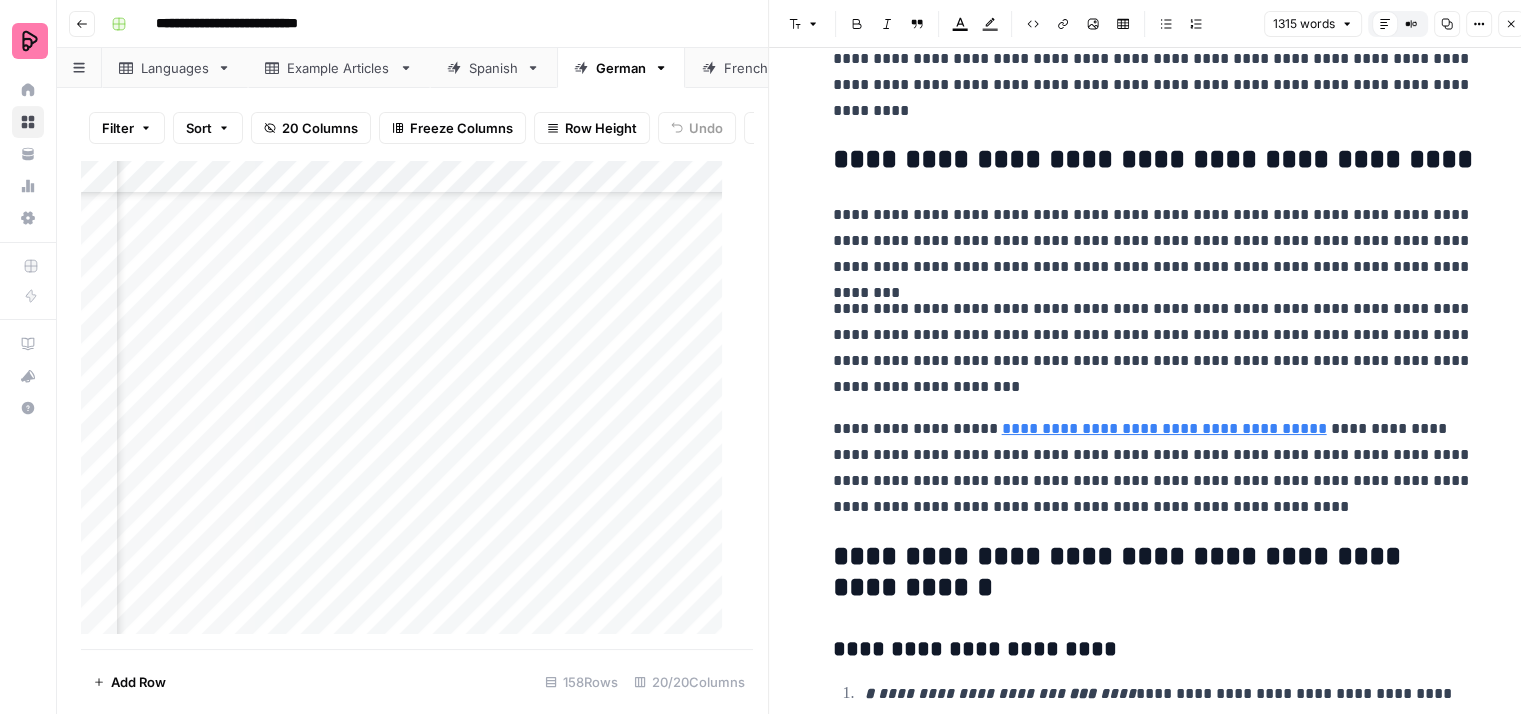 click on "**********" at bounding box center (1153, 468) 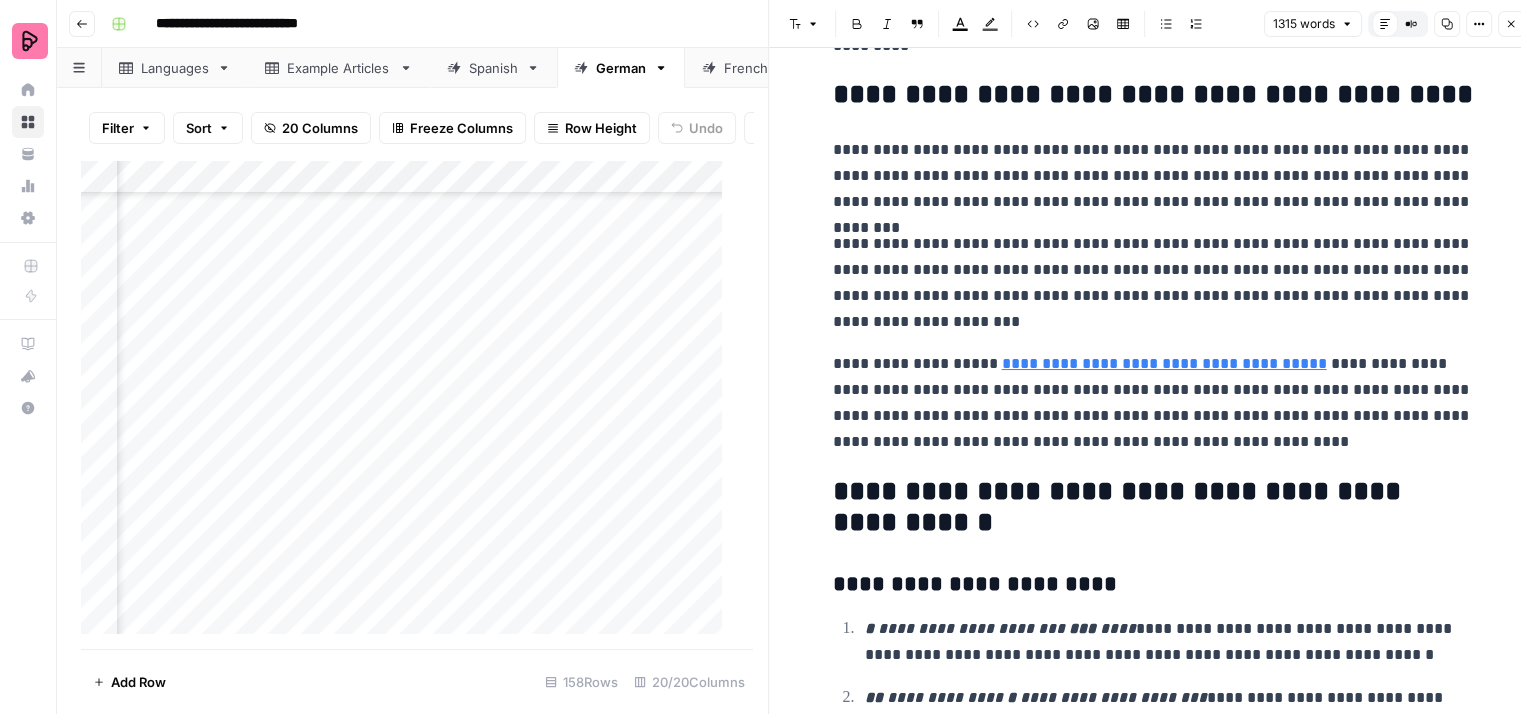 scroll, scrollTop: 5300, scrollLeft: 0, axis: vertical 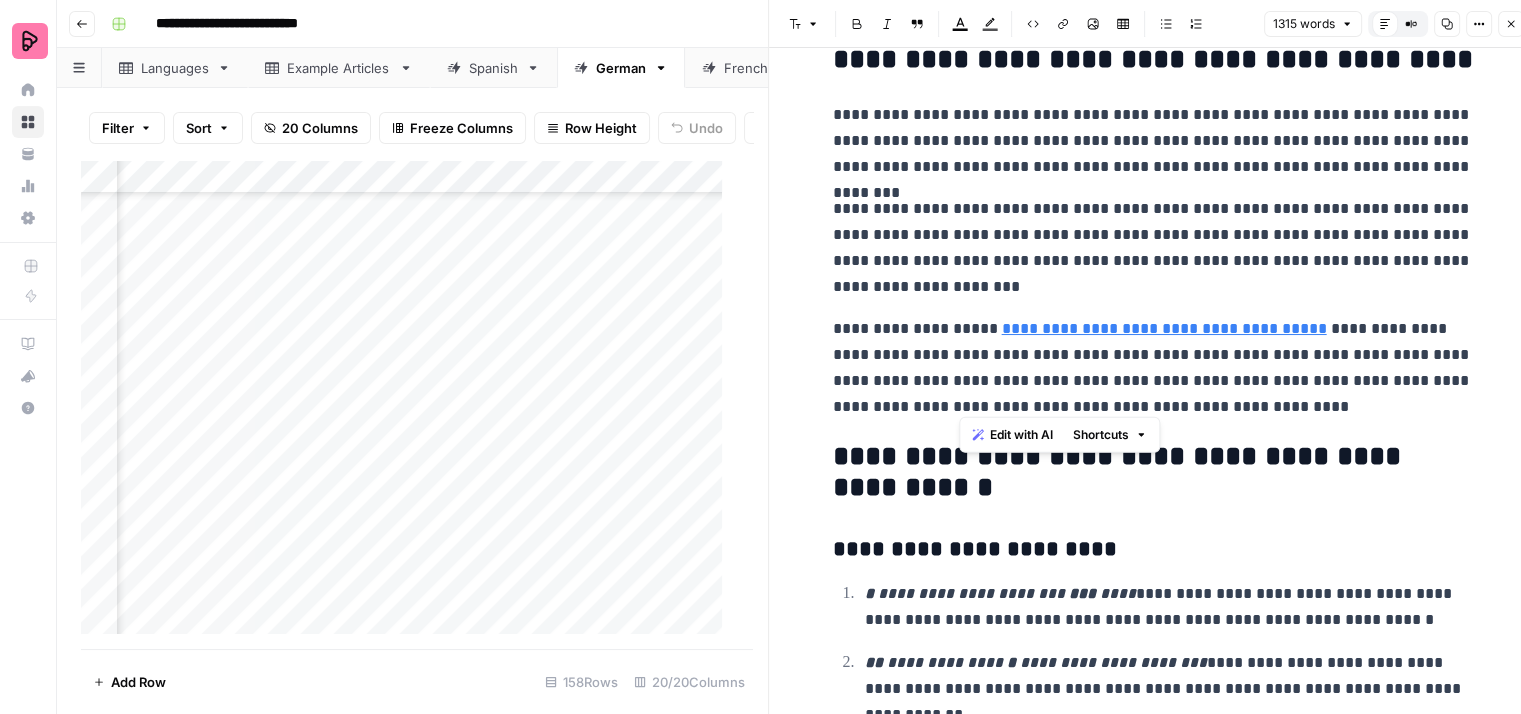 drag, startPoint x: 1330, startPoint y: 401, endPoint x: 965, endPoint y: 376, distance: 365.85516 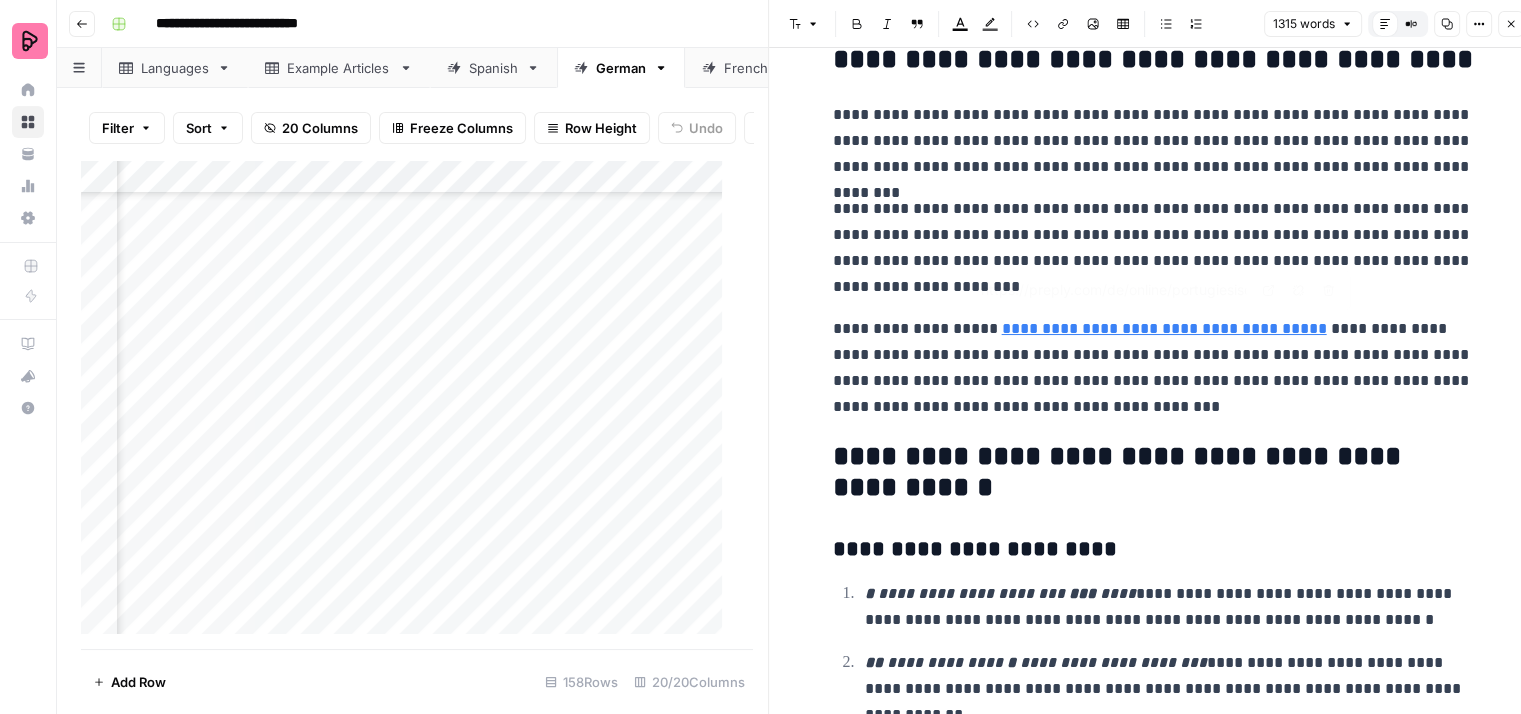 click on "**********" at bounding box center [1153, 368] 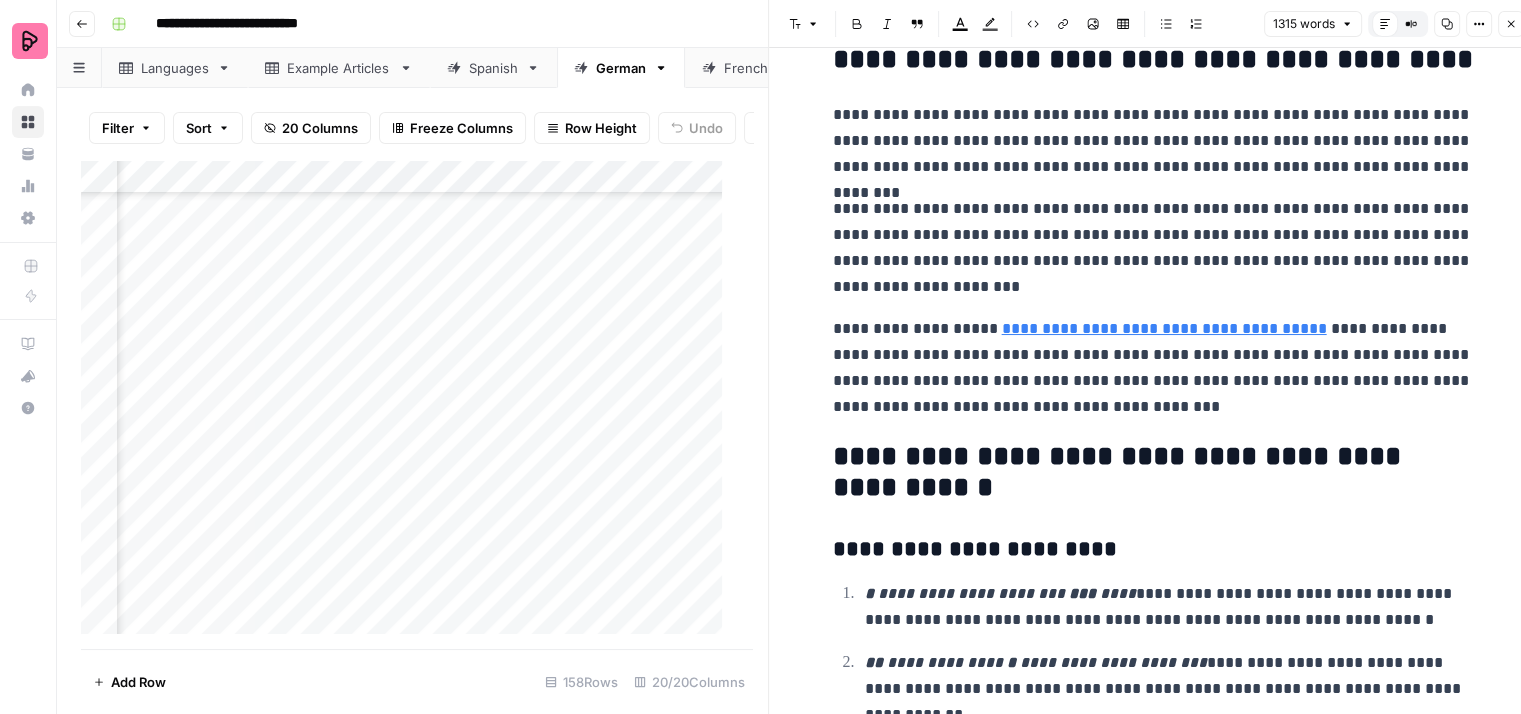 click on "**********" at bounding box center [1153, 368] 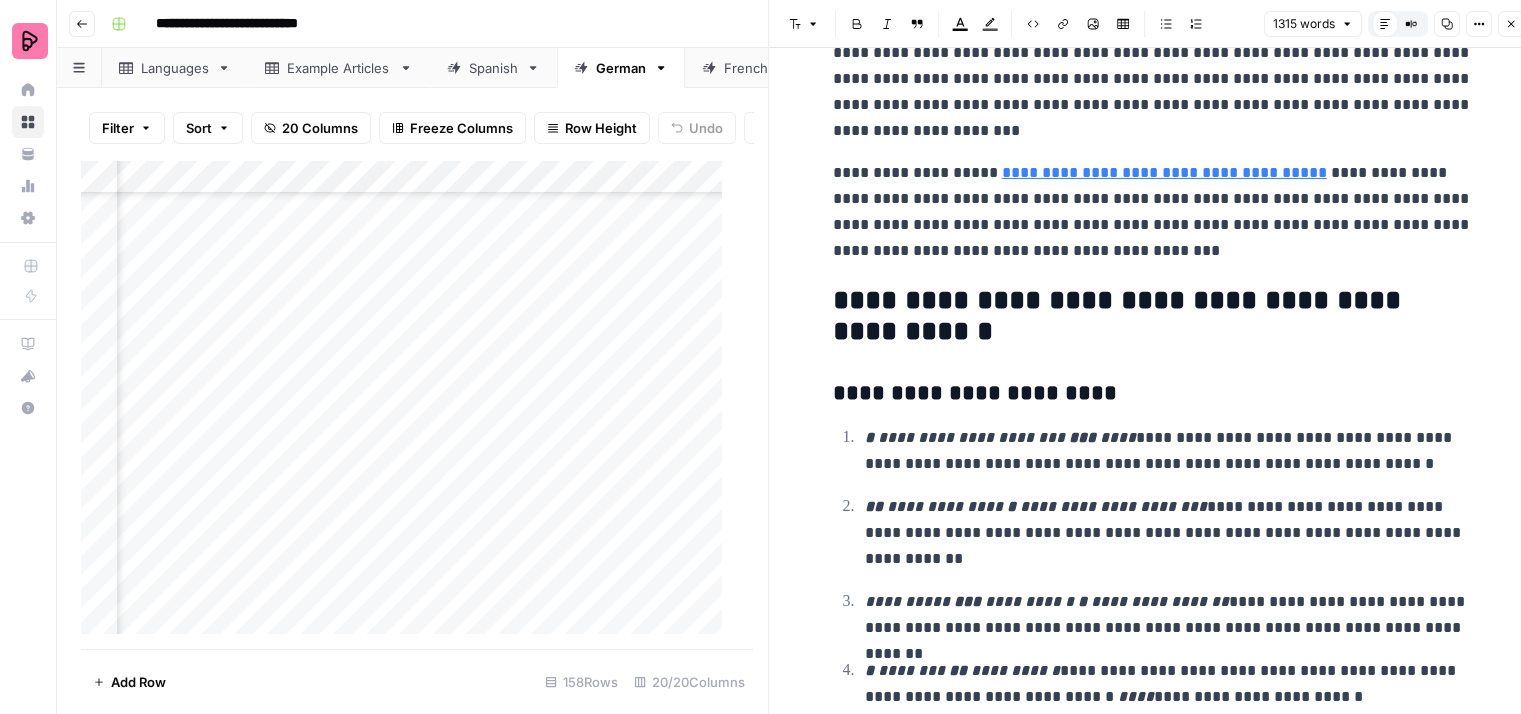 scroll, scrollTop: 5500, scrollLeft: 0, axis: vertical 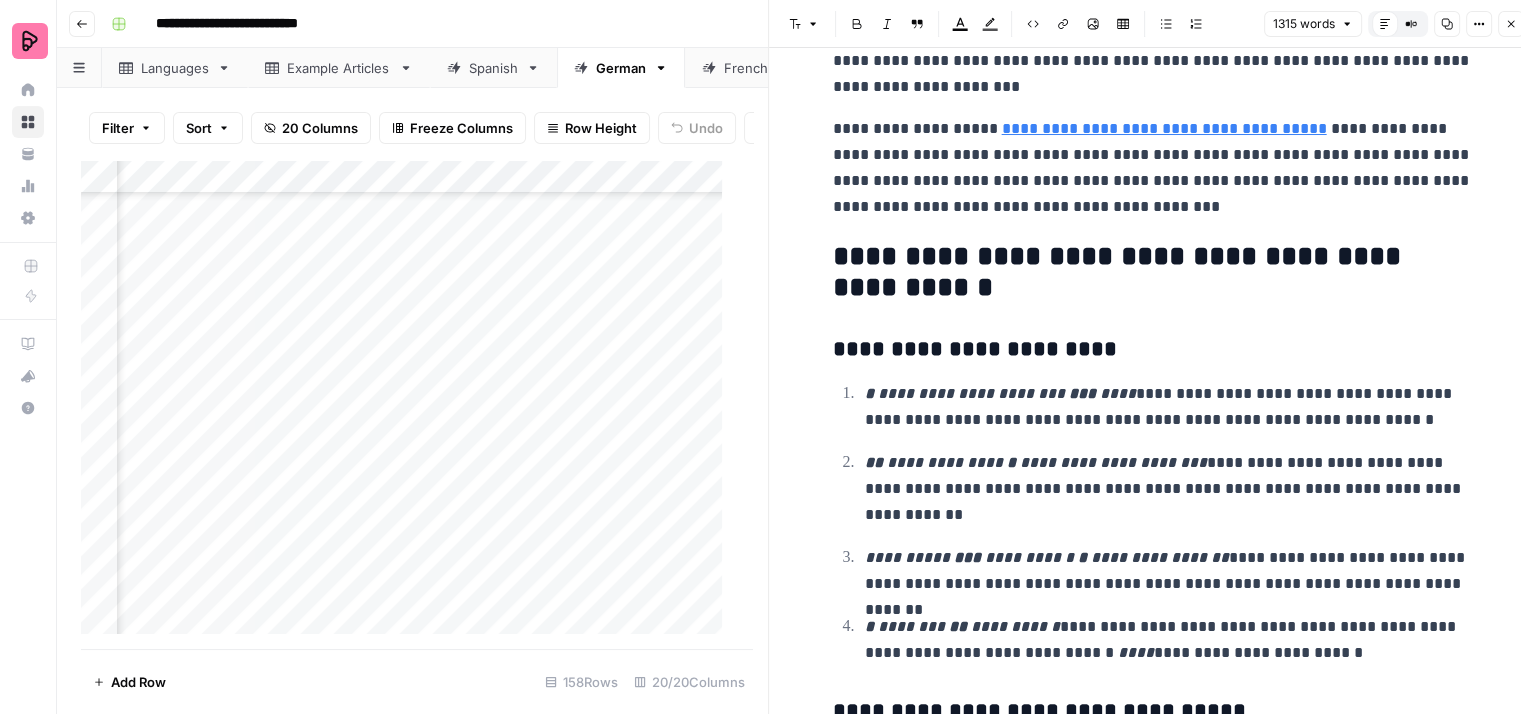 click on "**********" at bounding box center (1169, 407) 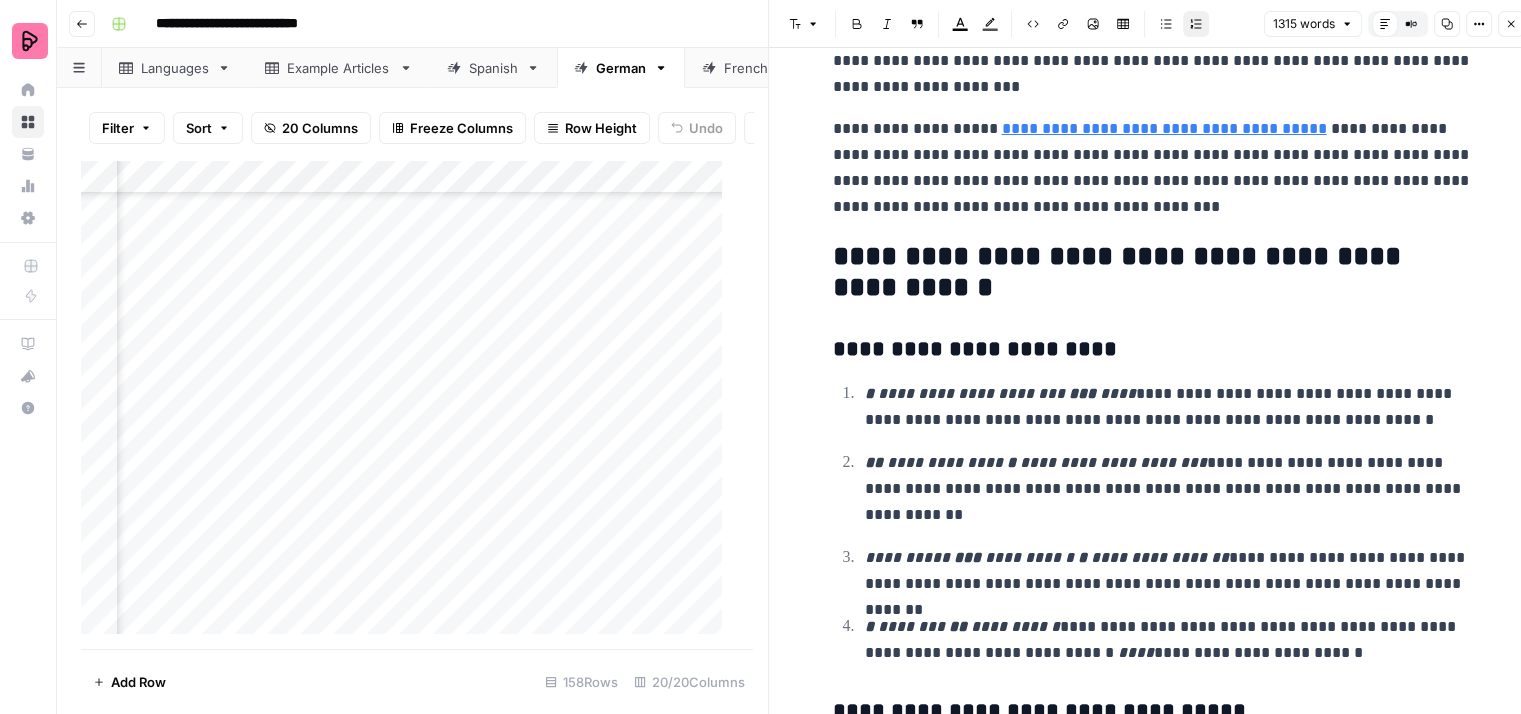 click on "**********" at bounding box center (1169, 489) 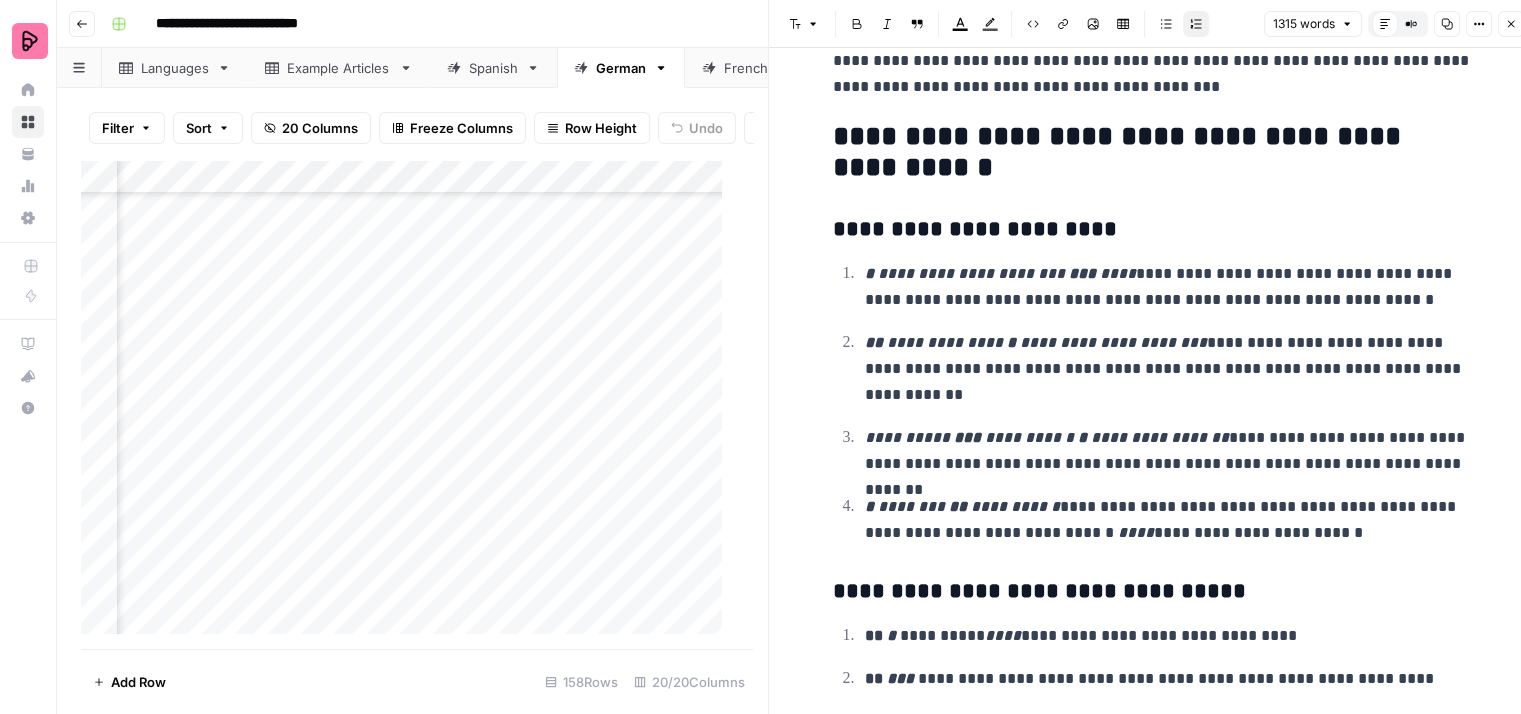 scroll, scrollTop: 5693, scrollLeft: 0, axis: vertical 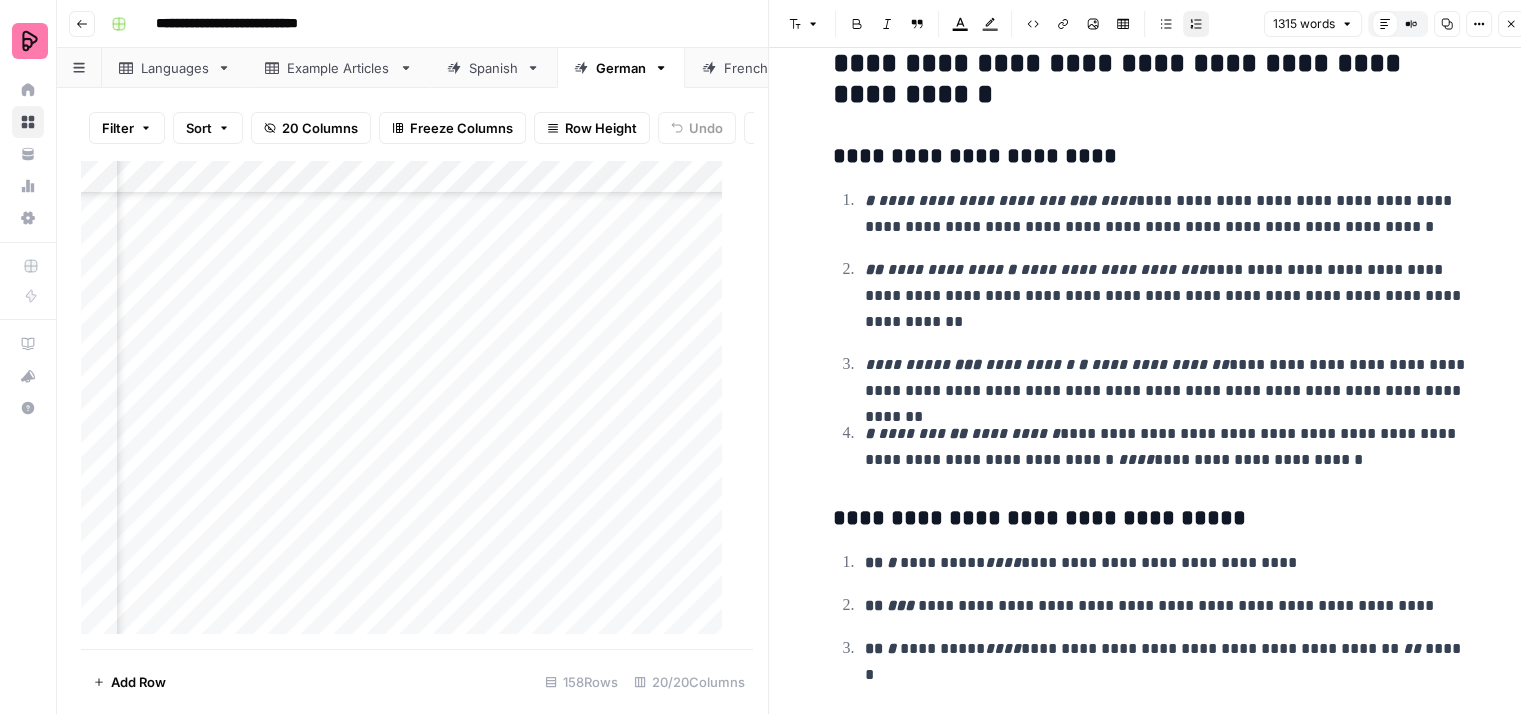 click on "**********" at bounding box center (1169, 447) 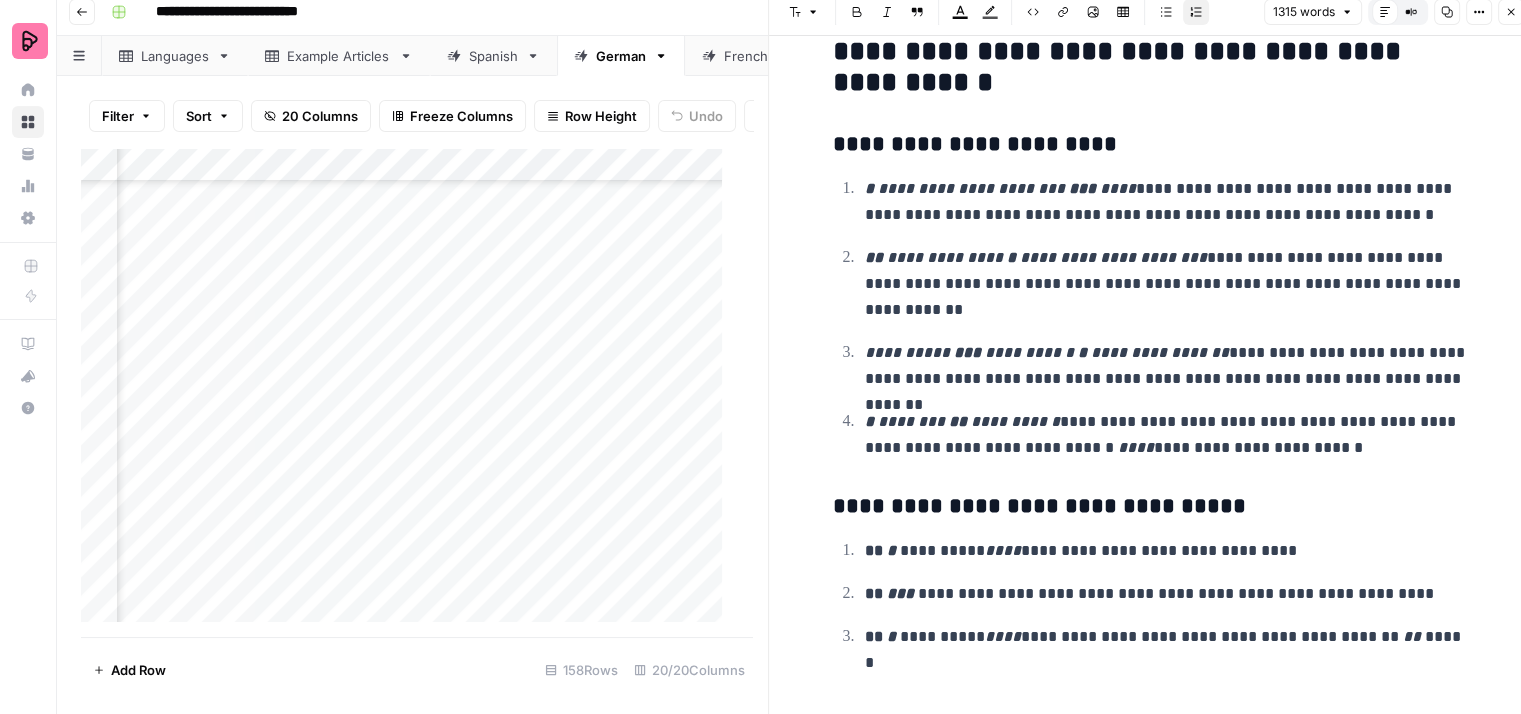 scroll, scrollTop: 16, scrollLeft: 0, axis: vertical 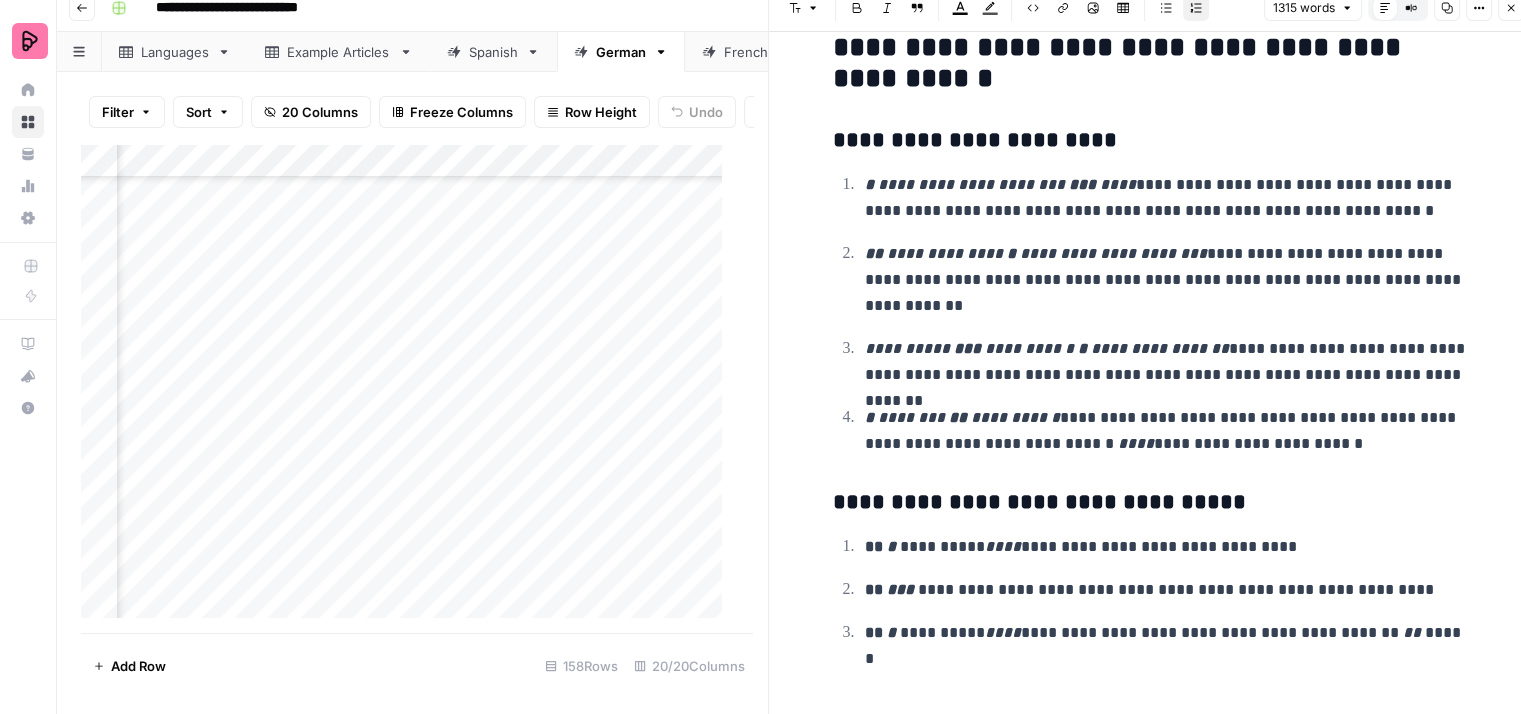 click on "**********" at bounding box center [1169, 590] 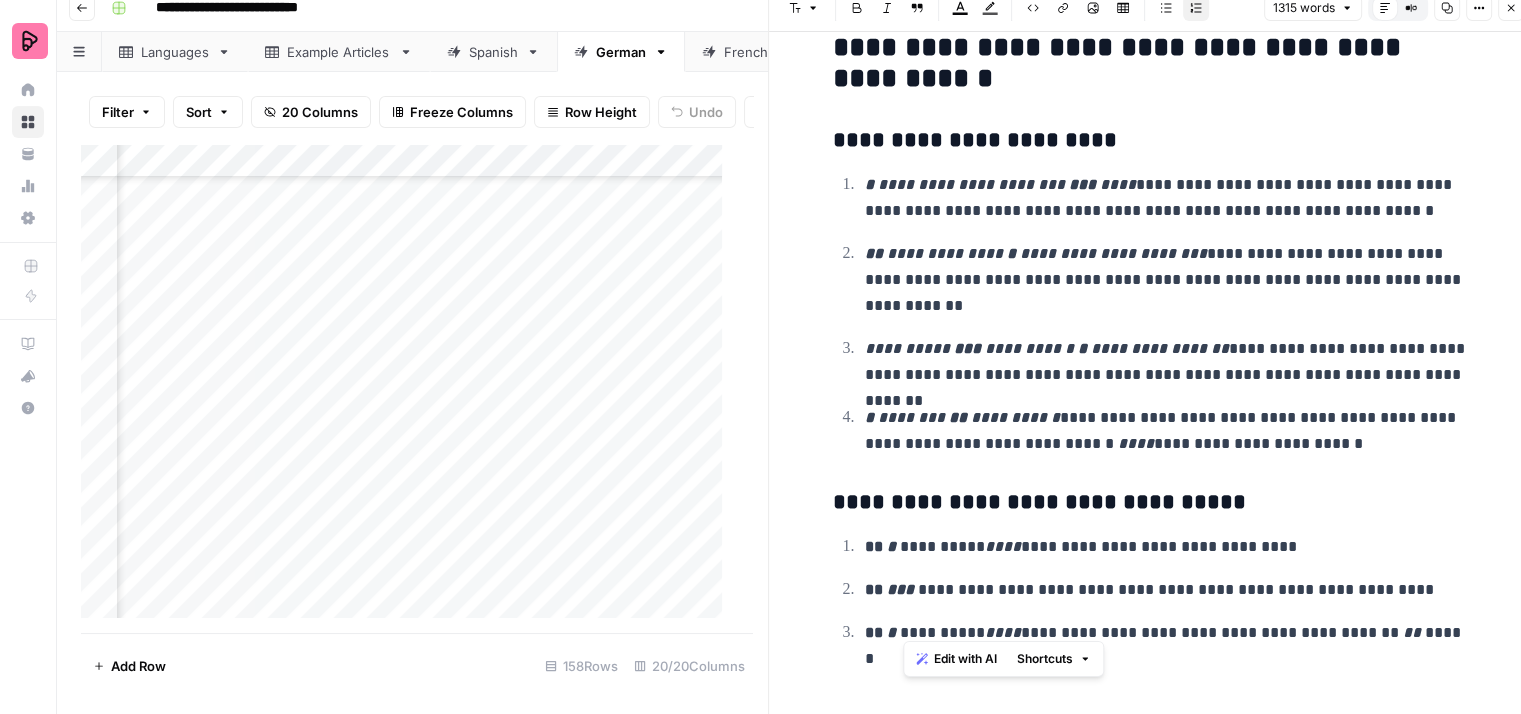 drag, startPoint x: 1395, startPoint y: 623, endPoint x: 900, endPoint y: 613, distance: 495.101 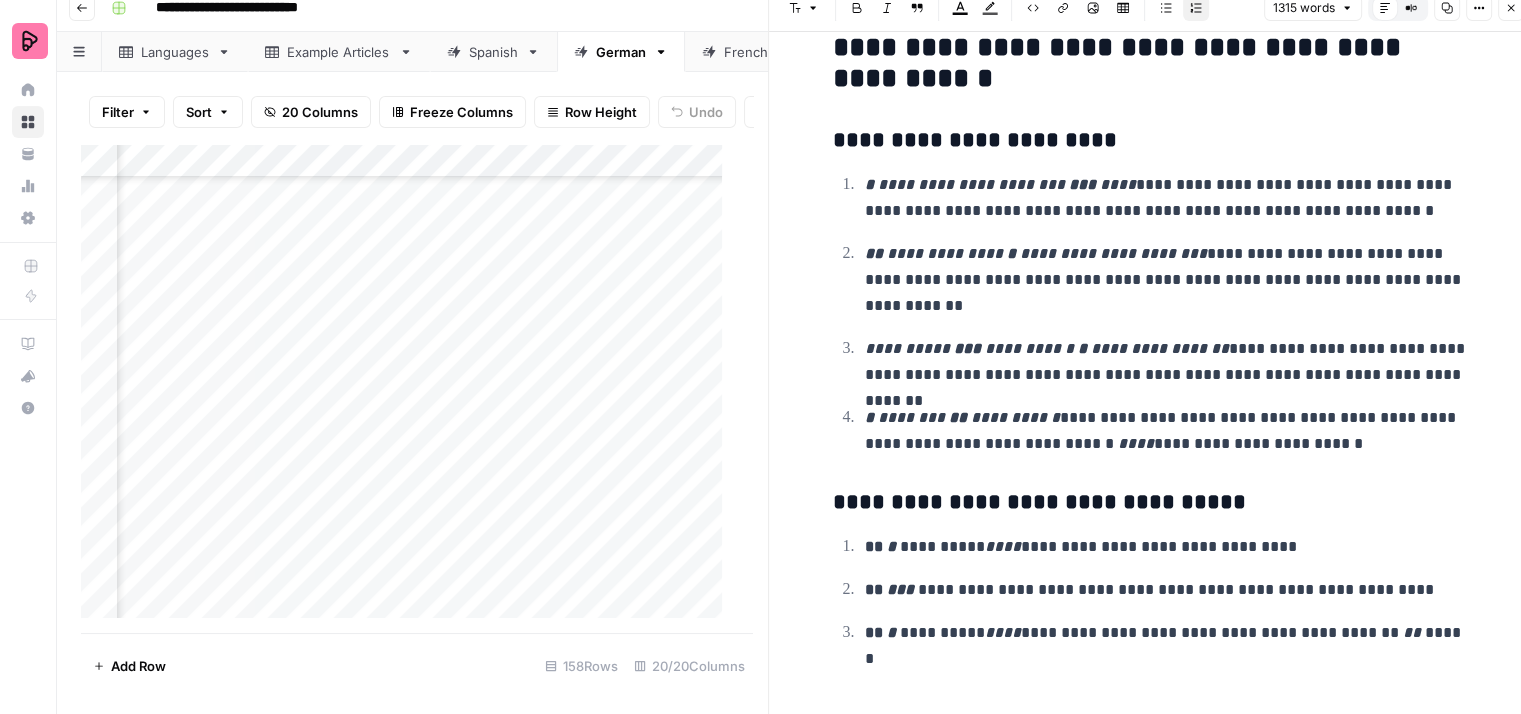 click on "**********" at bounding box center (1169, 633) 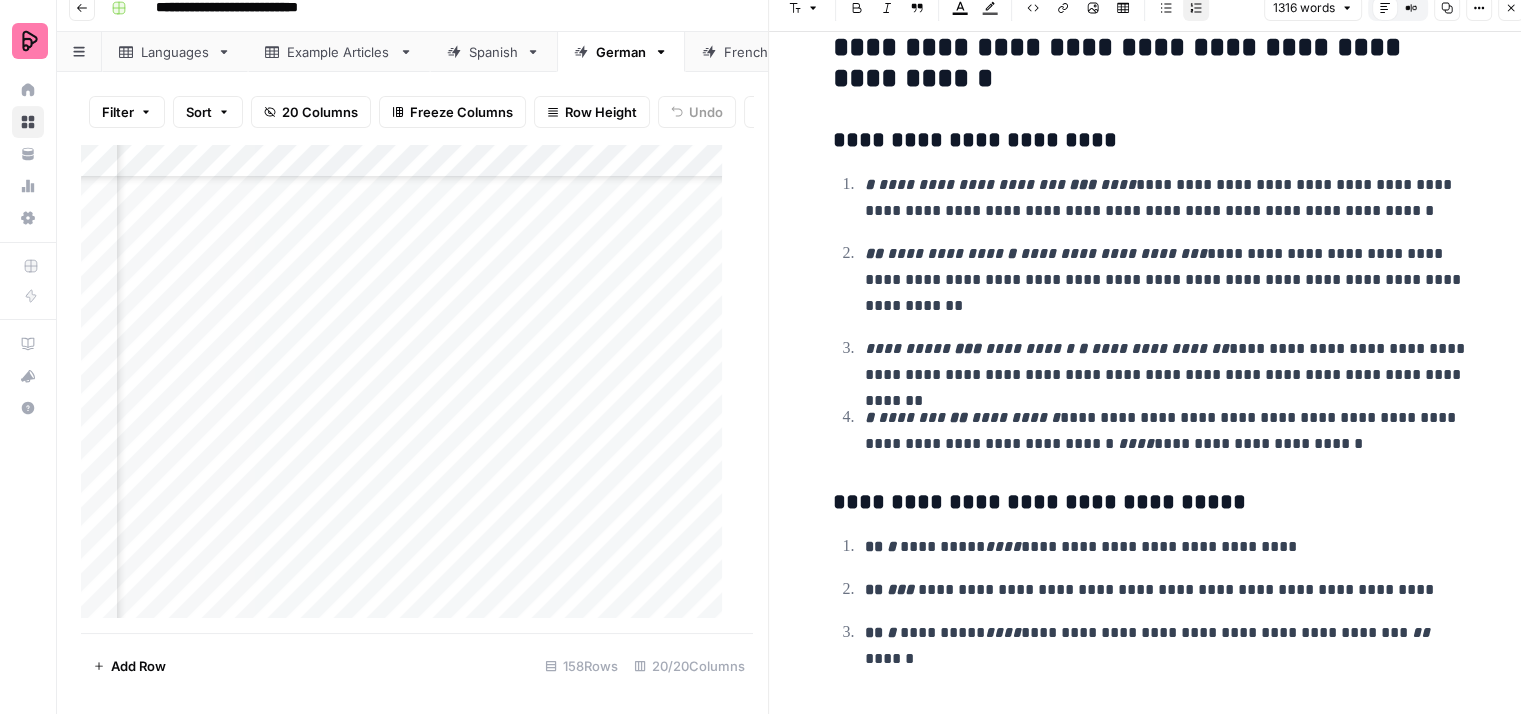 click on "**********" at bounding box center [1169, 590] 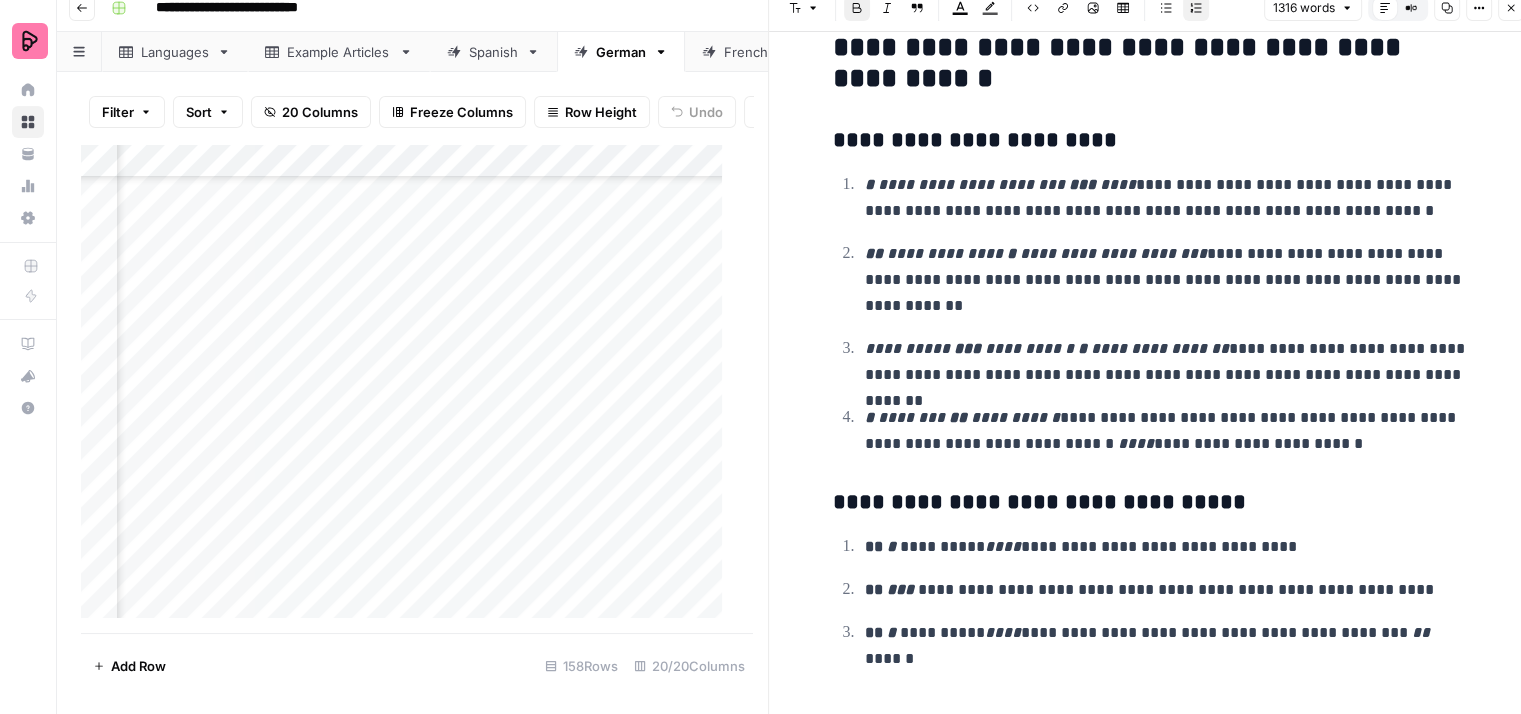 click on "**********" at bounding box center [1153, 589] 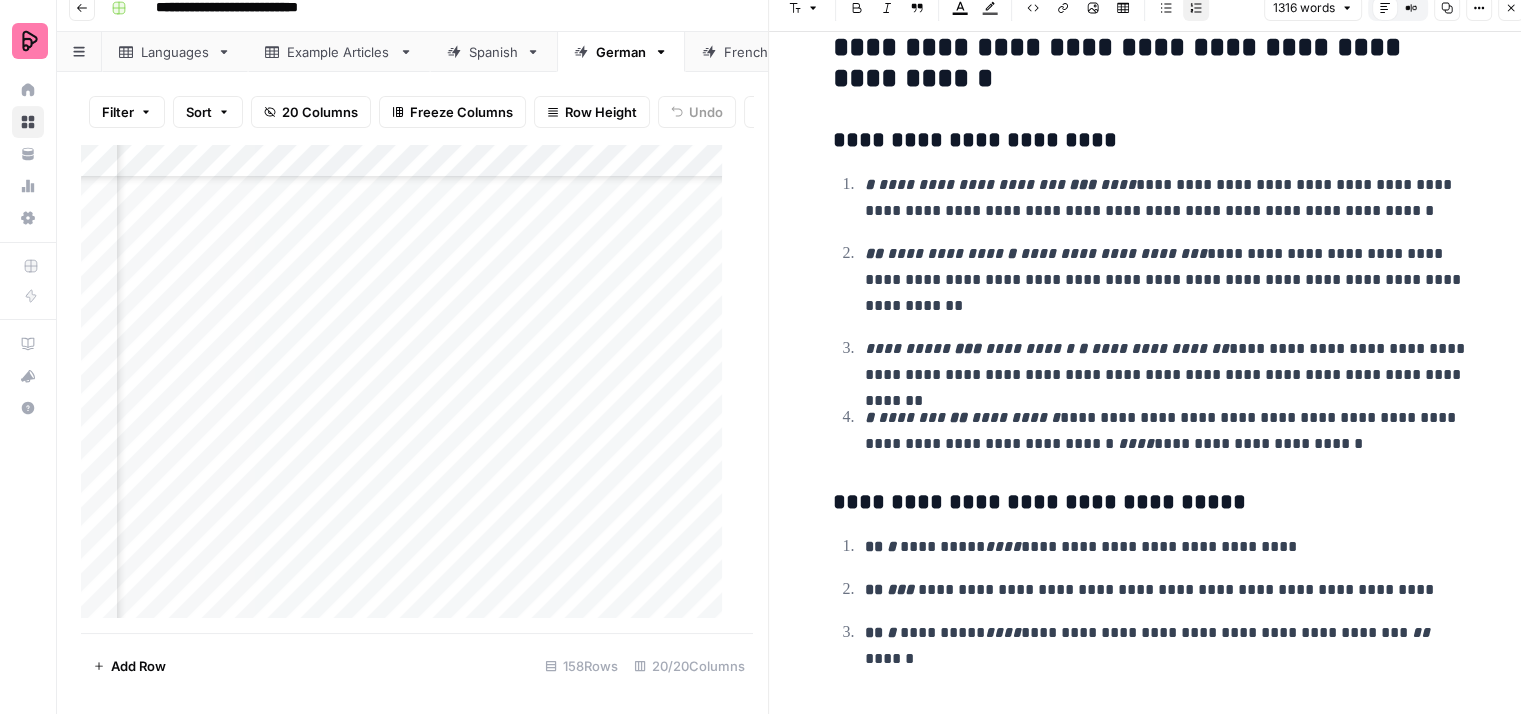 click on "**********" at bounding box center [1169, 590] 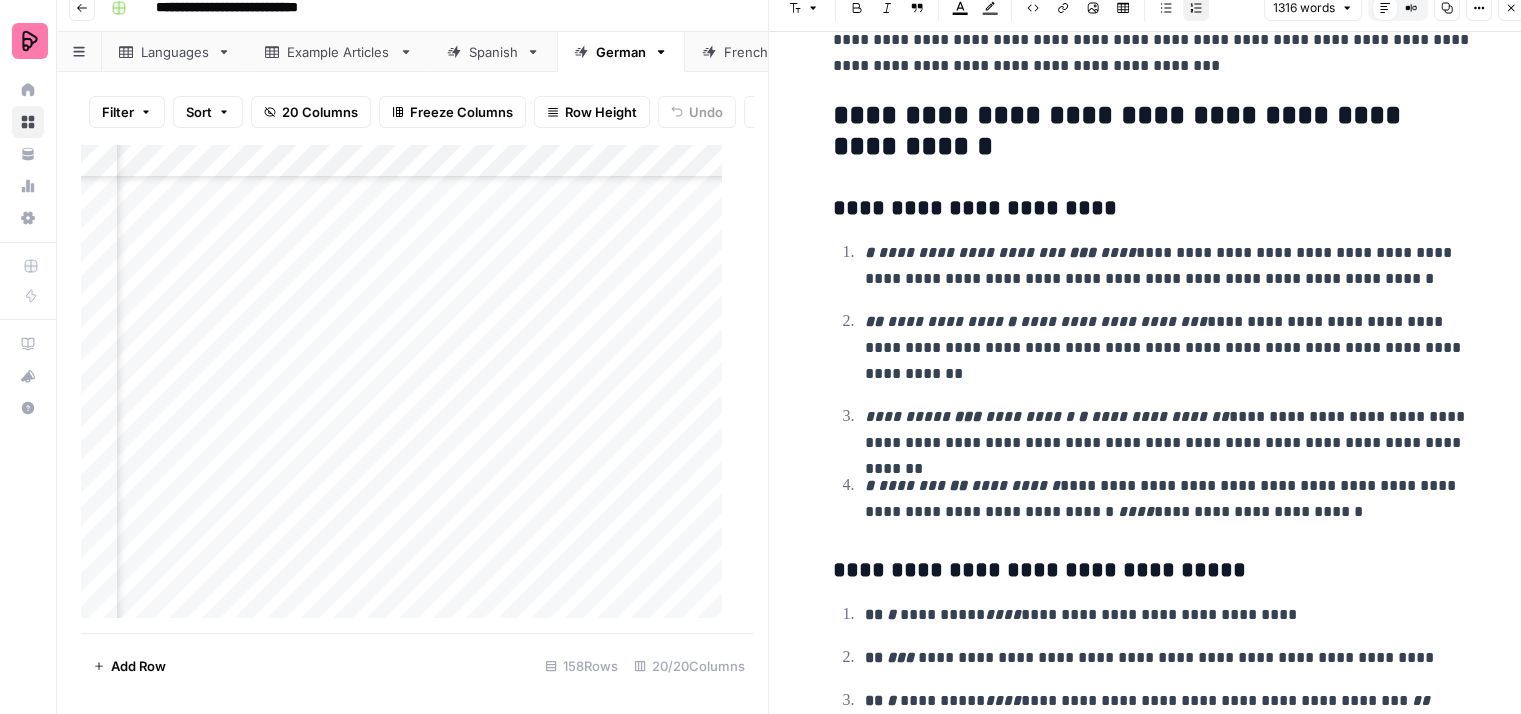 scroll, scrollTop: 5593, scrollLeft: 0, axis: vertical 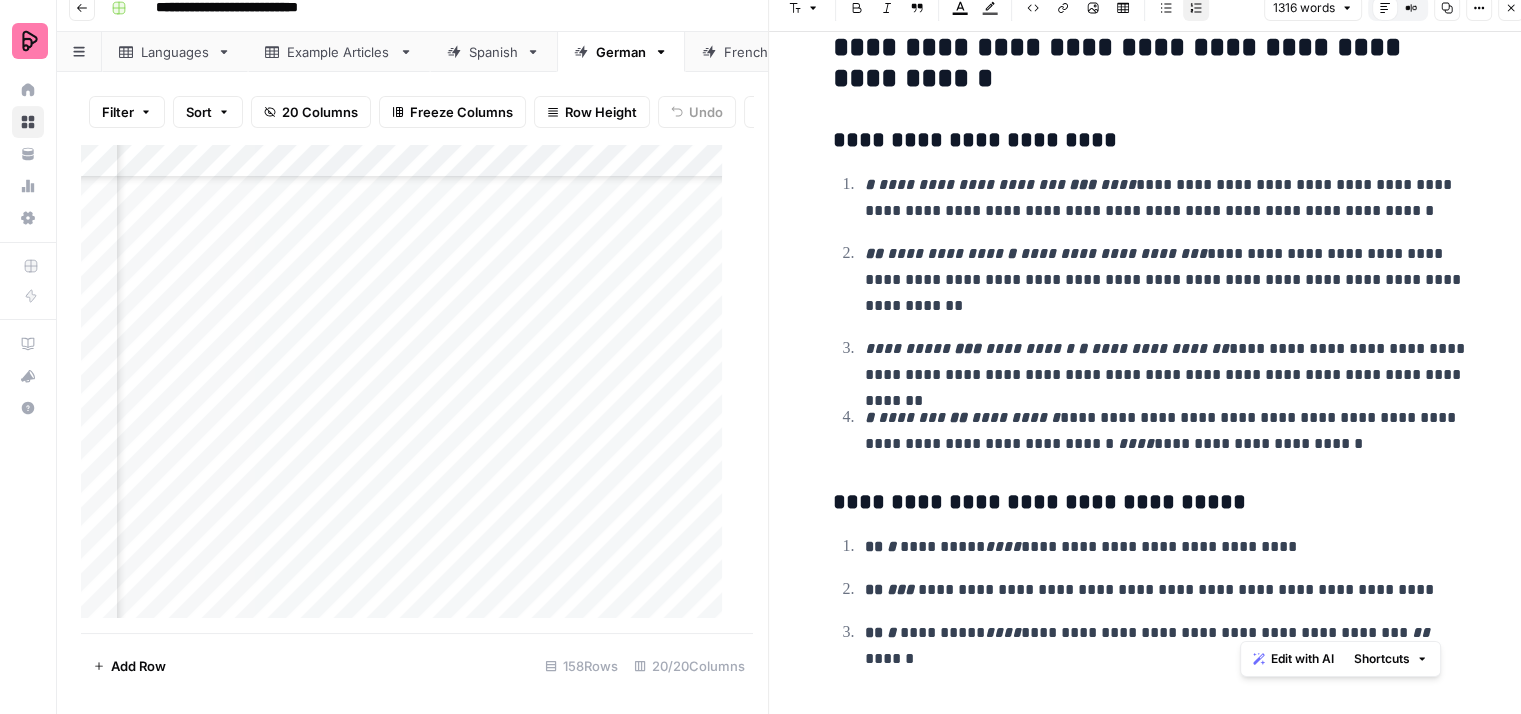 drag, startPoint x: 1256, startPoint y: 620, endPoint x: 1242, endPoint y: 622, distance: 14.142136 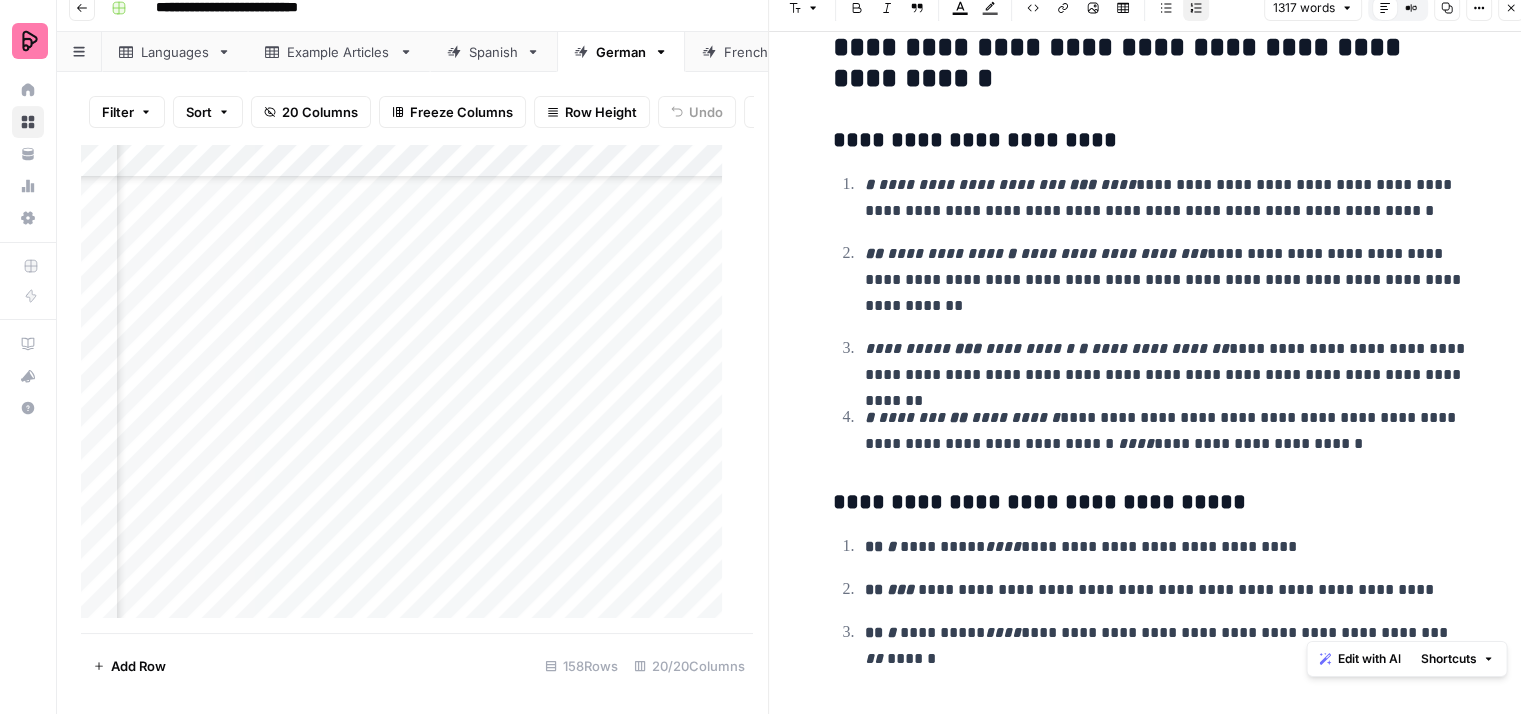 drag, startPoint x: 1385, startPoint y: 620, endPoint x: 1307, endPoint y: 629, distance: 78.51752 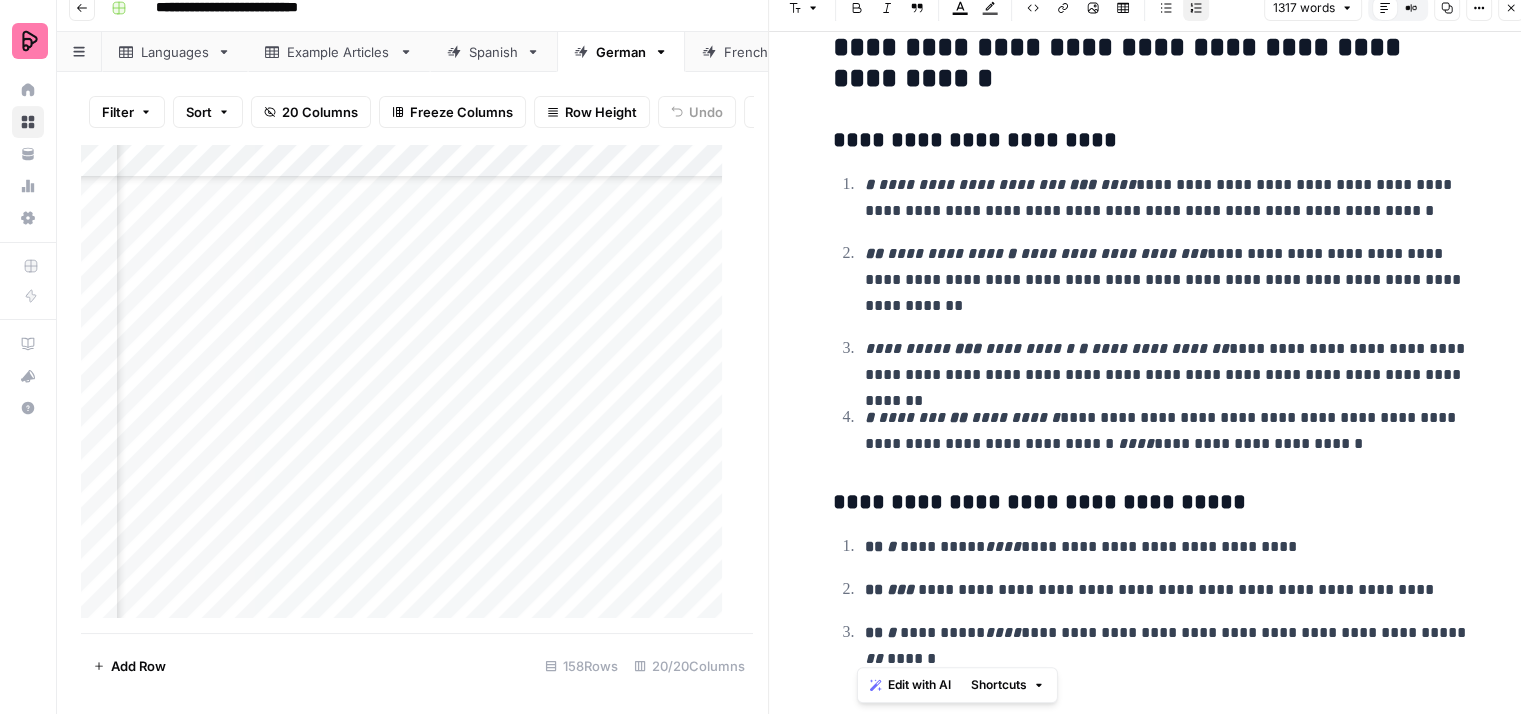 drag, startPoint x: 919, startPoint y: 658, endPoint x: 853, endPoint y: 659, distance: 66.007576 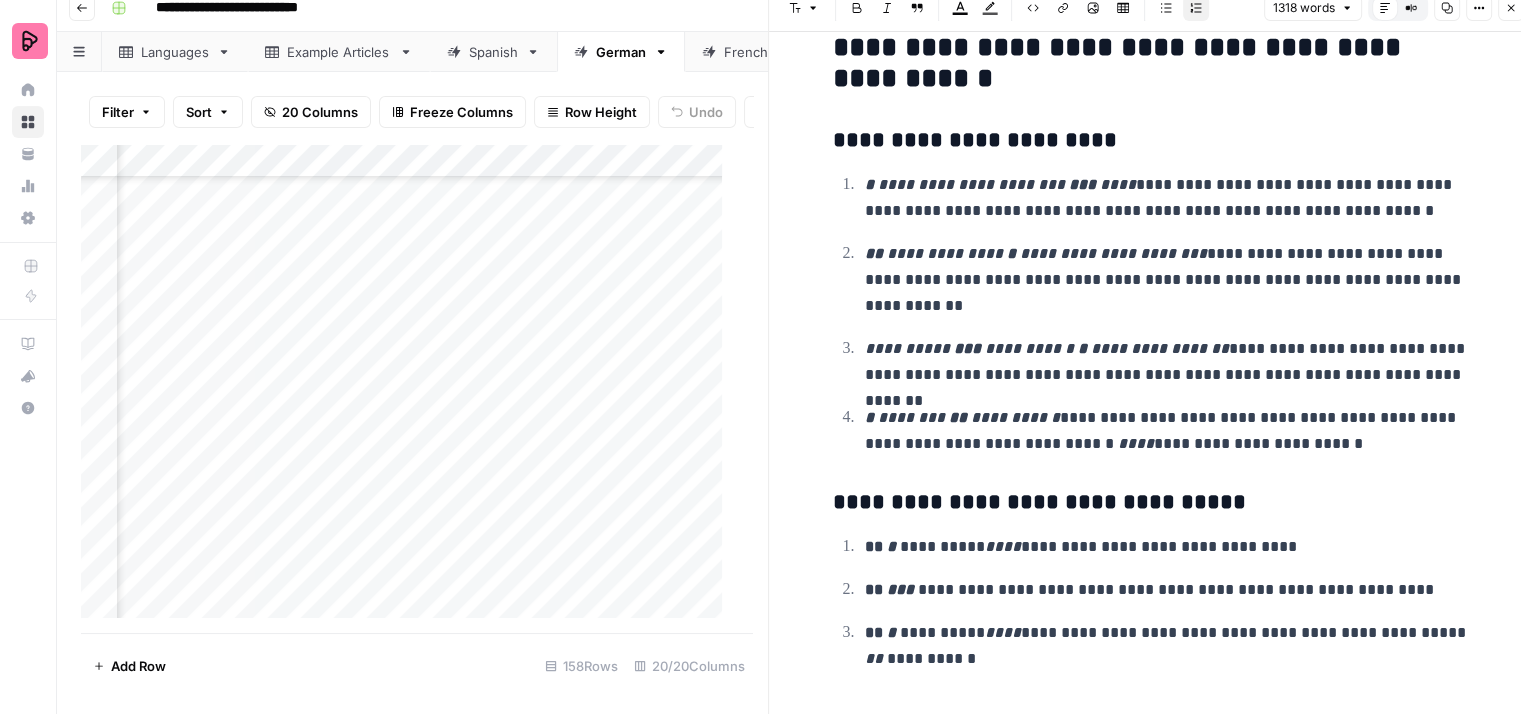 click on "**********" at bounding box center [1169, 646] 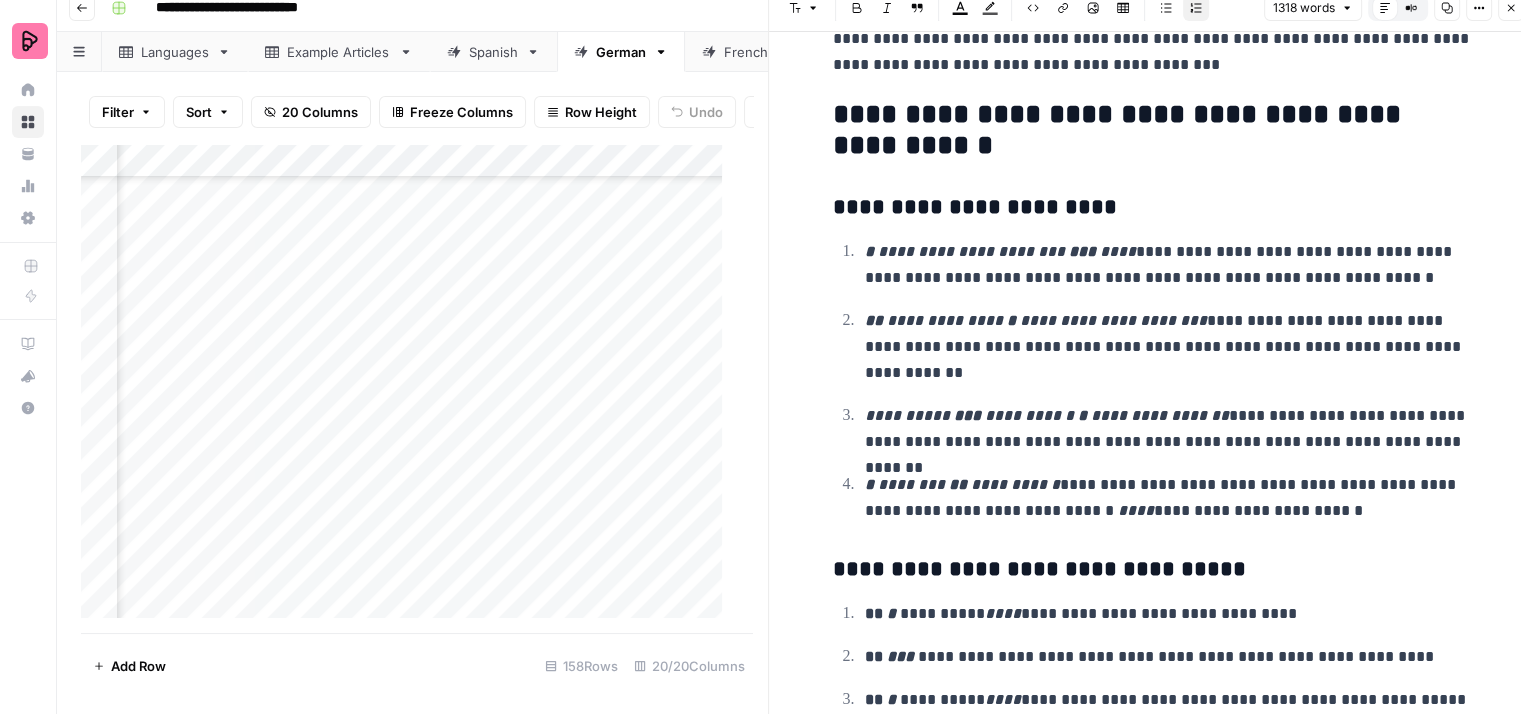 scroll, scrollTop: 5520, scrollLeft: 0, axis: vertical 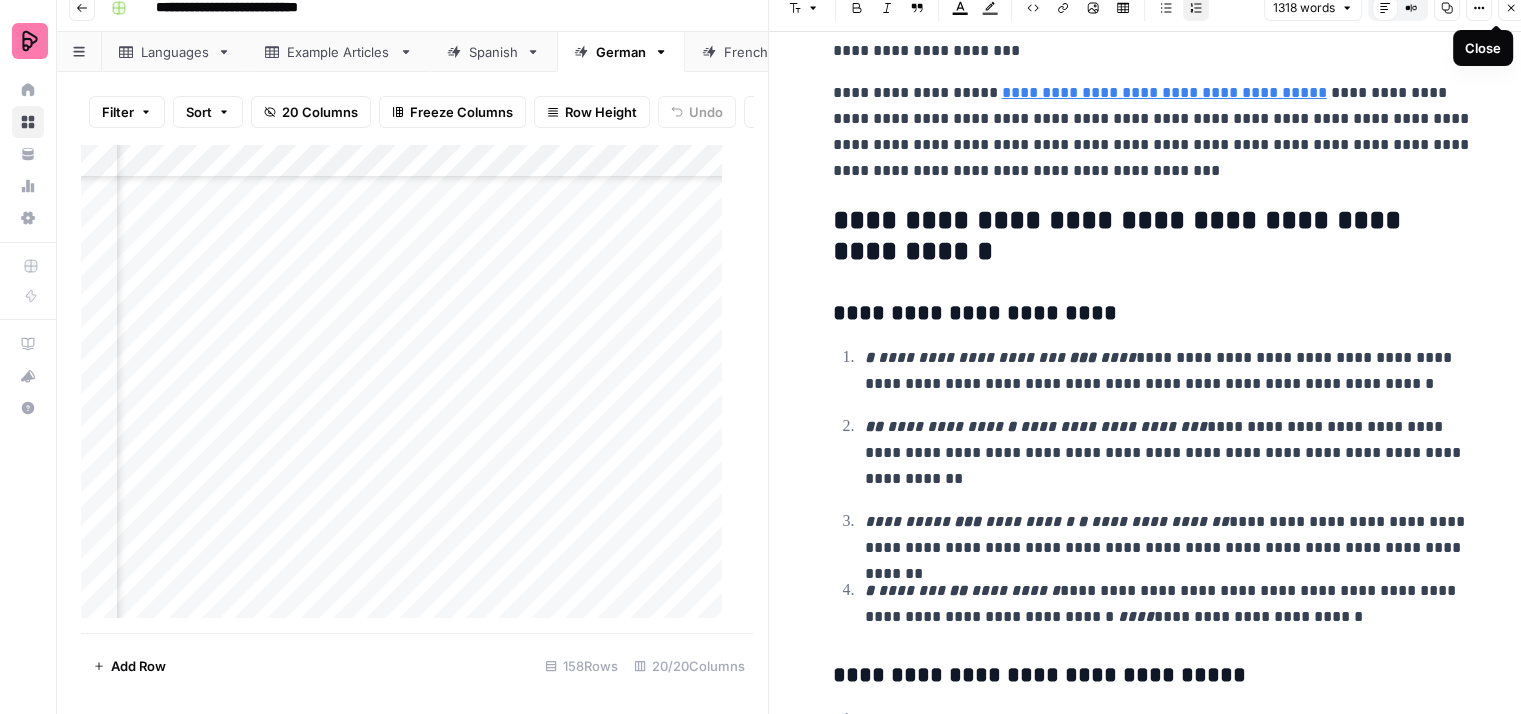click 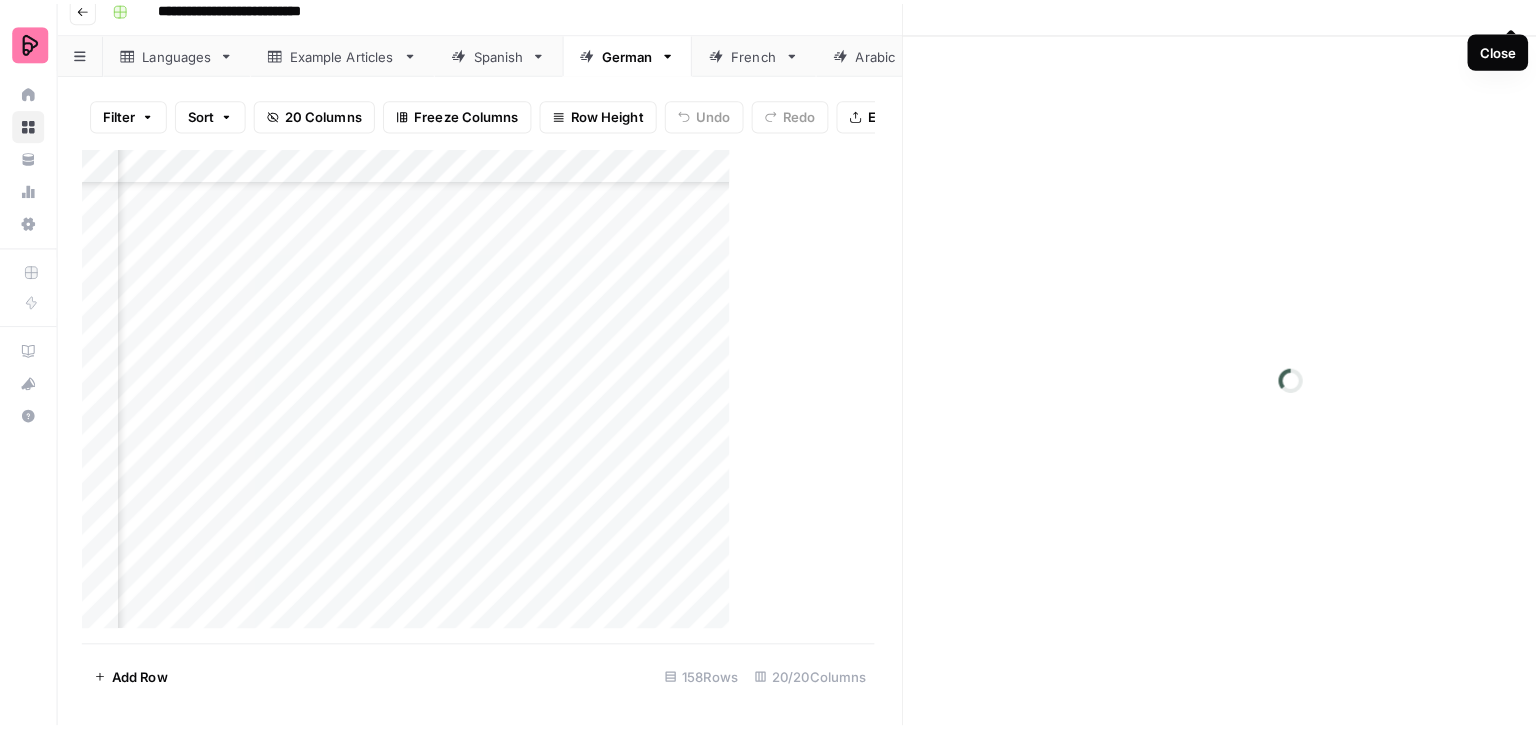 scroll, scrollTop: 0, scrollLeft: 0, axis: both 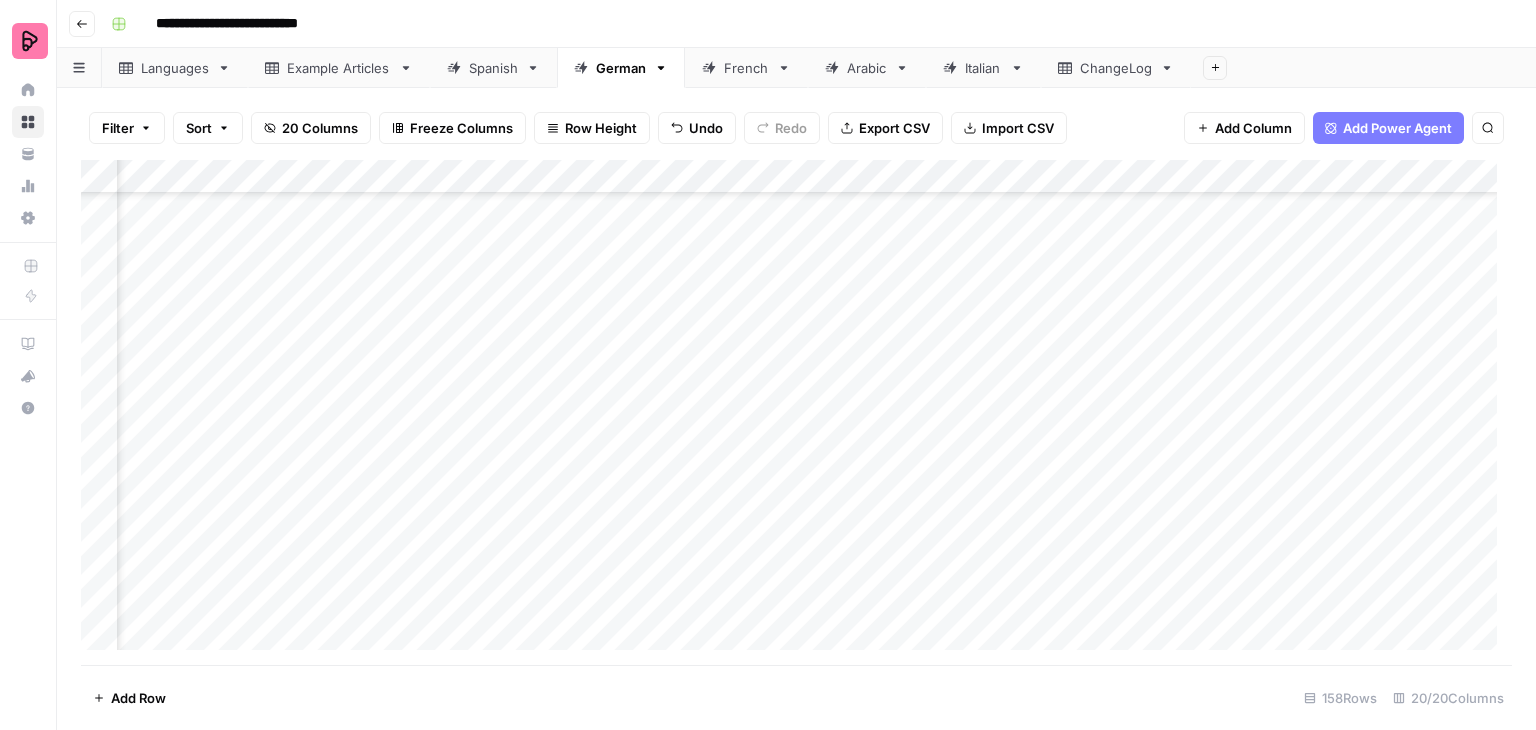 click on "Add Column" at bounding box center (796, 412) 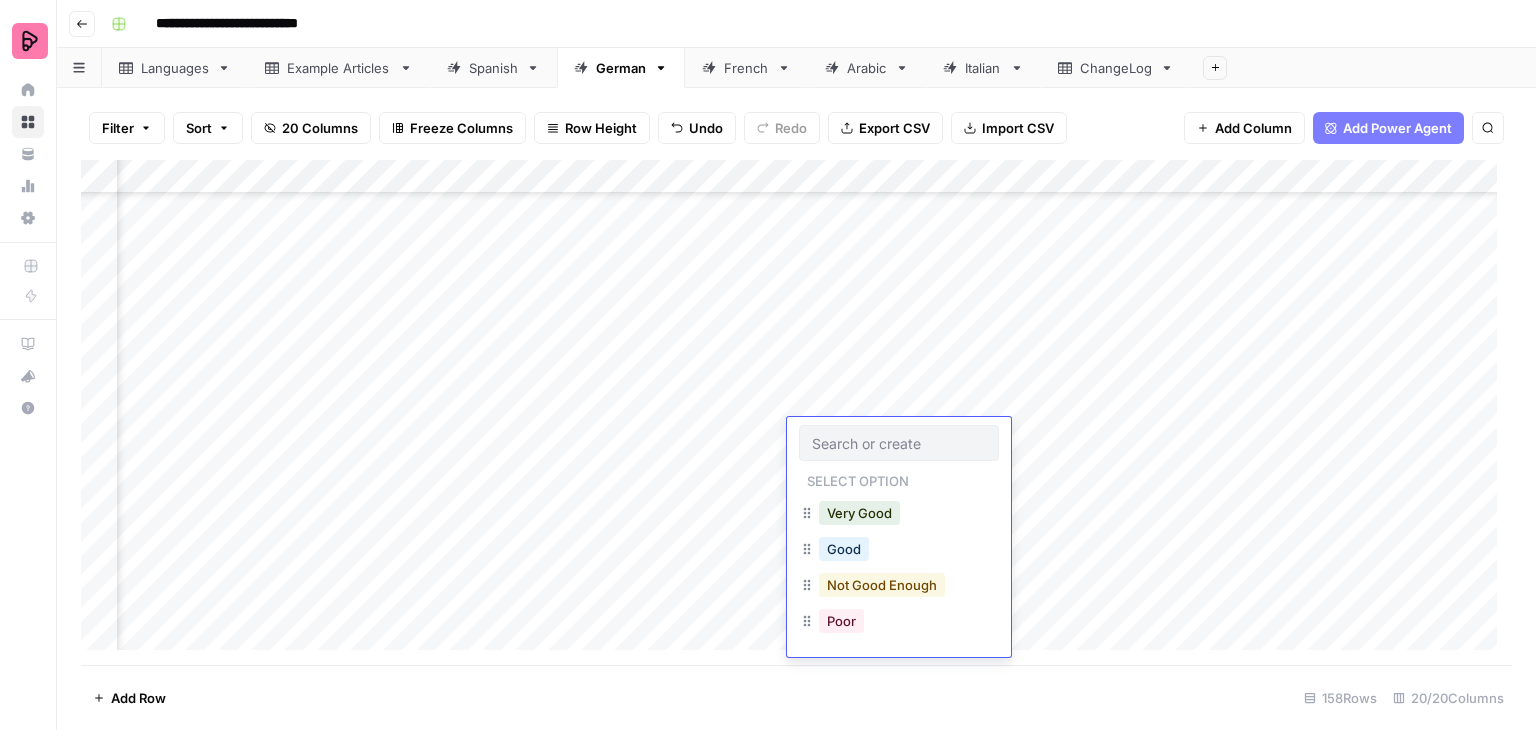 click on "Not Good Enough" at bounding box center [882, 585] 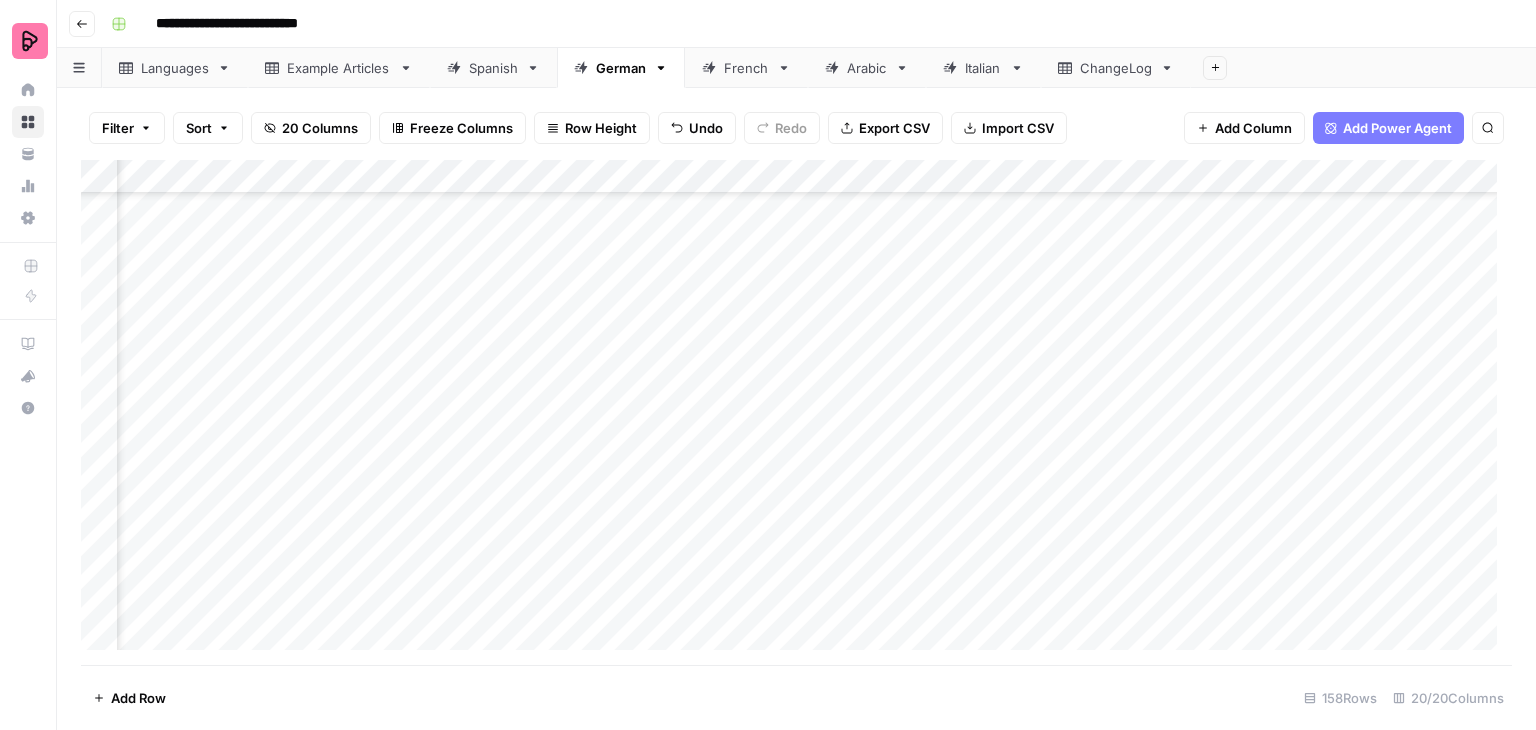 click on "Add Column" at bounding box center [796, 412] 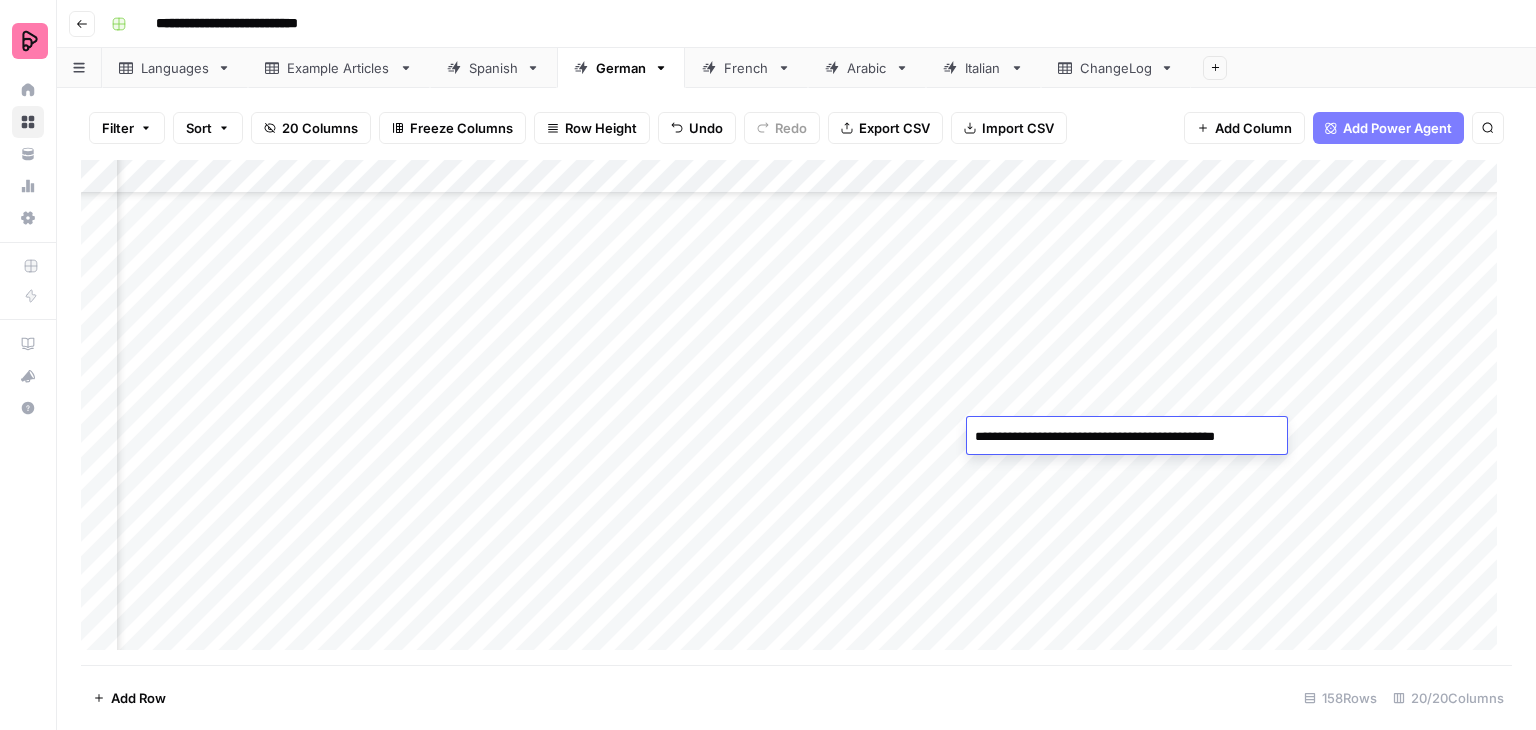 click on "**********" at bounding box center [1127, 437] 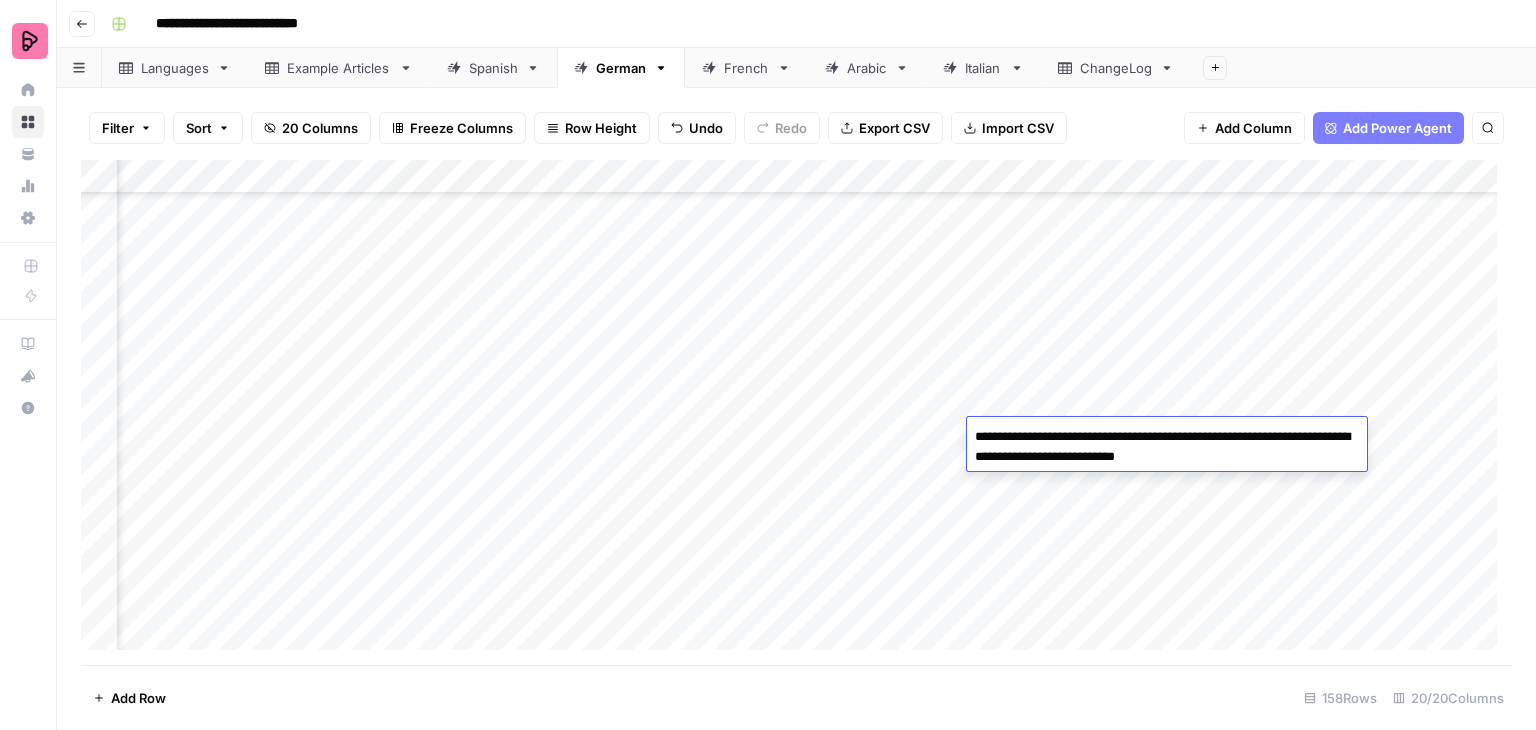 type on "**********" 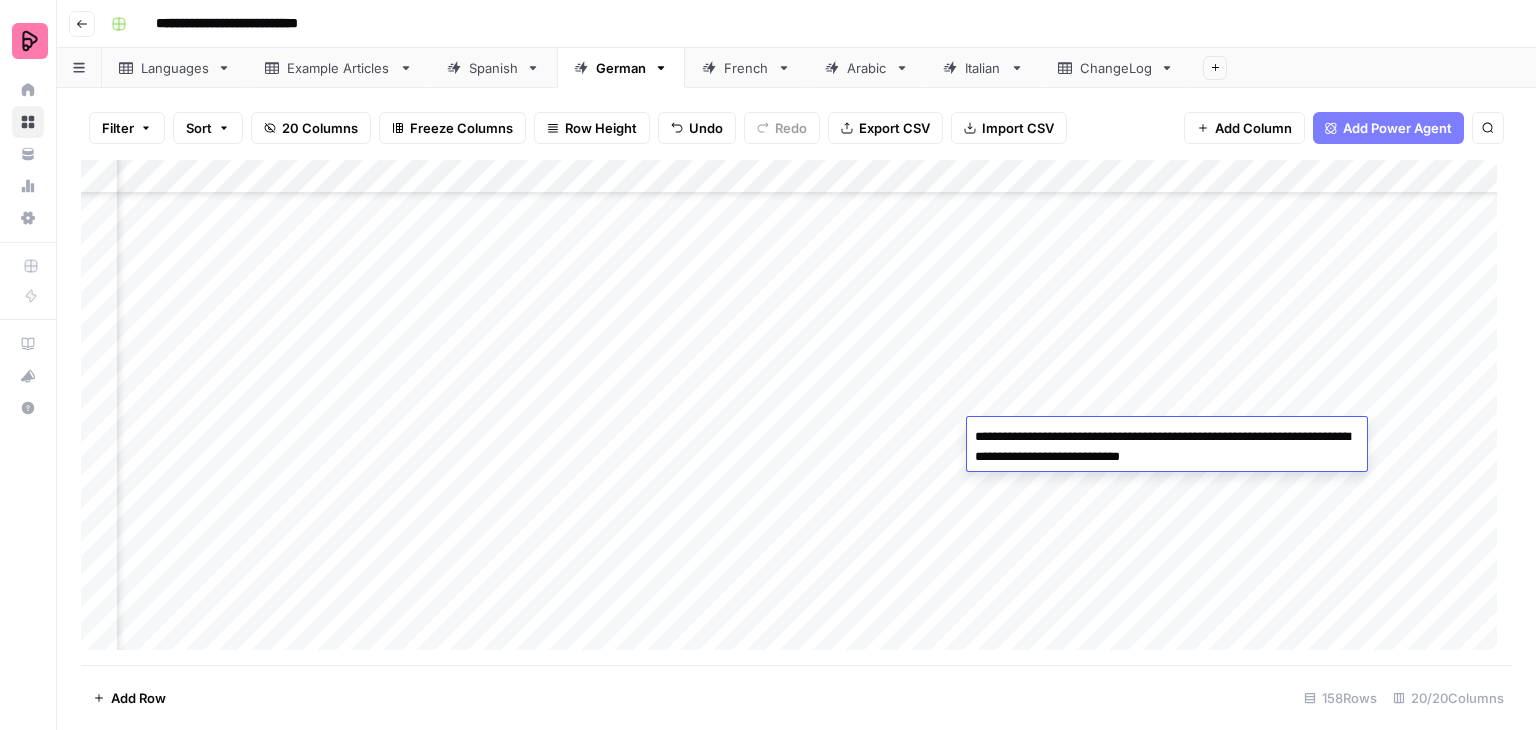 click on "Add Column" at bounding box center [796, 412] 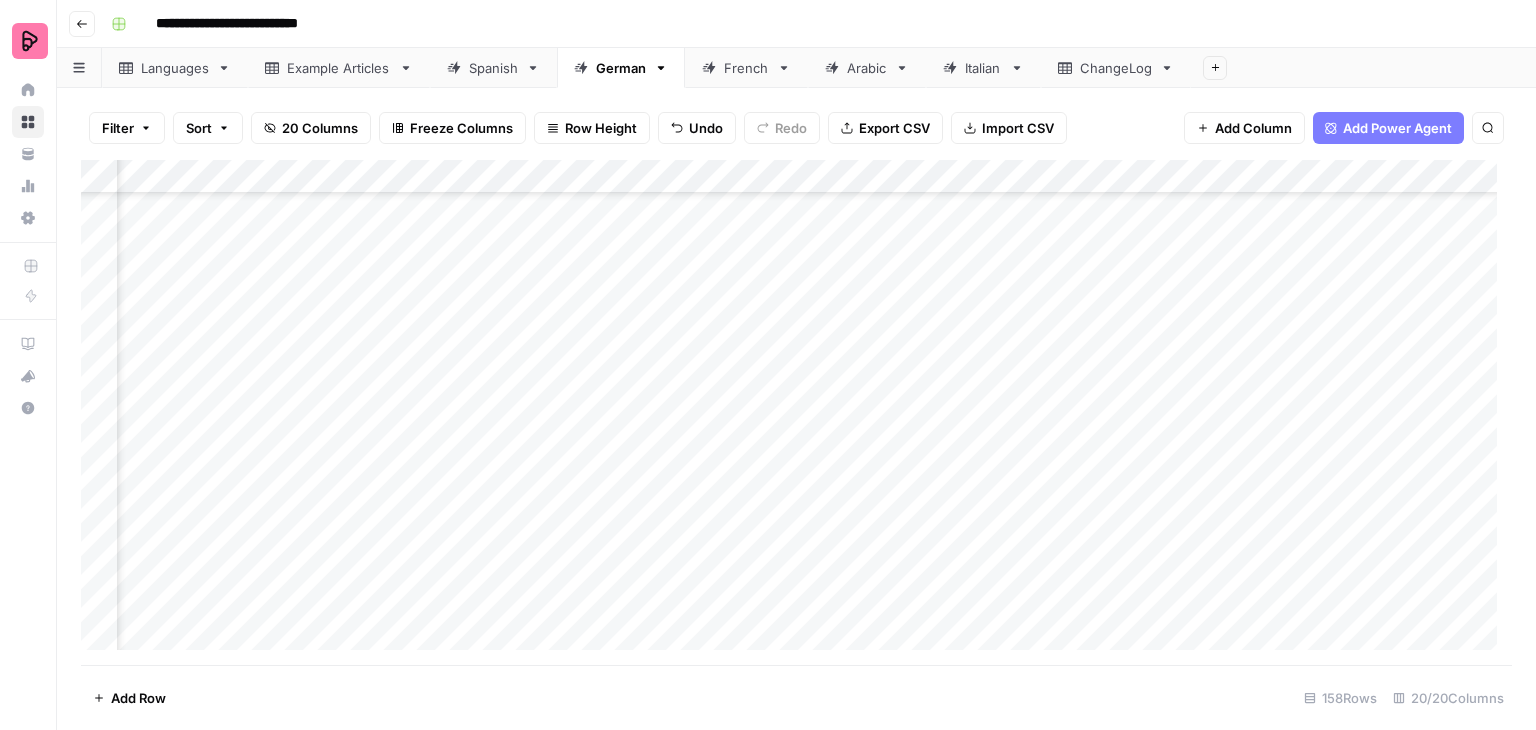 click on "Add Column" at bounding box center [796, 412] 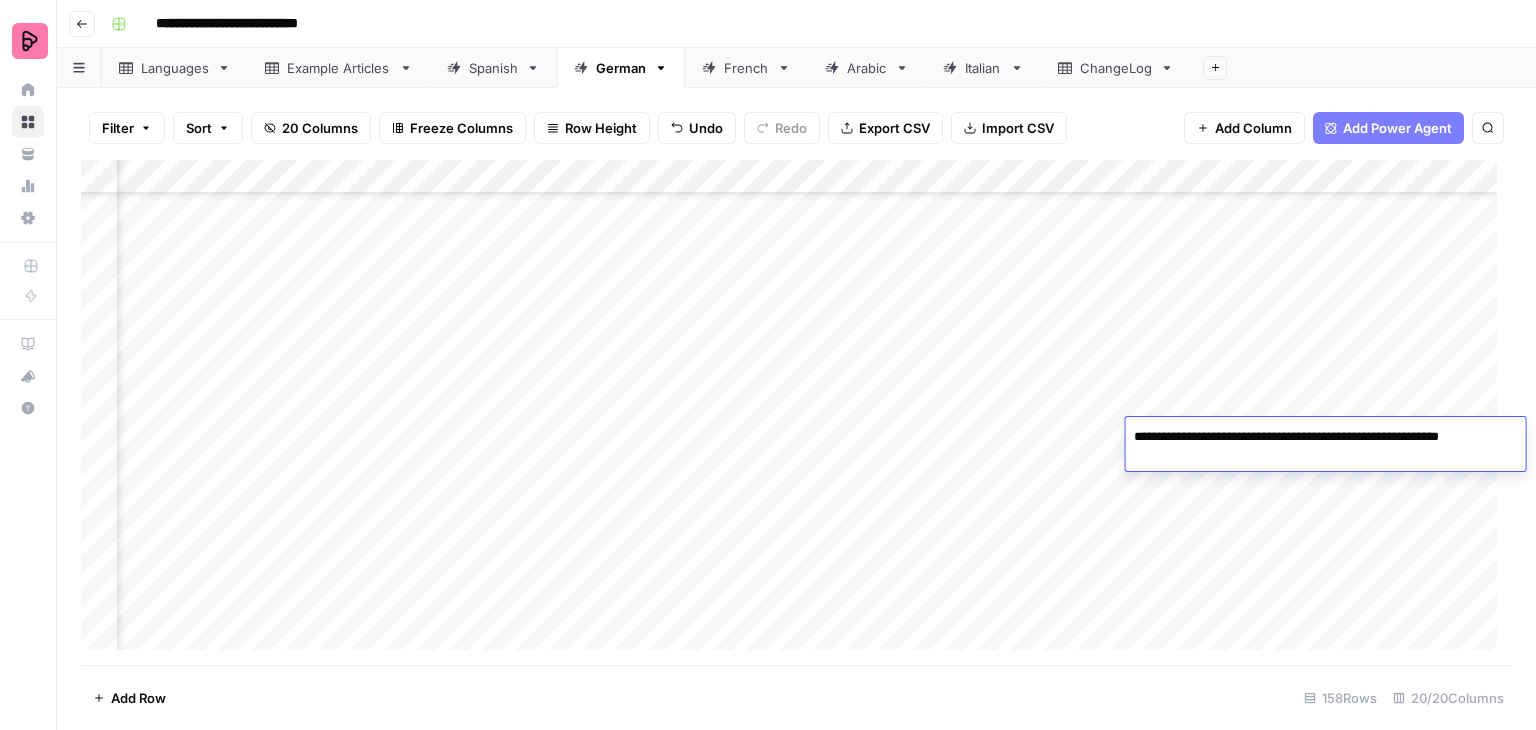 click on "**********" at bounding box center [1326, 447] 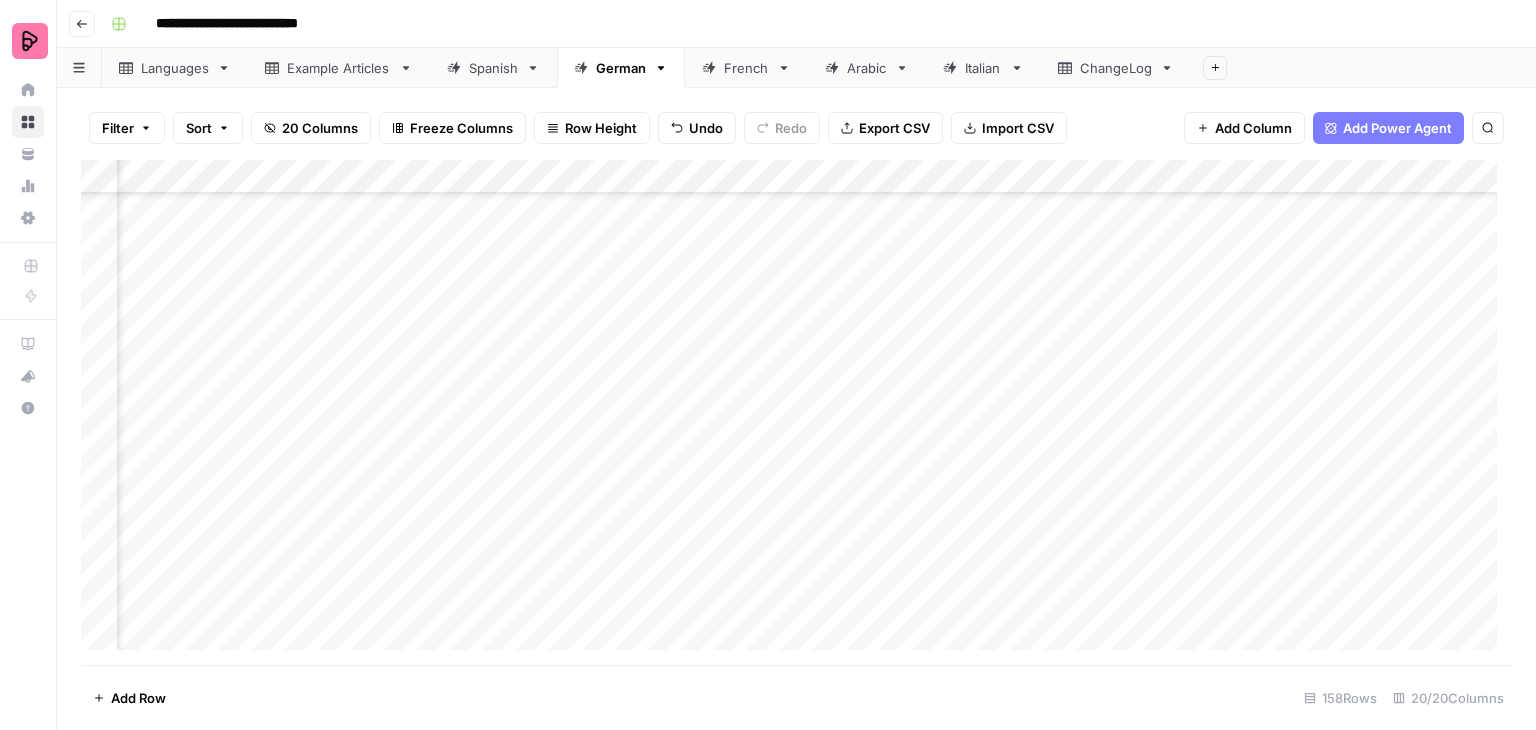 click on "Add Column" at bounding box center [796, 412] 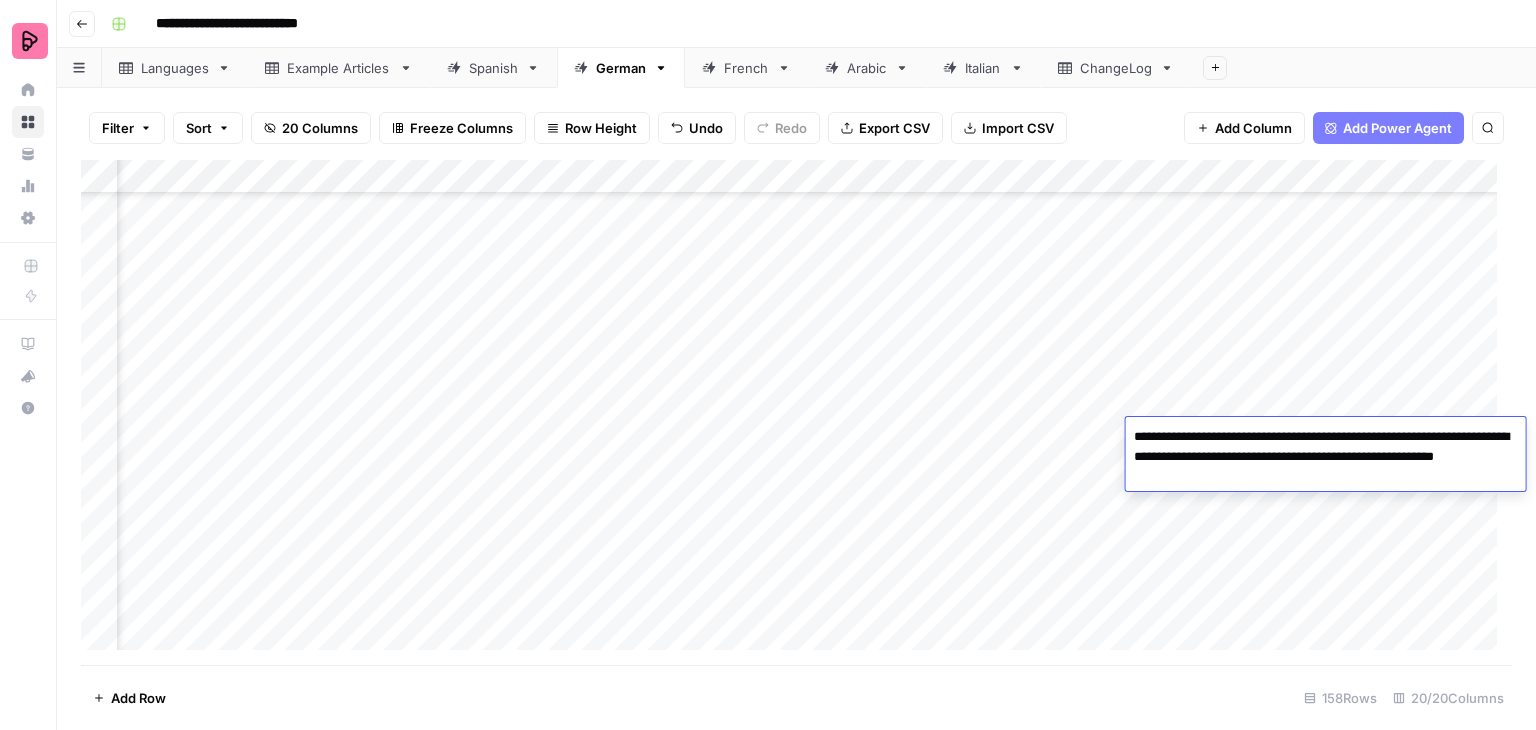 drag, startPoint x: 1247, startPoint y: 475, endPoint x: 1121, endPoint y: 435, distance: 132.19682 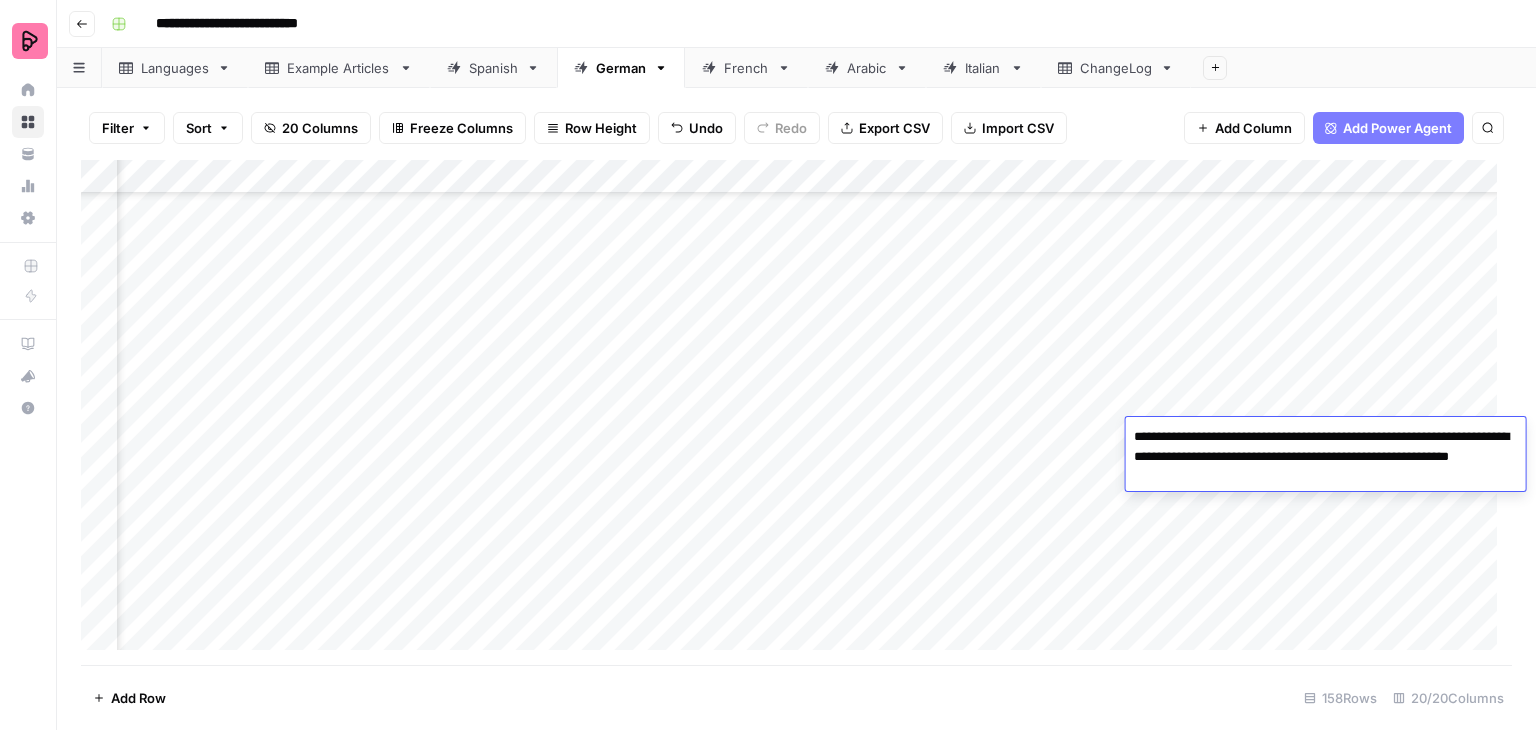 click on "**********" at bounding box center (1326, 457) 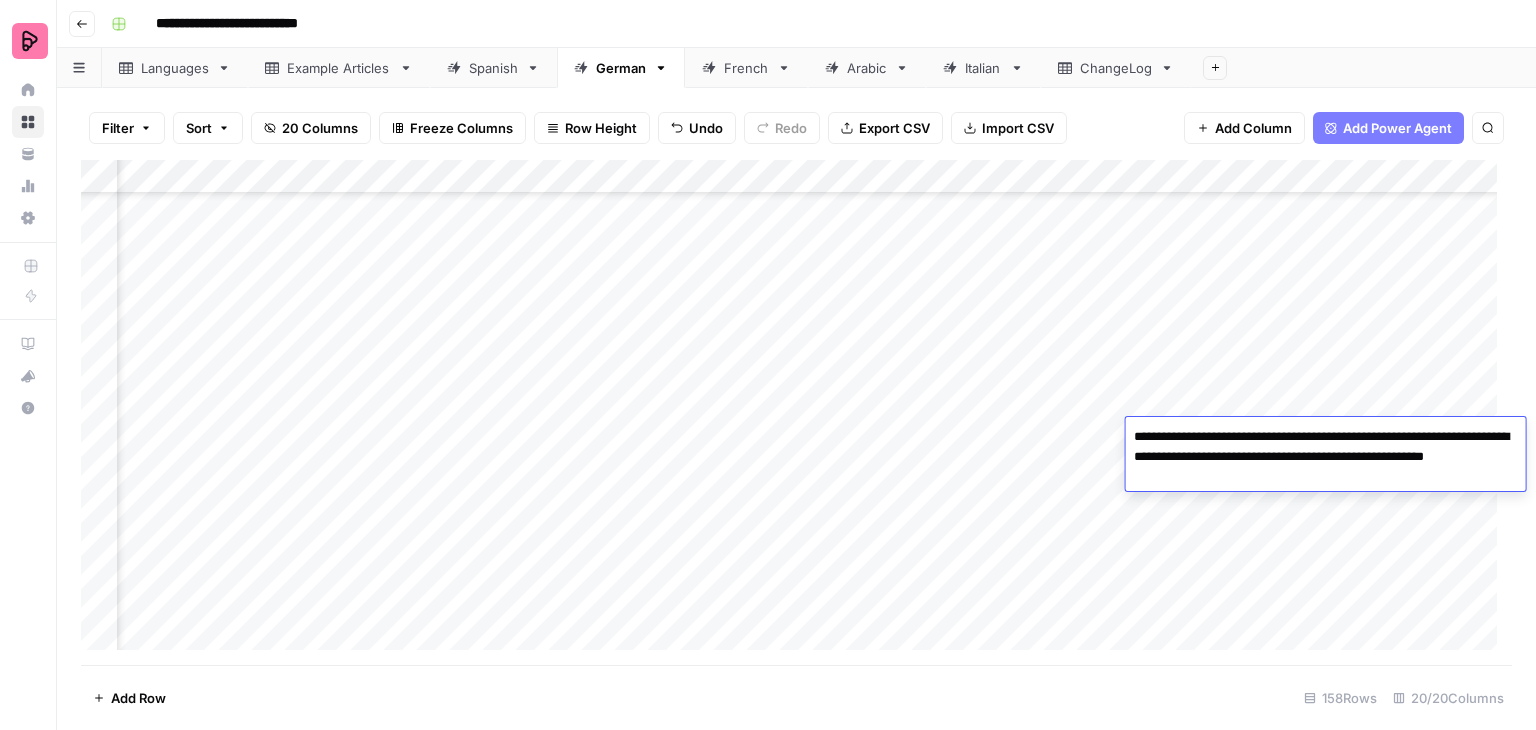 click on "**********" at bounding box center (1326, 457) 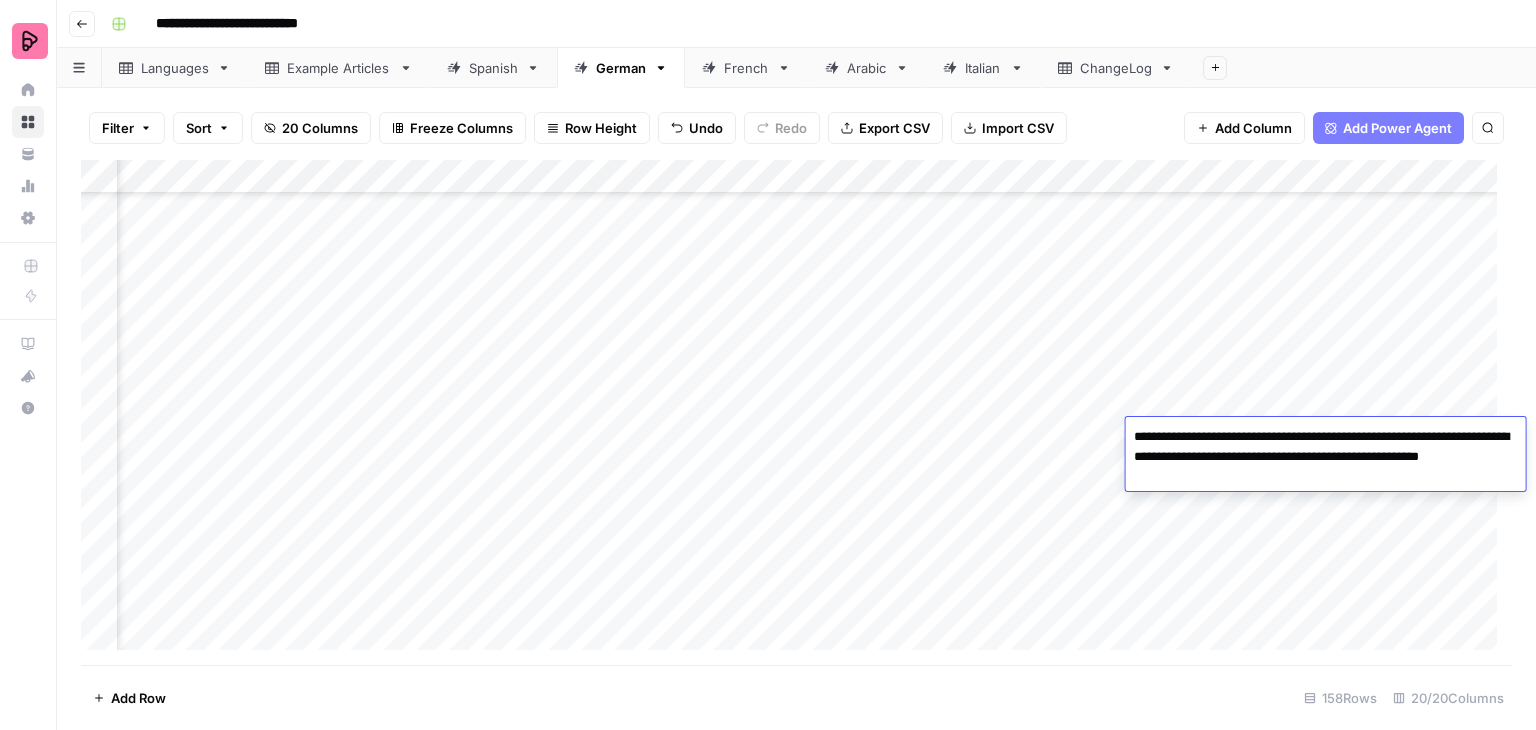 click on "Add Column" at bounding box center (796, 412) 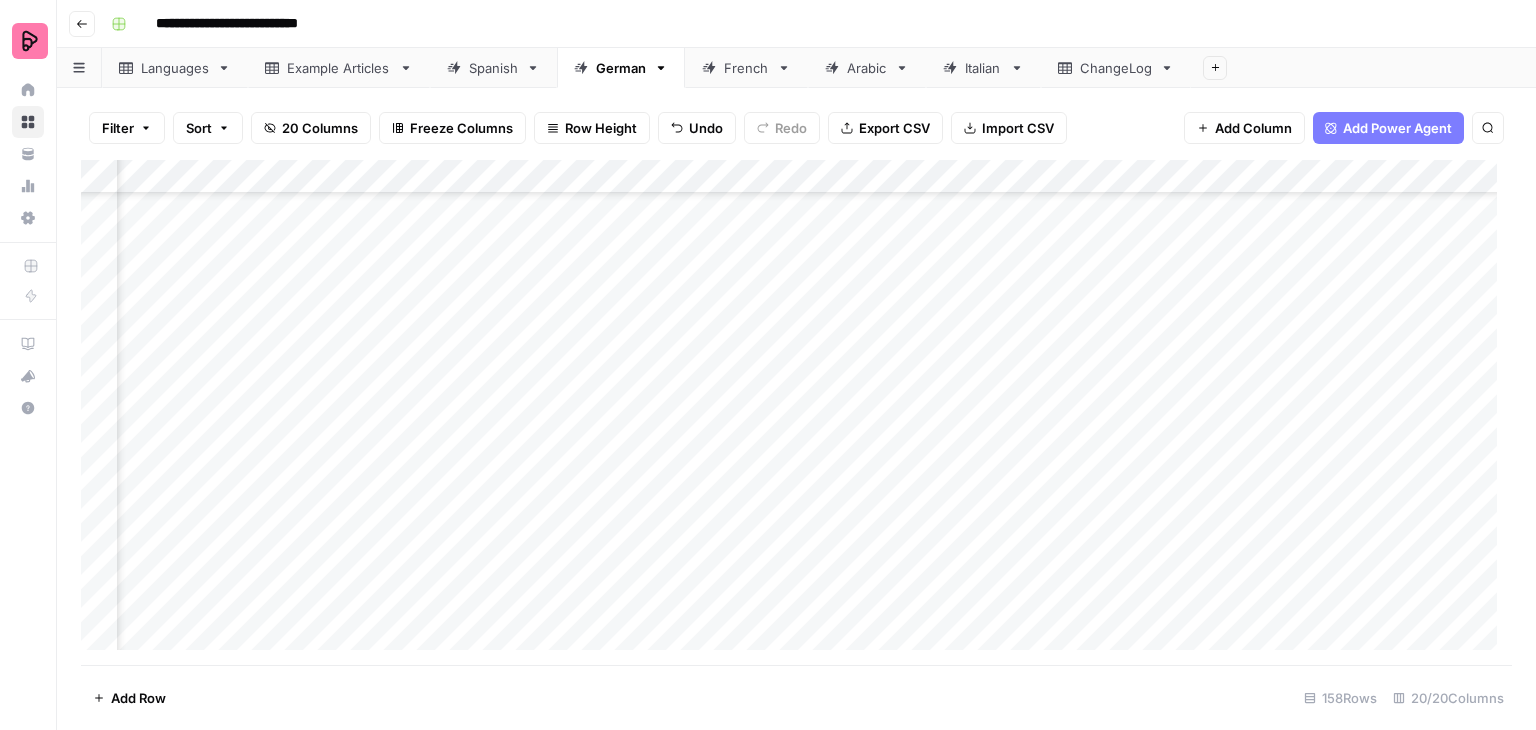 scroll, scrollTop: 4500, scrollLeft: 1469, axis: both 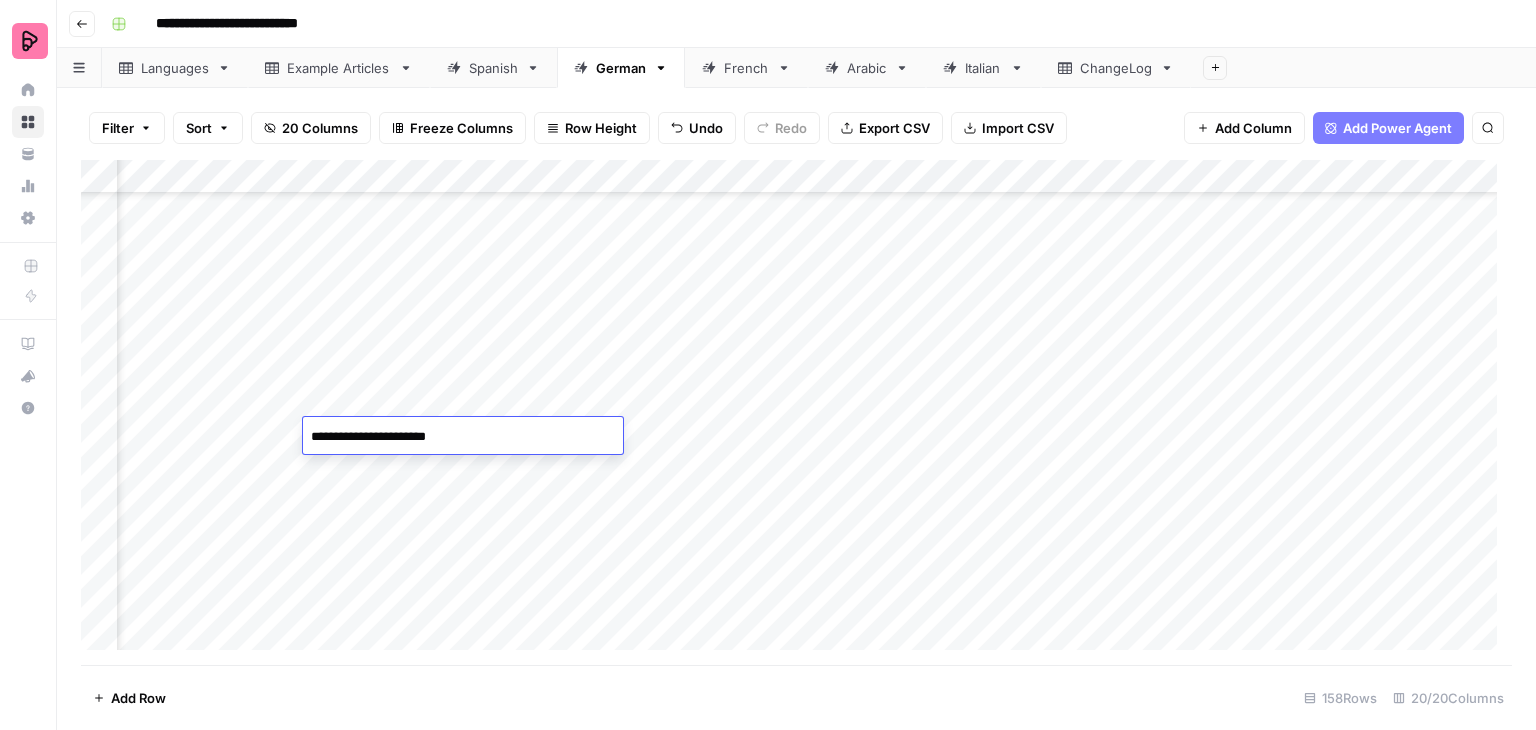 click on "Add Column" at bounding box center (796, 412) 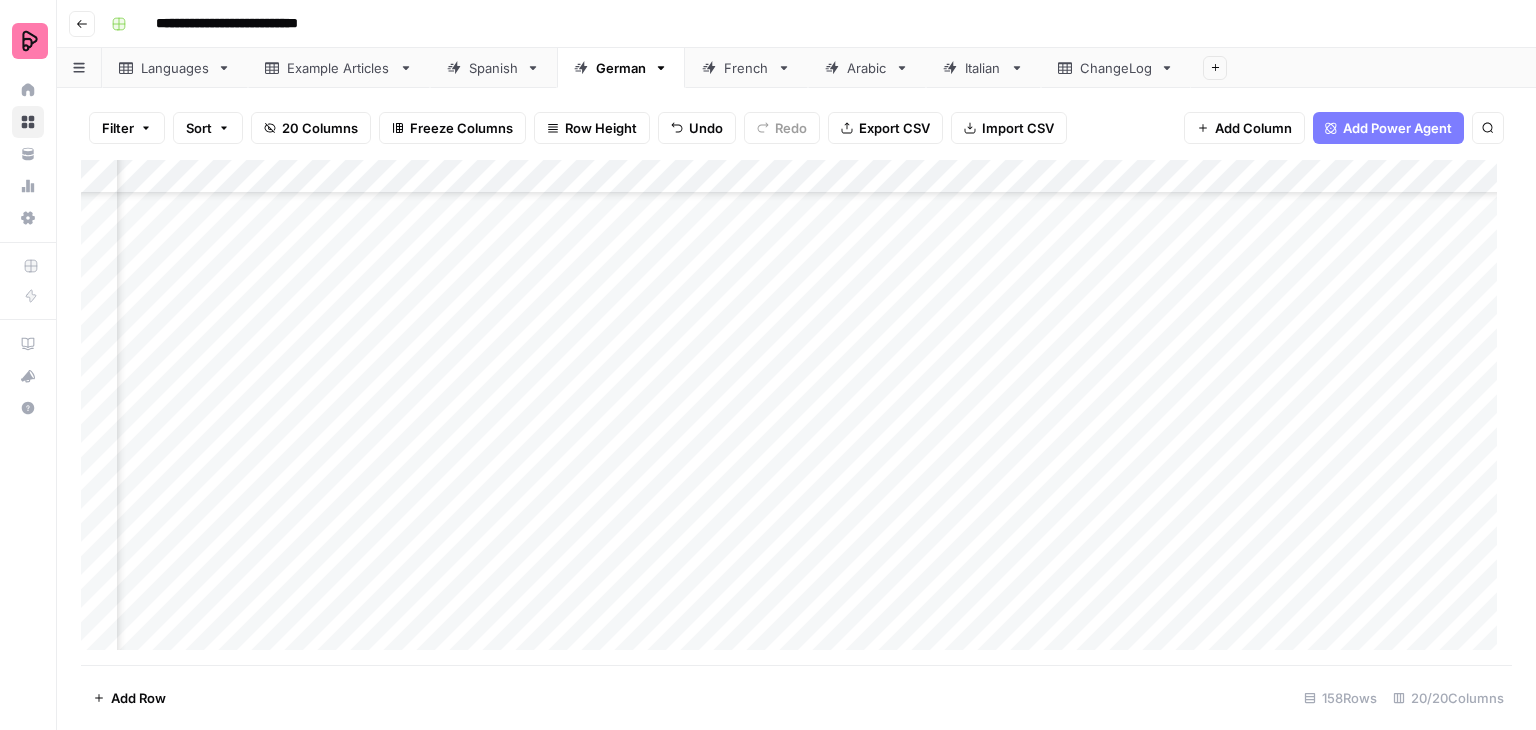 click on "Add Column" at bounding box center (796, 412) 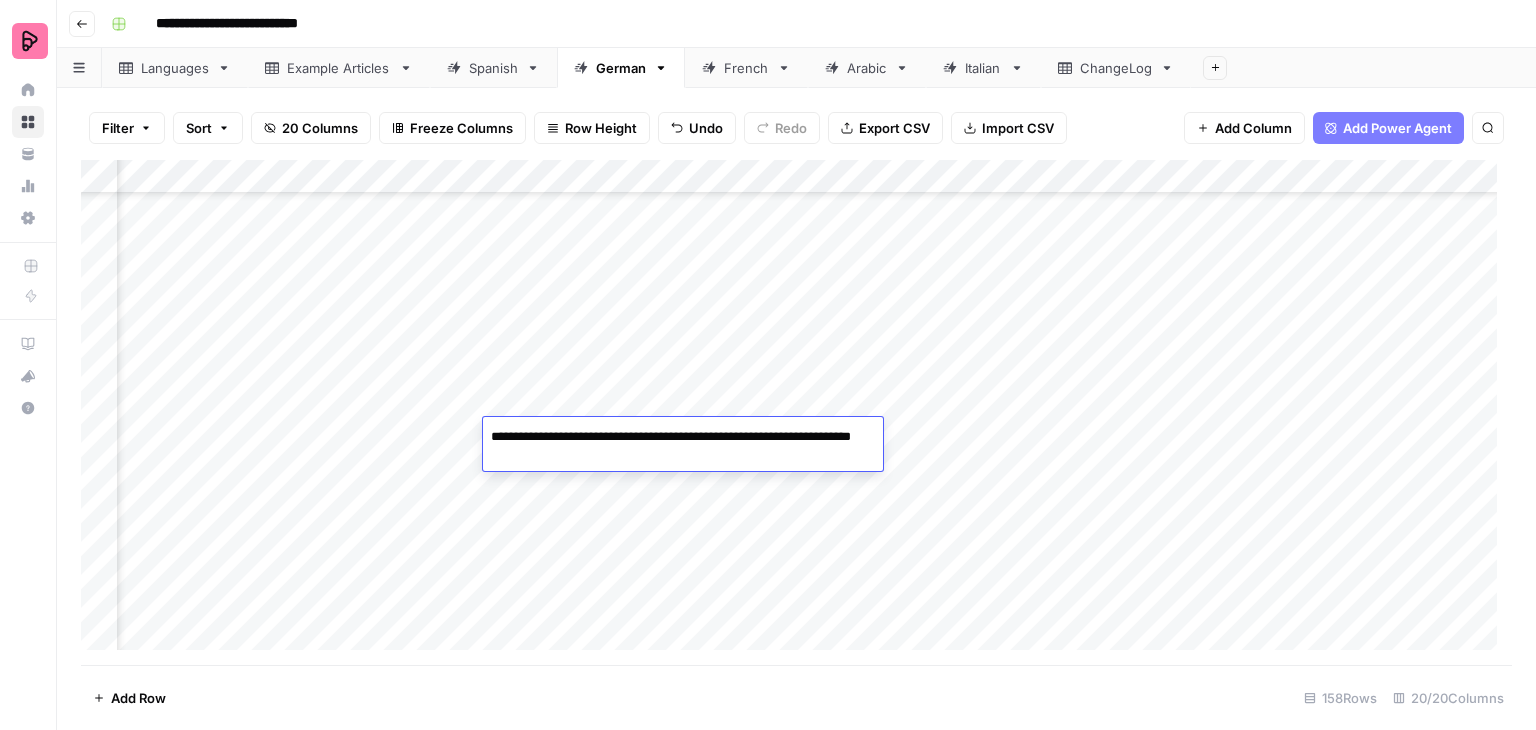 click on "Add Column" at bounding box center [796, 412] 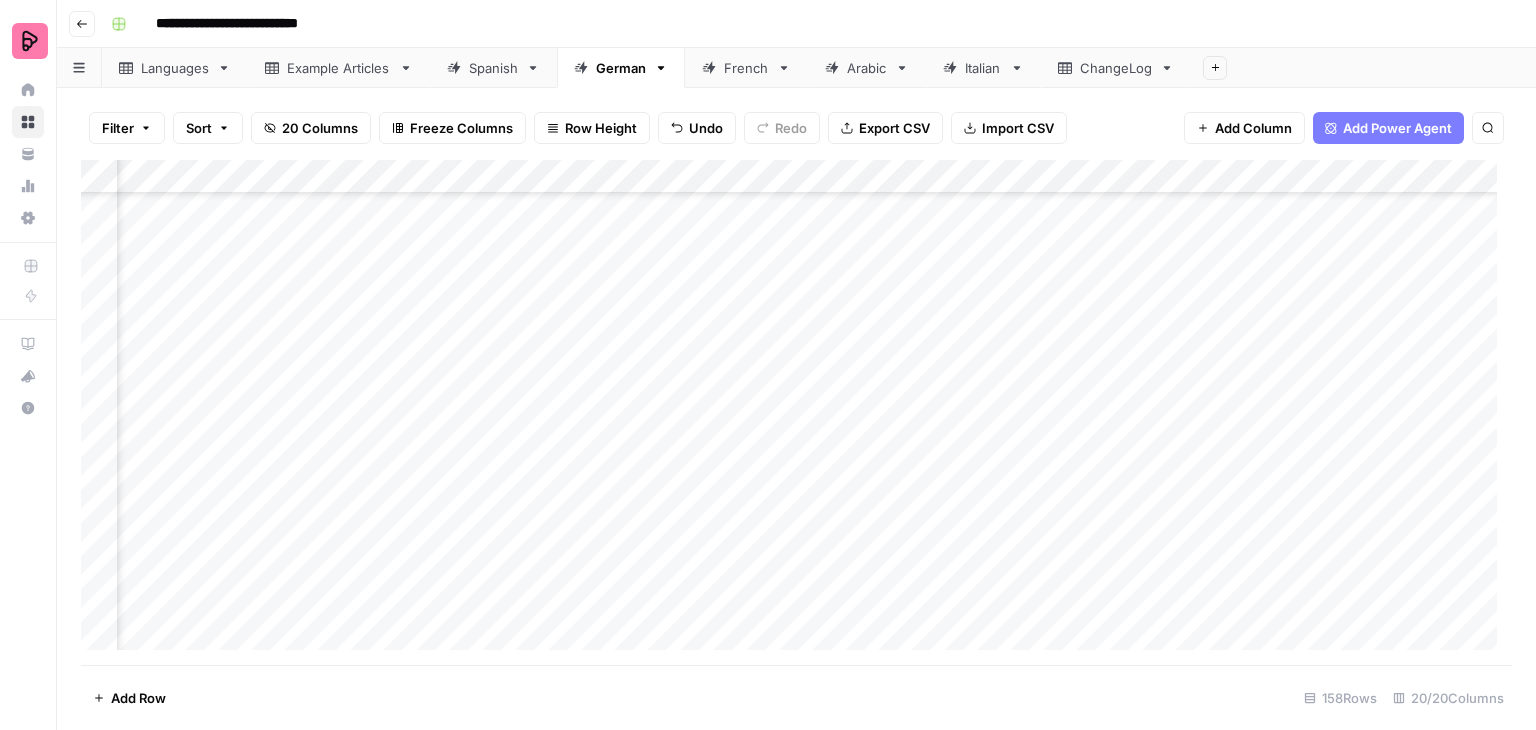 click on "Add Column" at bounding box center [796, 412] 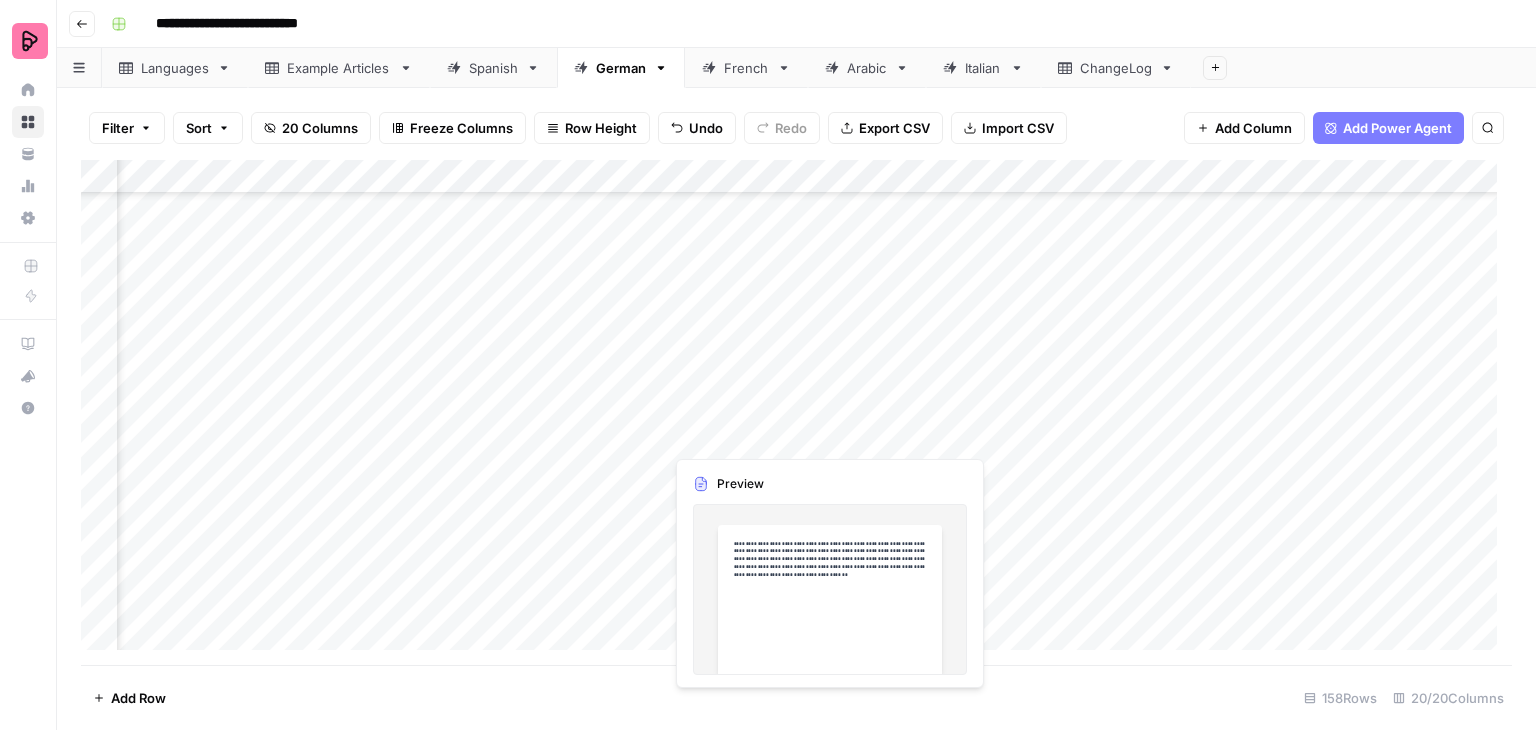 click on "Add Column" at bounding box center (796, 412) 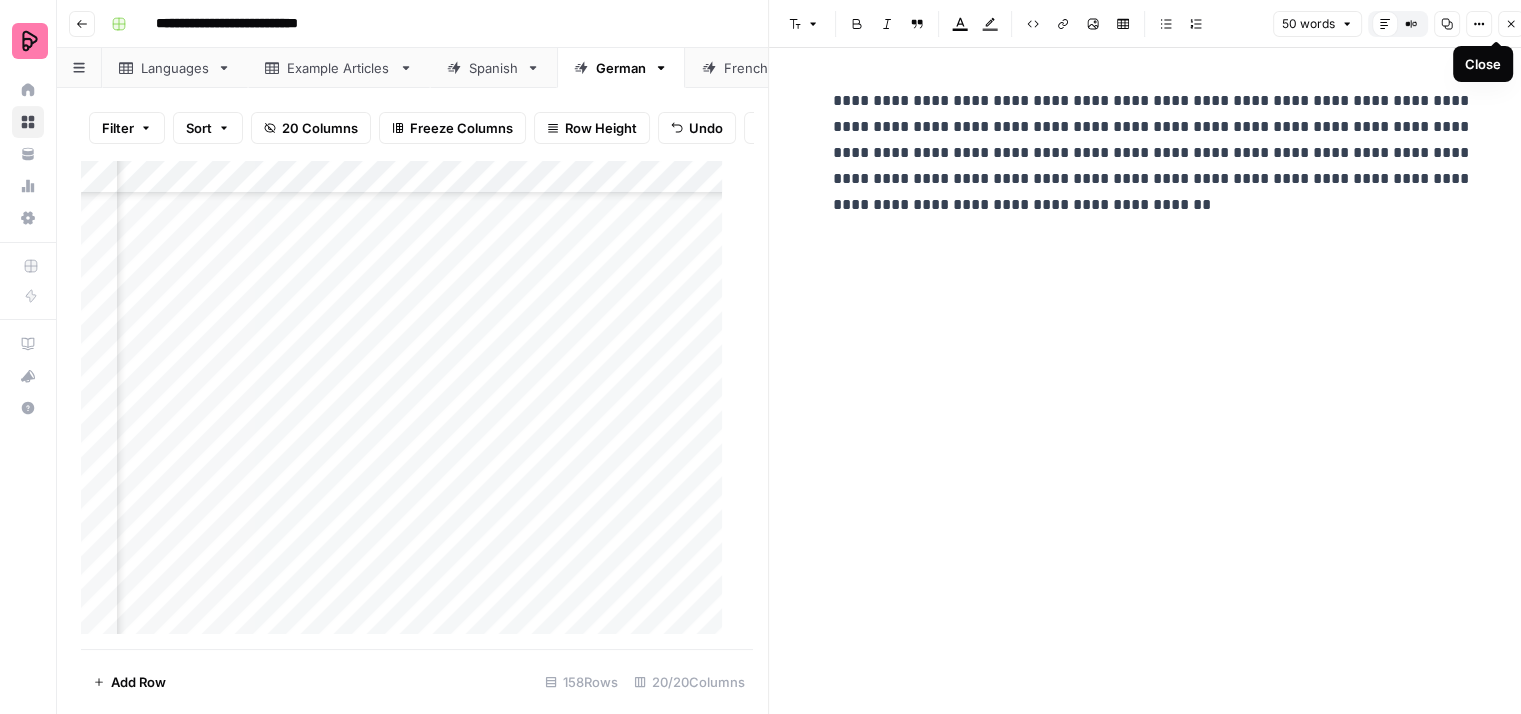 click on "Close" at bounding box center (1511, 24) 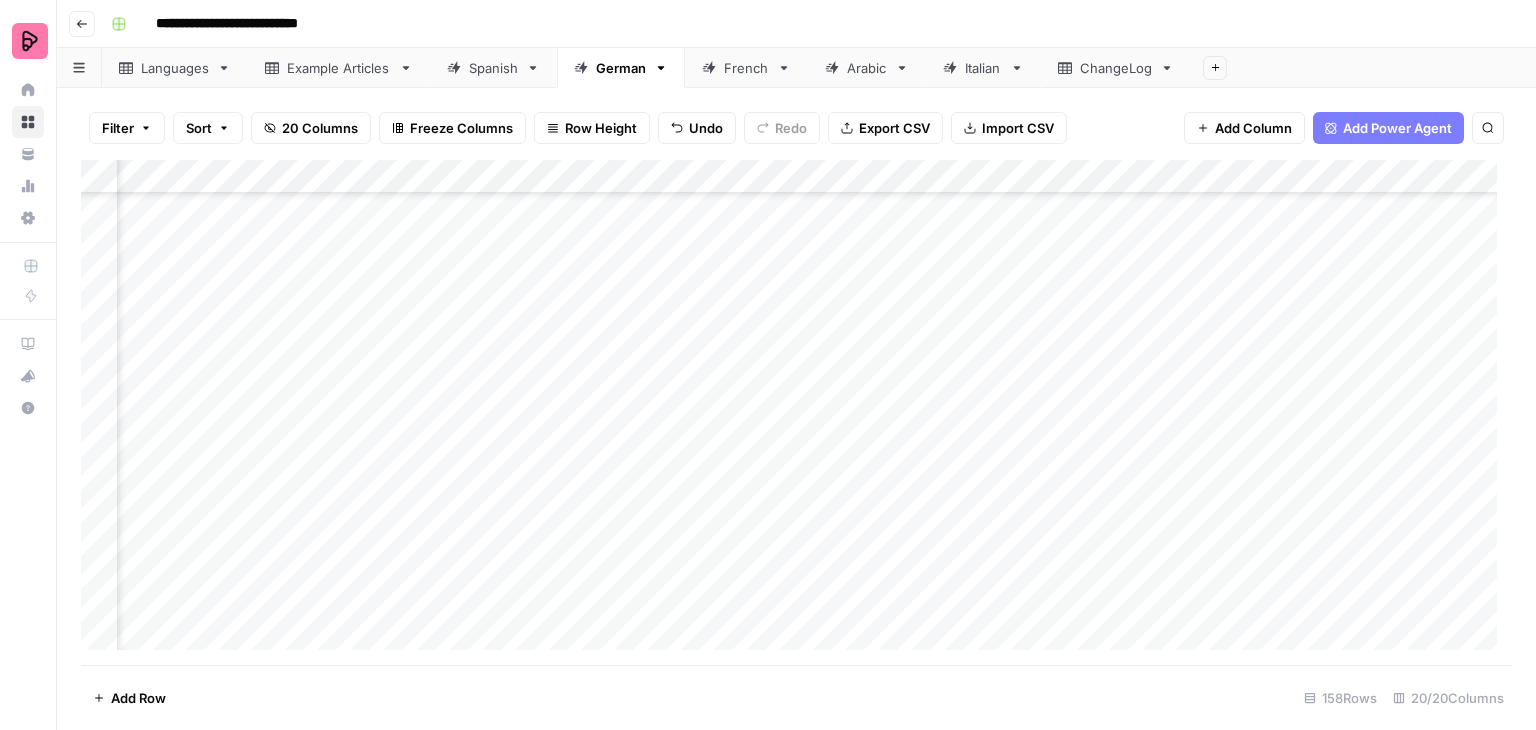 click on "Add Column" at bounding box center (796, 412) 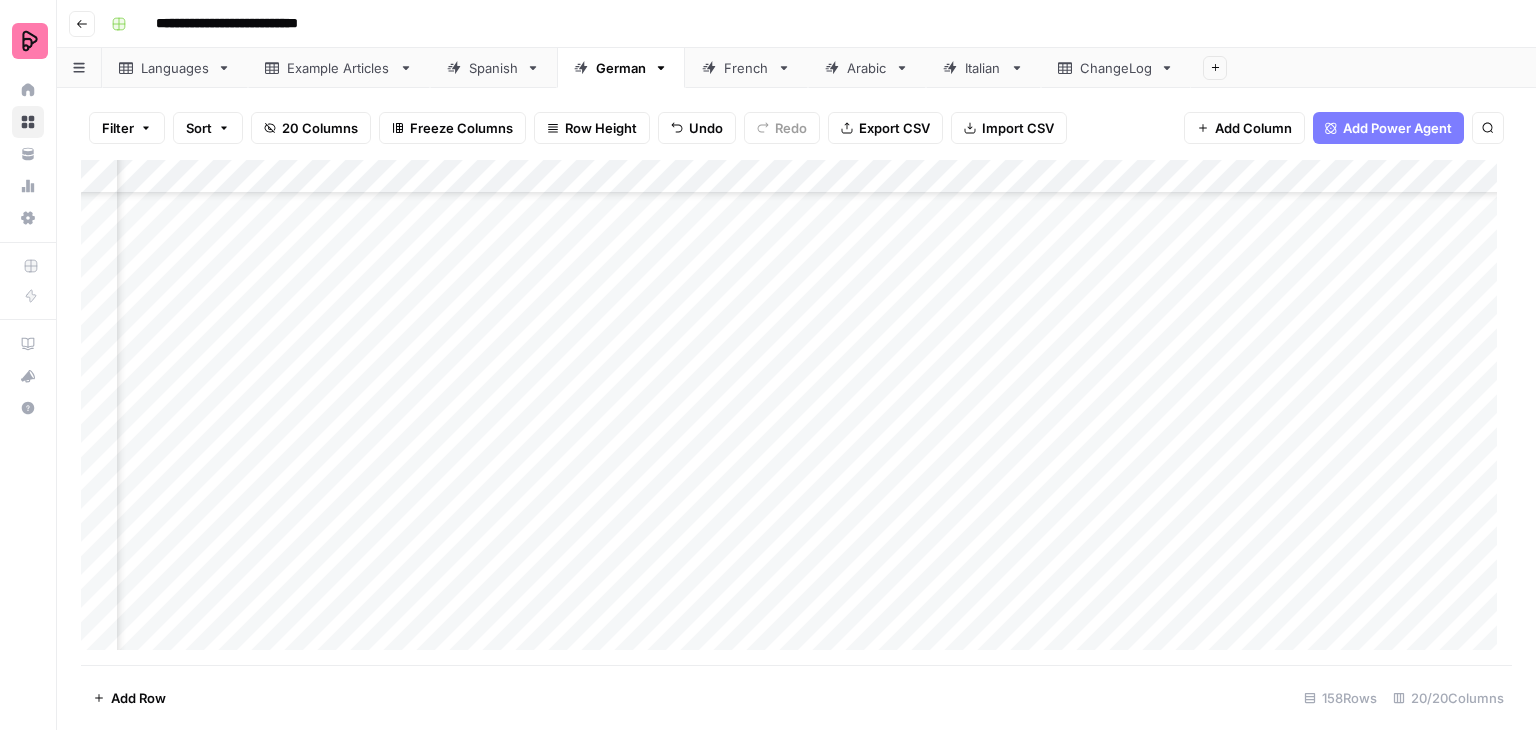 click on "Add Column" at bounding box center [796, 412] 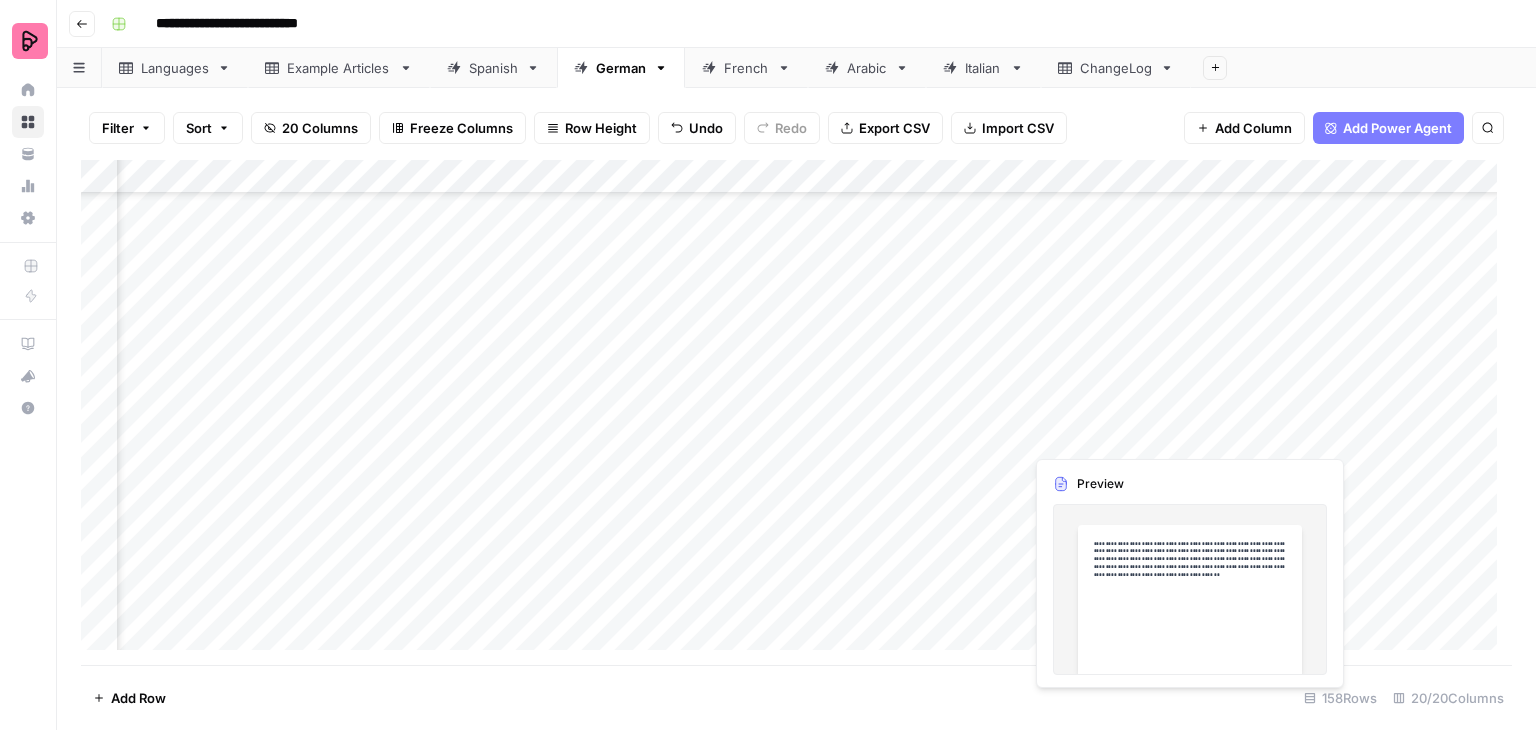 click on "Add Column" at bounding box center [796, 412] 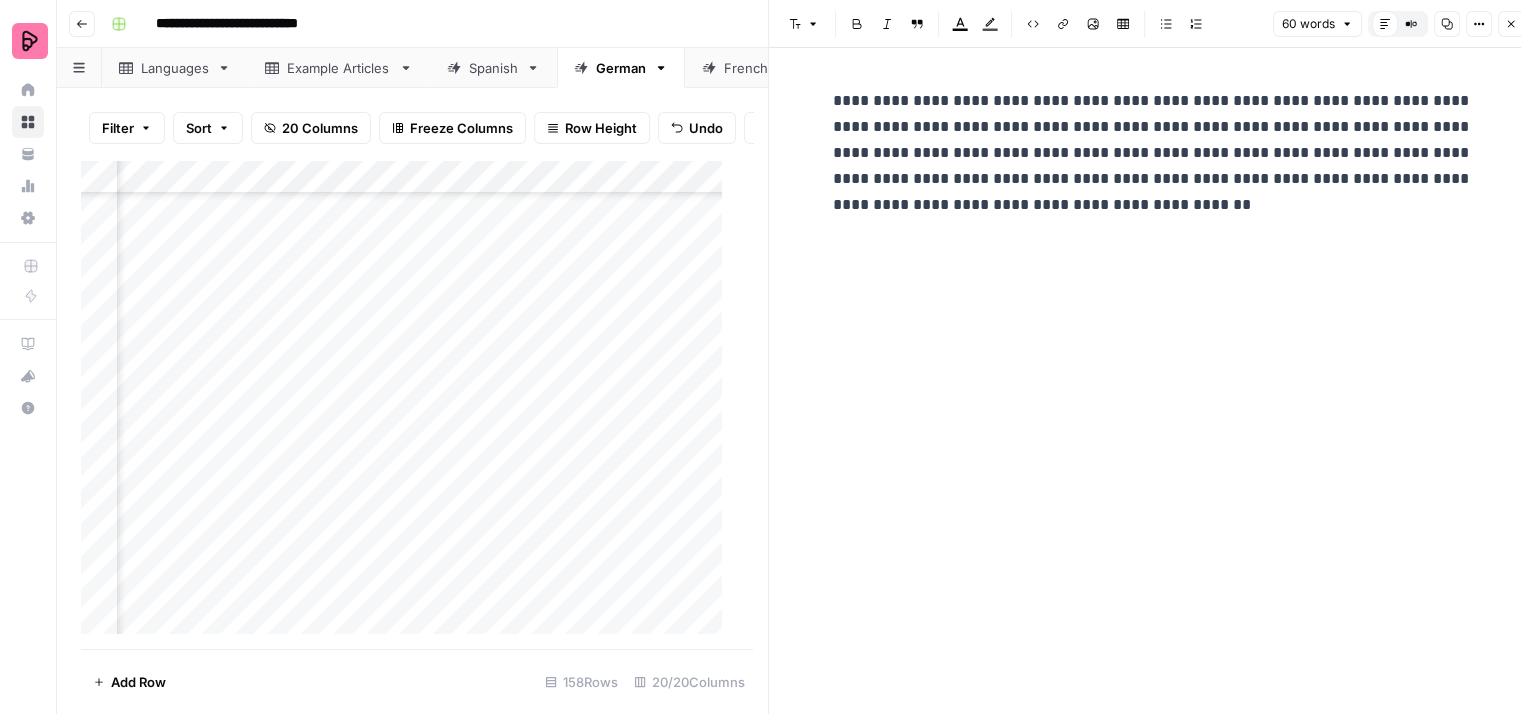 click on "**********" at bounding box center (1153, 153) 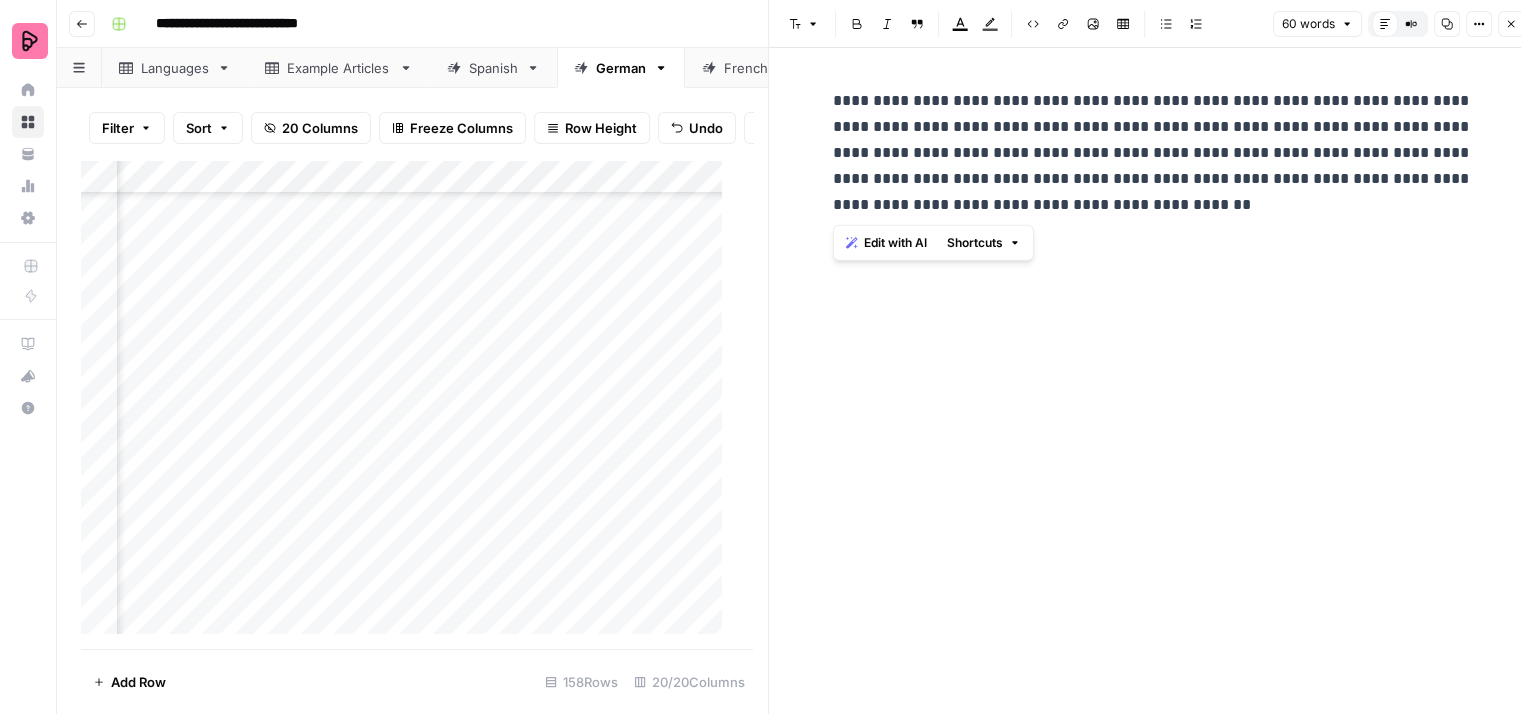 drag, startPoint x: 1192, startPoint y: 201, endPoint x: 827, endPoint y: 102, distance: 378.18777 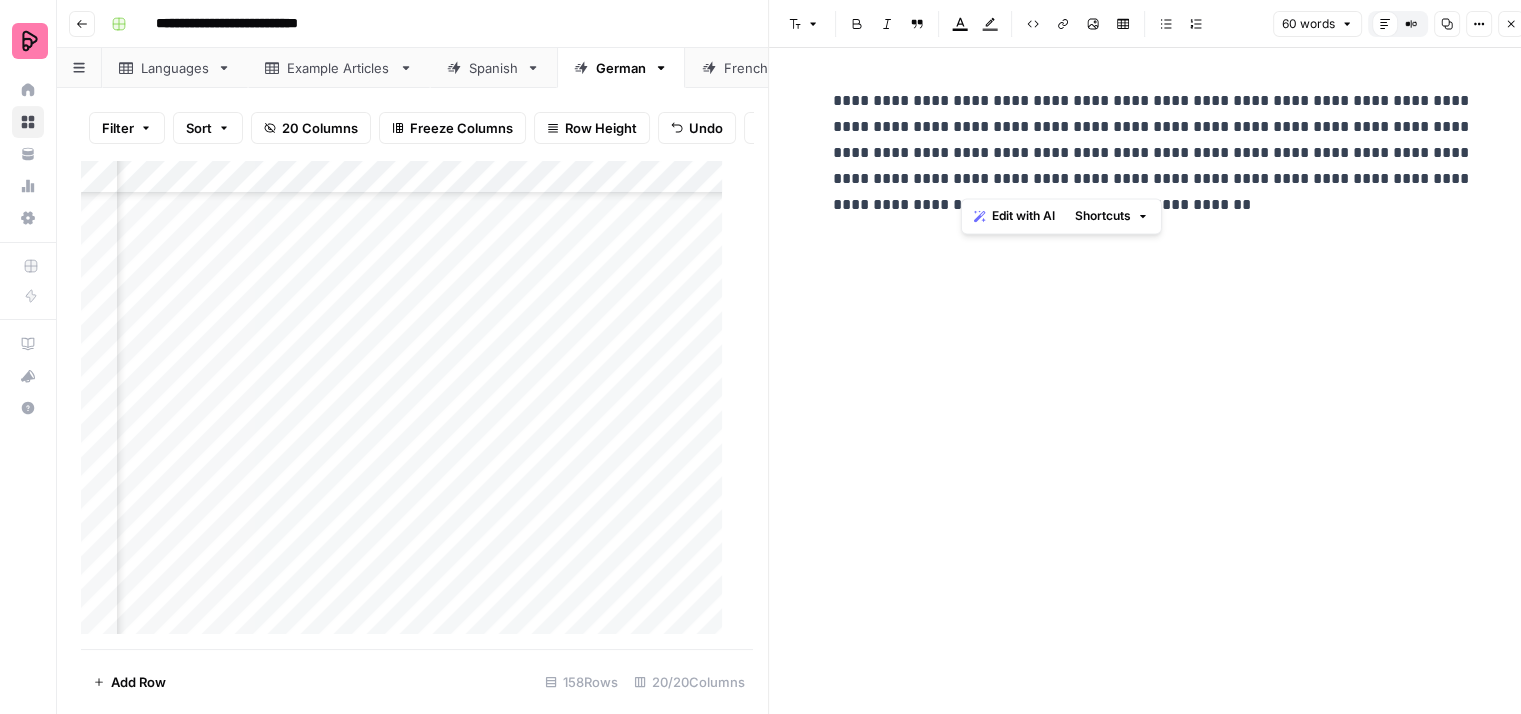 drag, startPoint x: 960, startPoint y: 153, endPoint x: 988, endPoint y: 173, distance: 34.4093 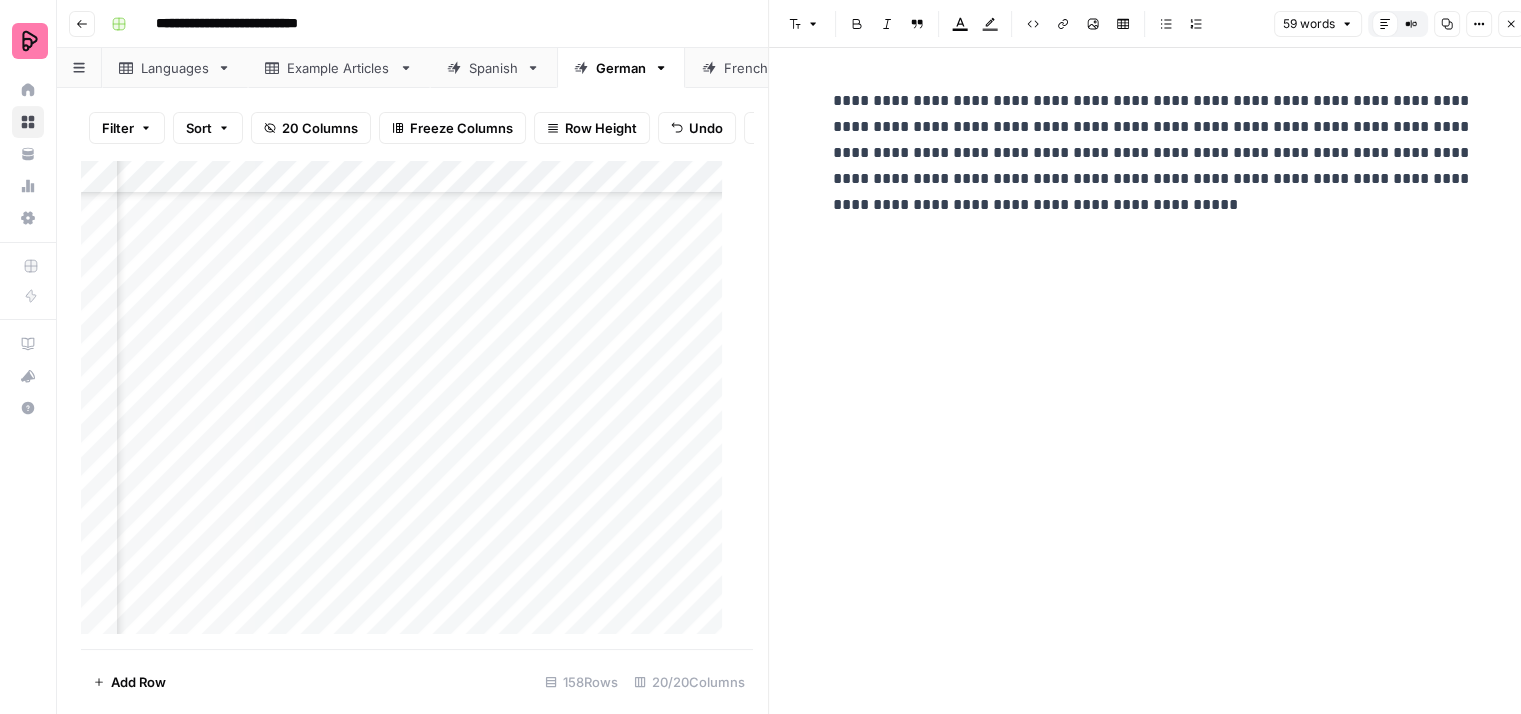 click on "**********" at bounding box center [1153, 153] 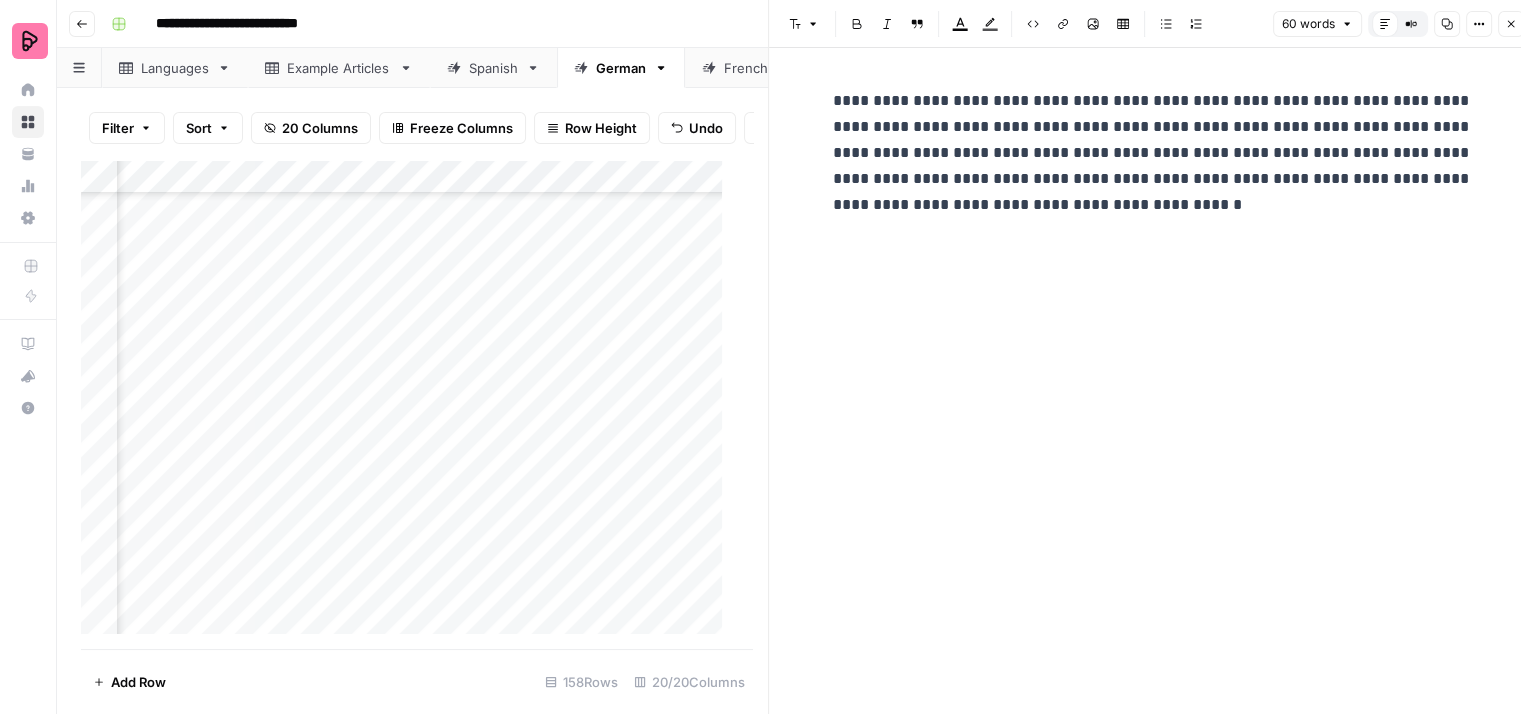 click on "**********" at bounding box center [1153, 153] 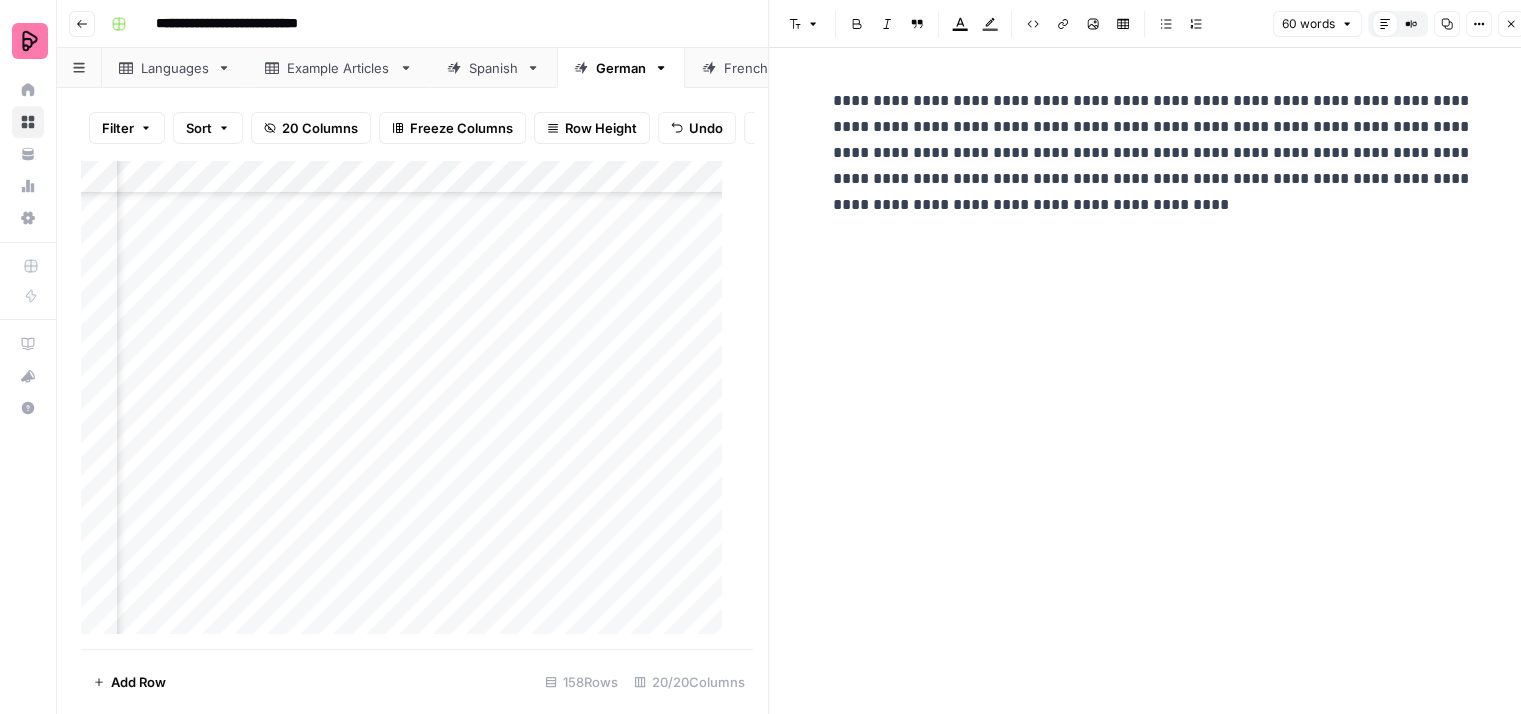 click on "**********" at bounding box center [1153, 153] 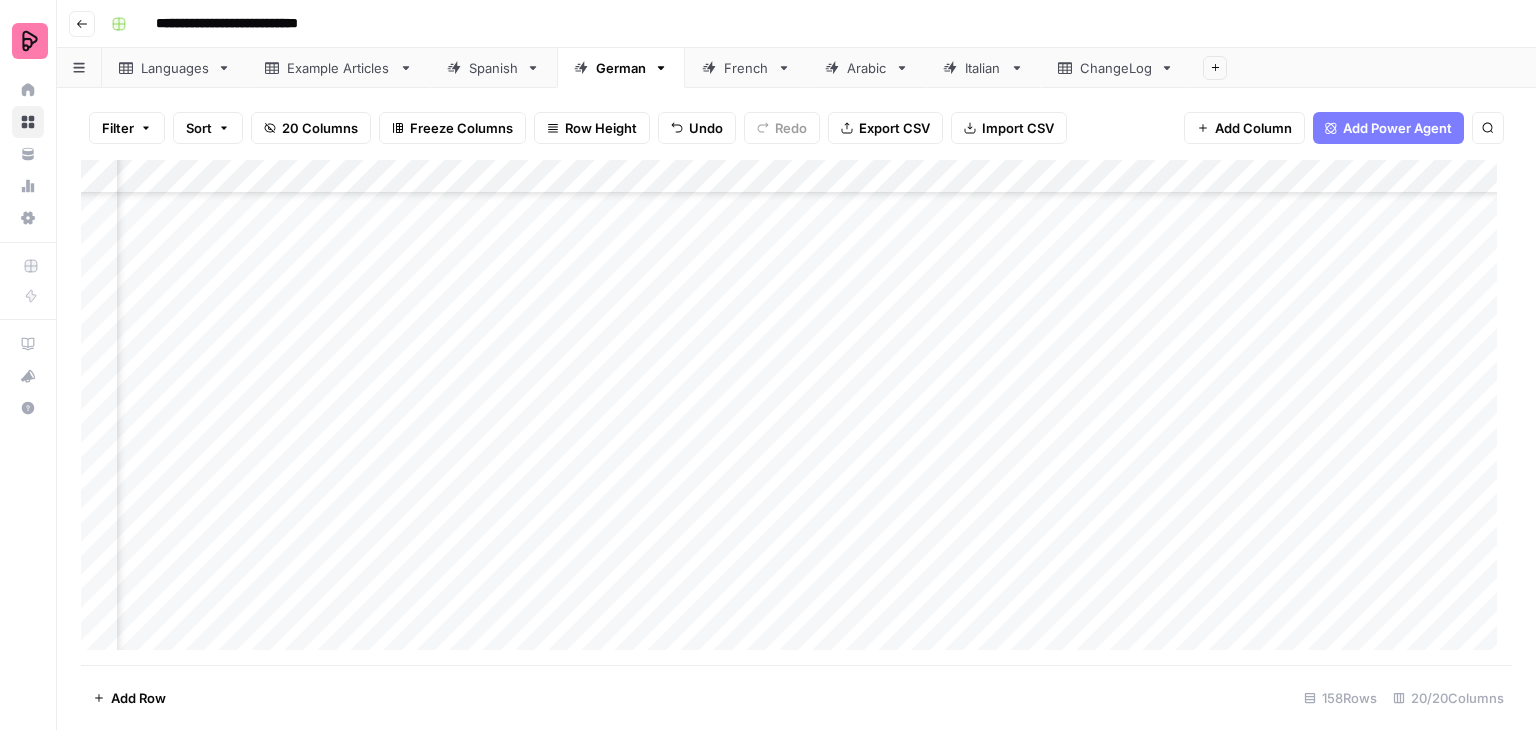 scroll, scrollTop: 4500, scrollLeft: 1703, axis: both 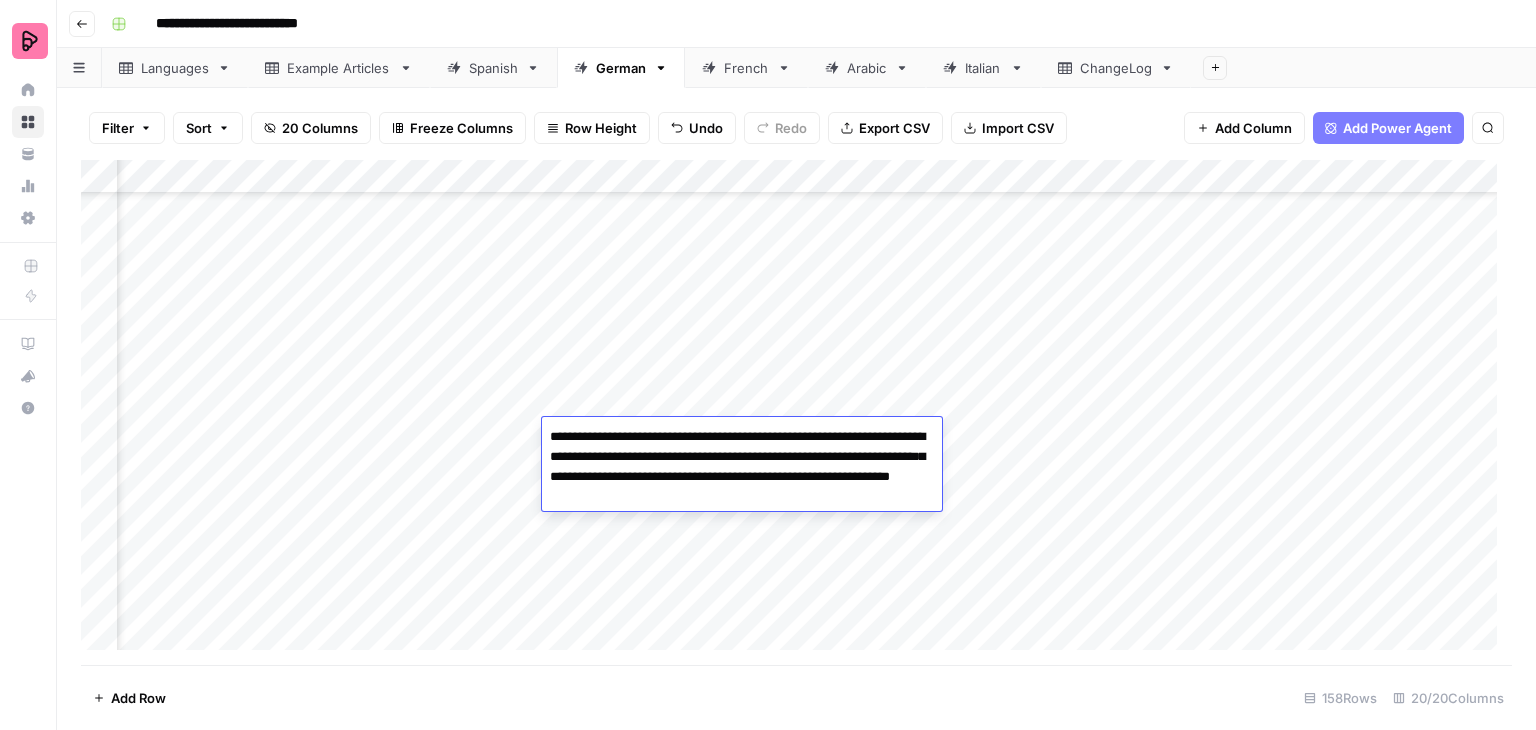 click on "**********" at bounding box center [742, 467] 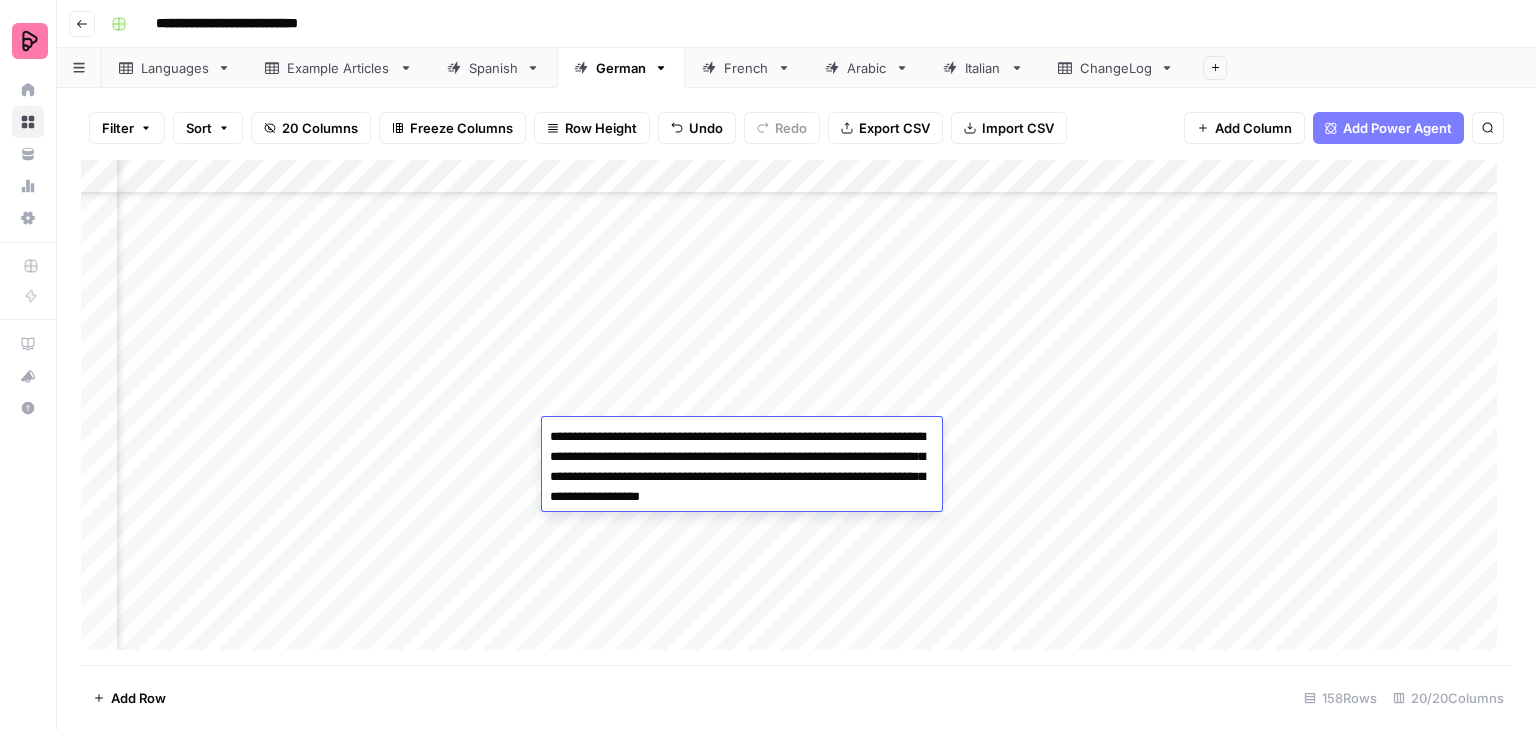 click on "**********" at bounding box center (742, 467) 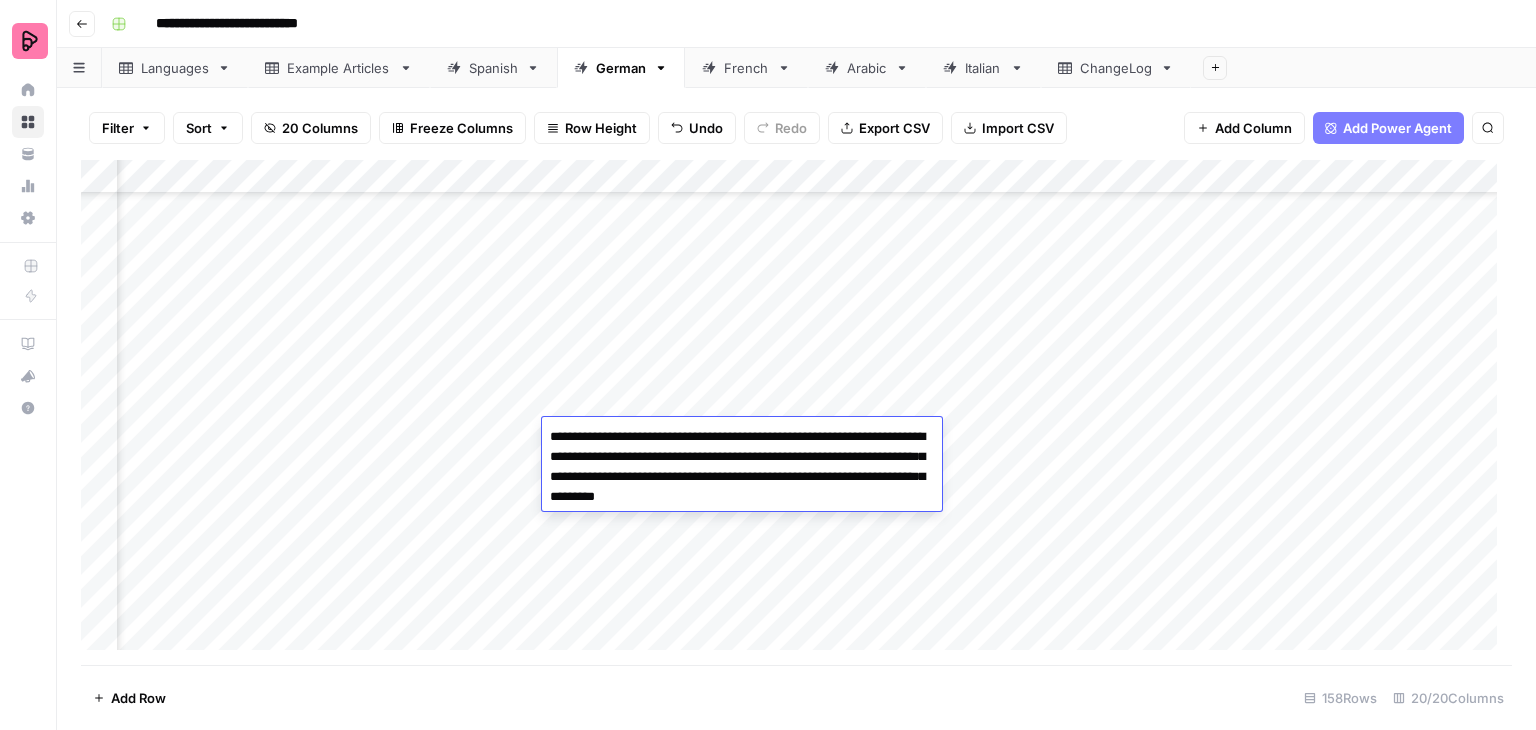 type on "**********" 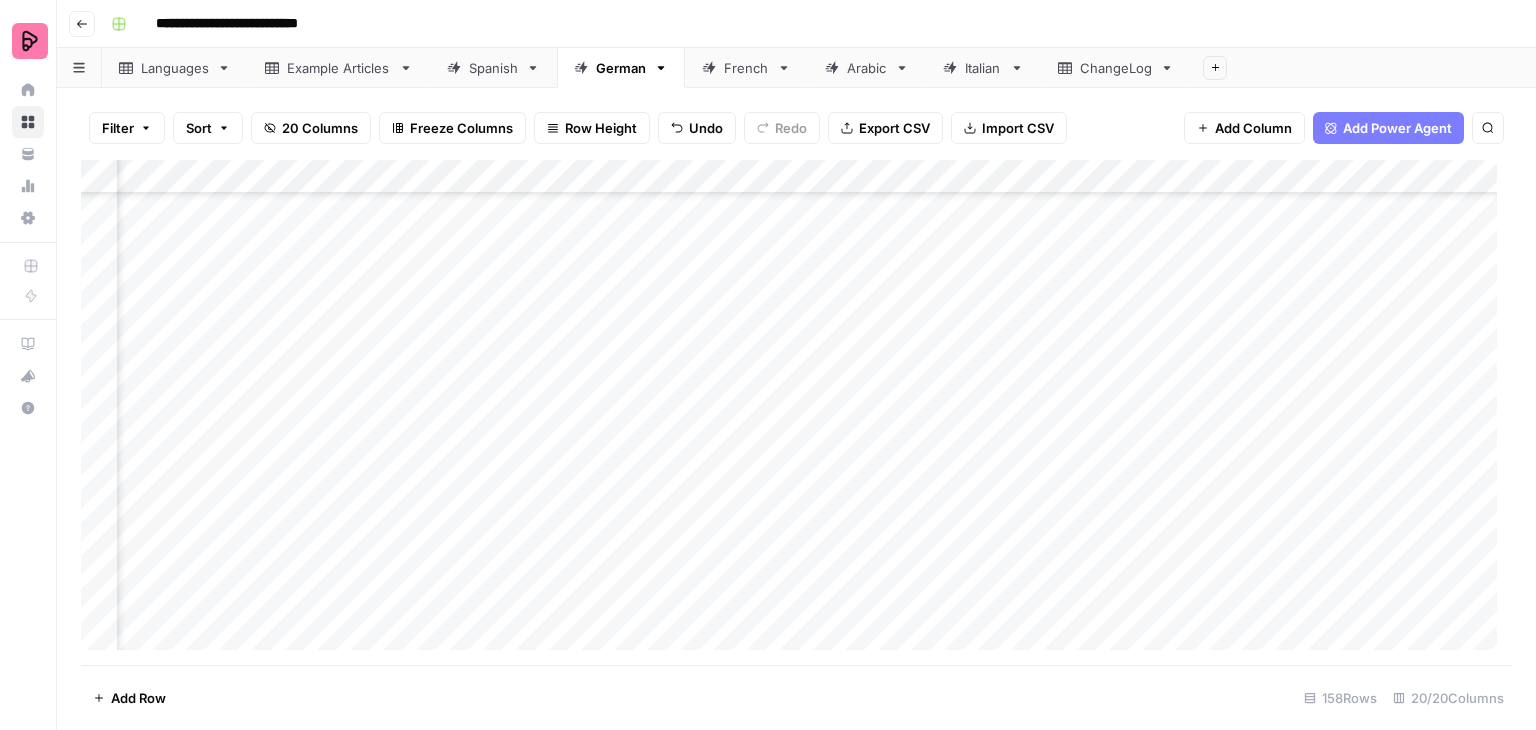 click on "Add Column" at bounding box center [796, 412] 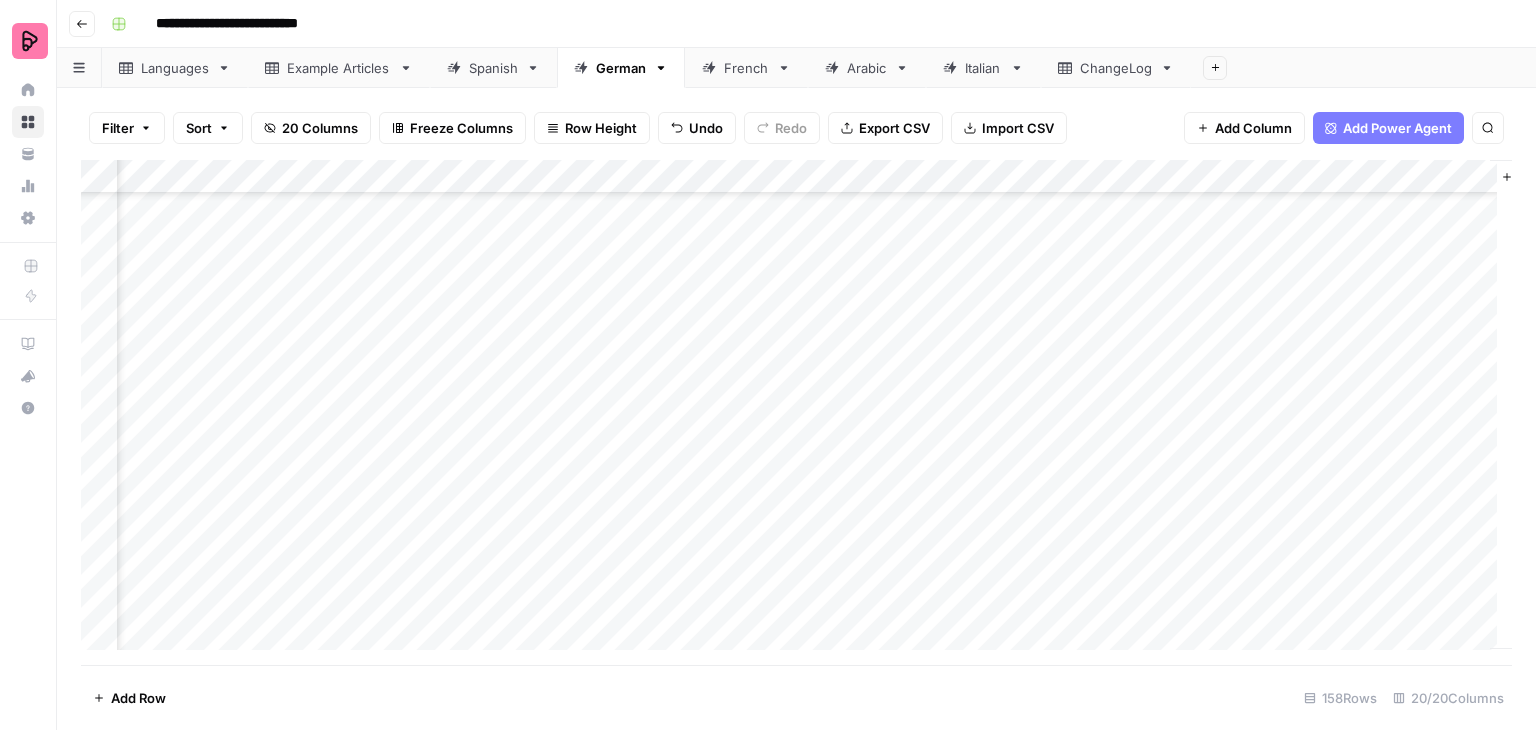 scroll, scrollTop: 4500, scrollLeft: 2661, axis: both 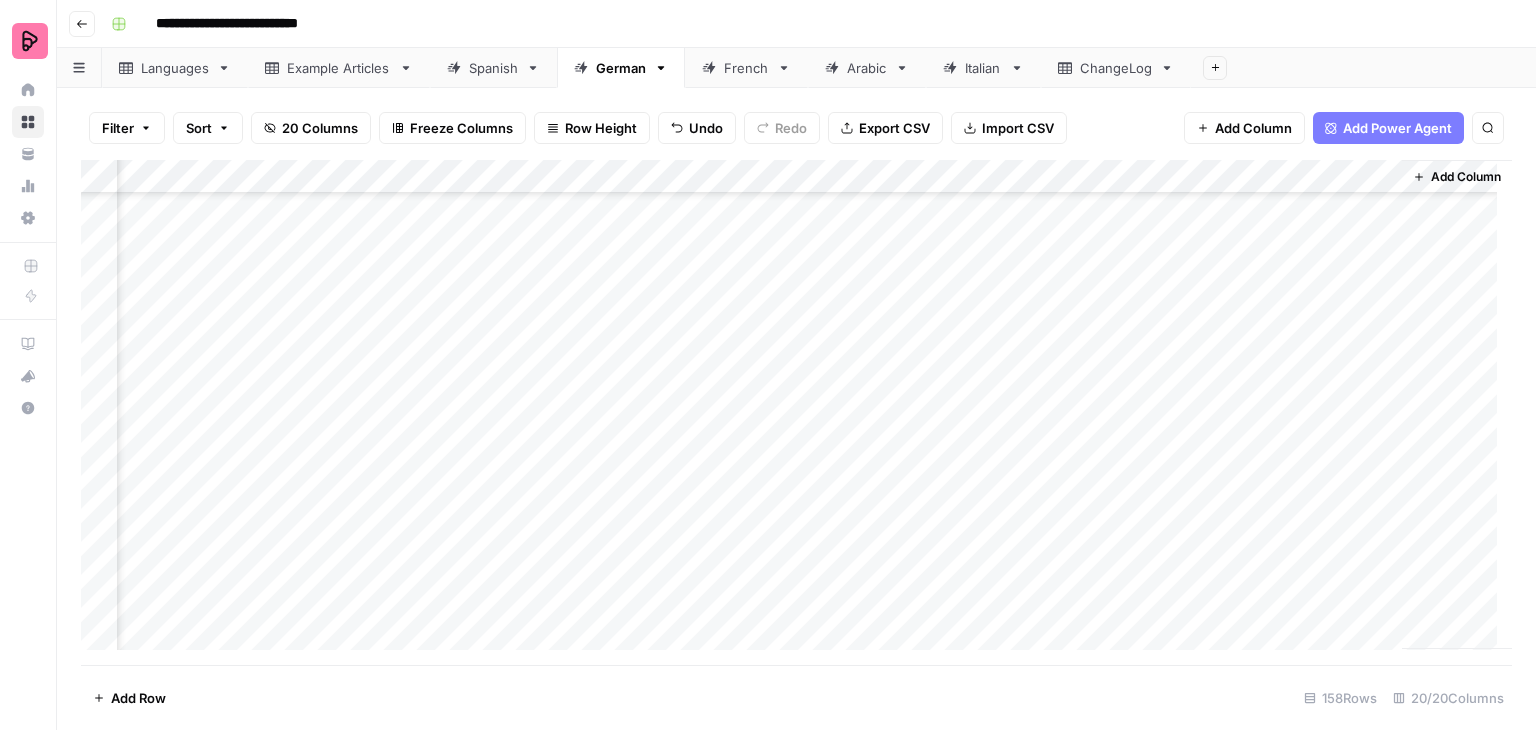 click on "Add Column" at bounding box center (796, 412) 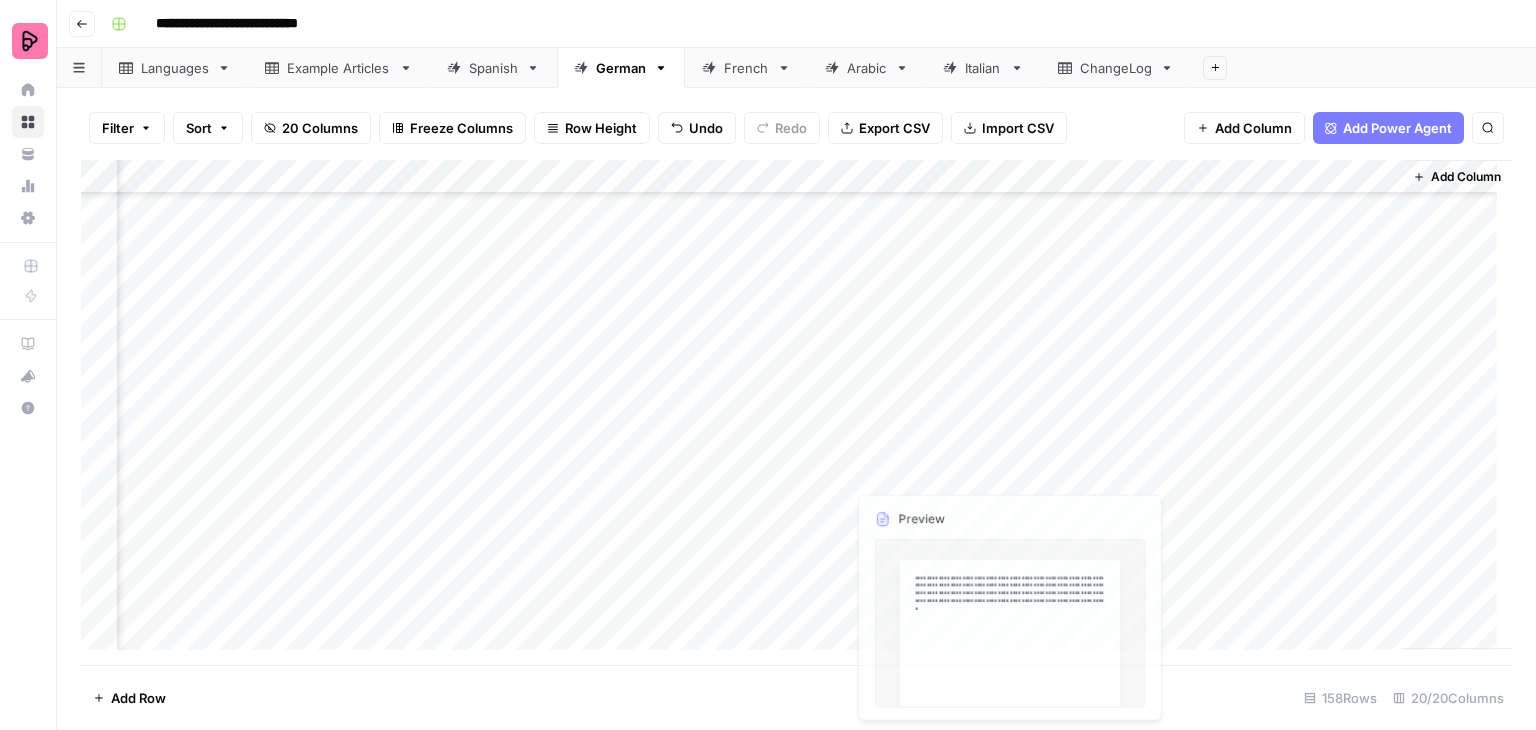 click on "Add Column" at bounding box center [796, 412] 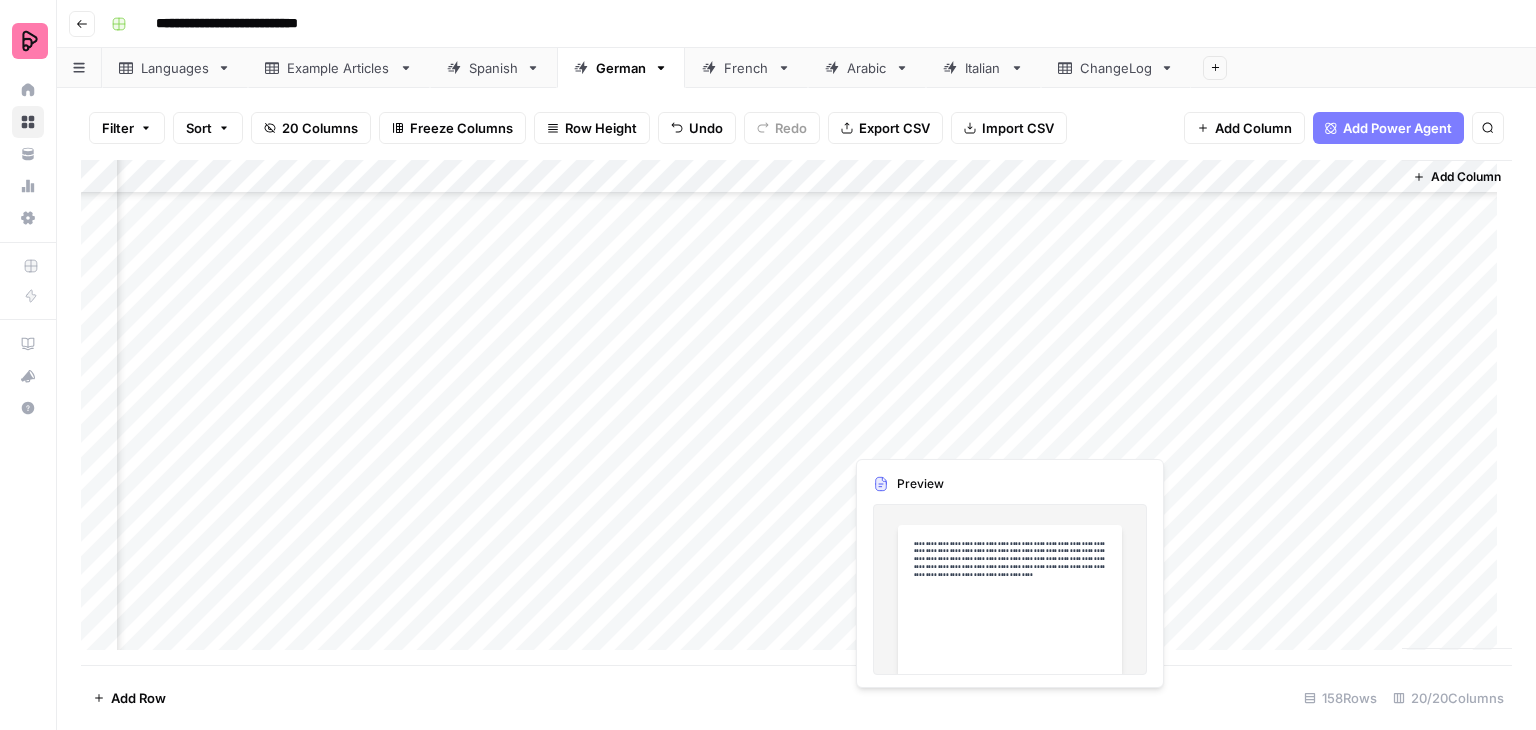 click on "Add Column" at bounding box center (796, 412) 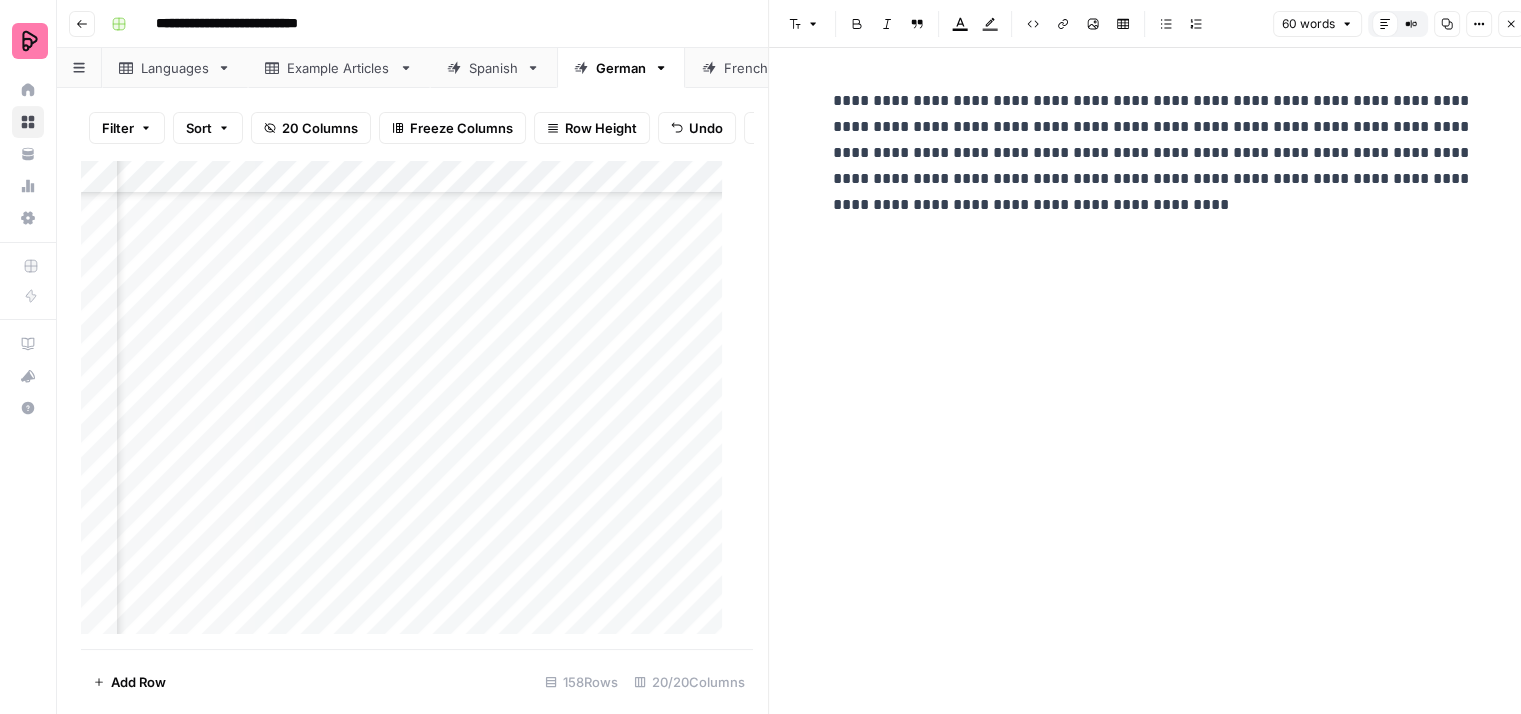 click 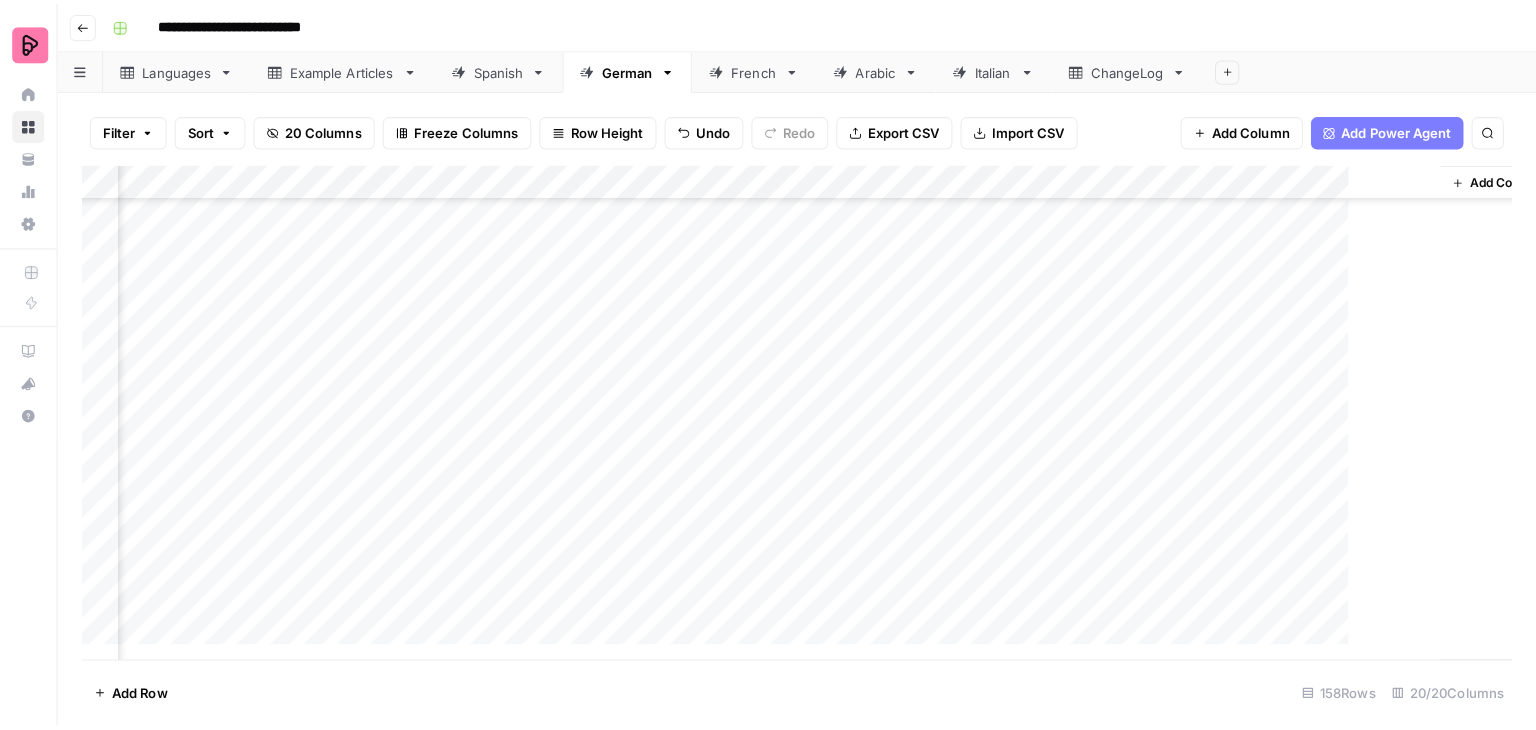 scroll, scrollTop: 4500, scrollLeft: 2637, axis: both 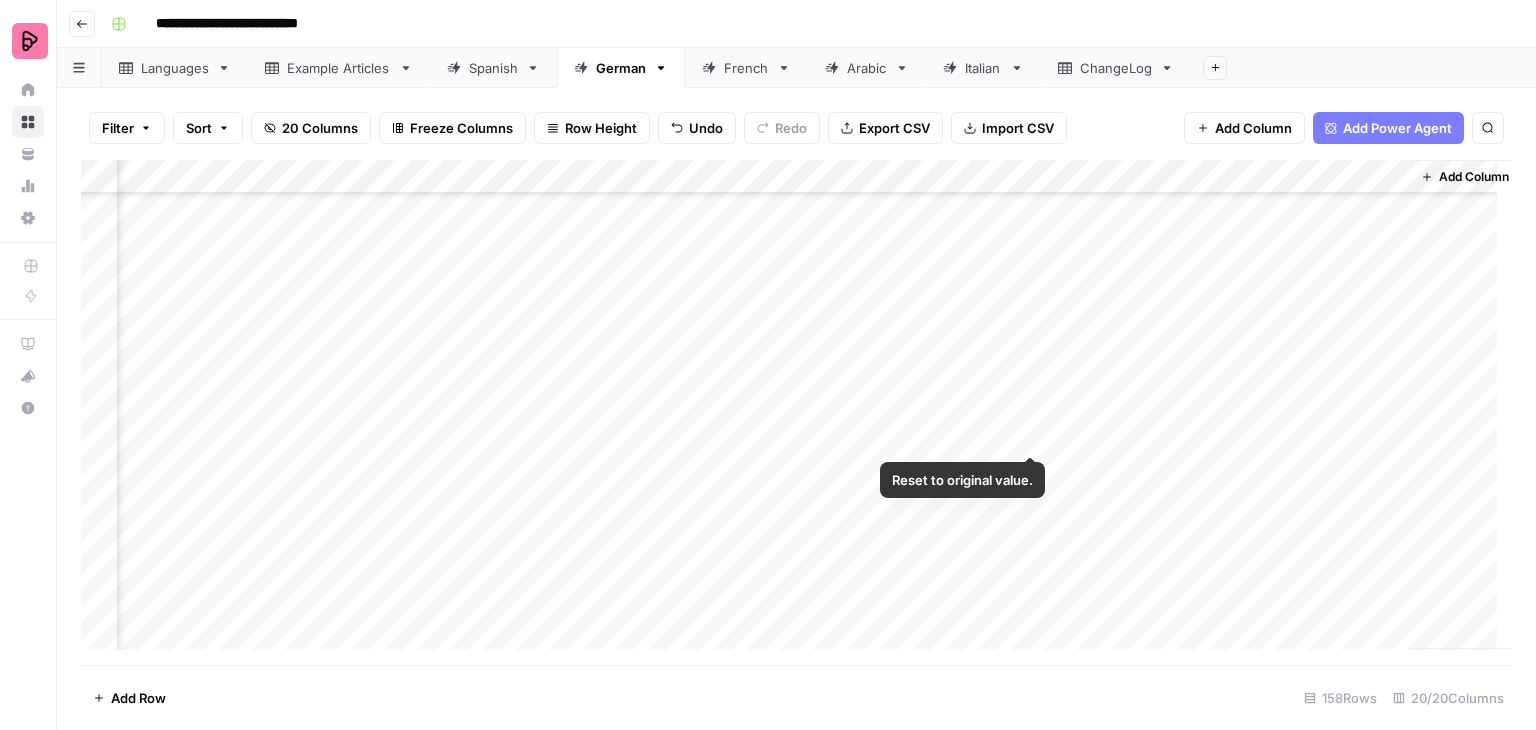 click on "Add Column" at bounding box center [796, 412] 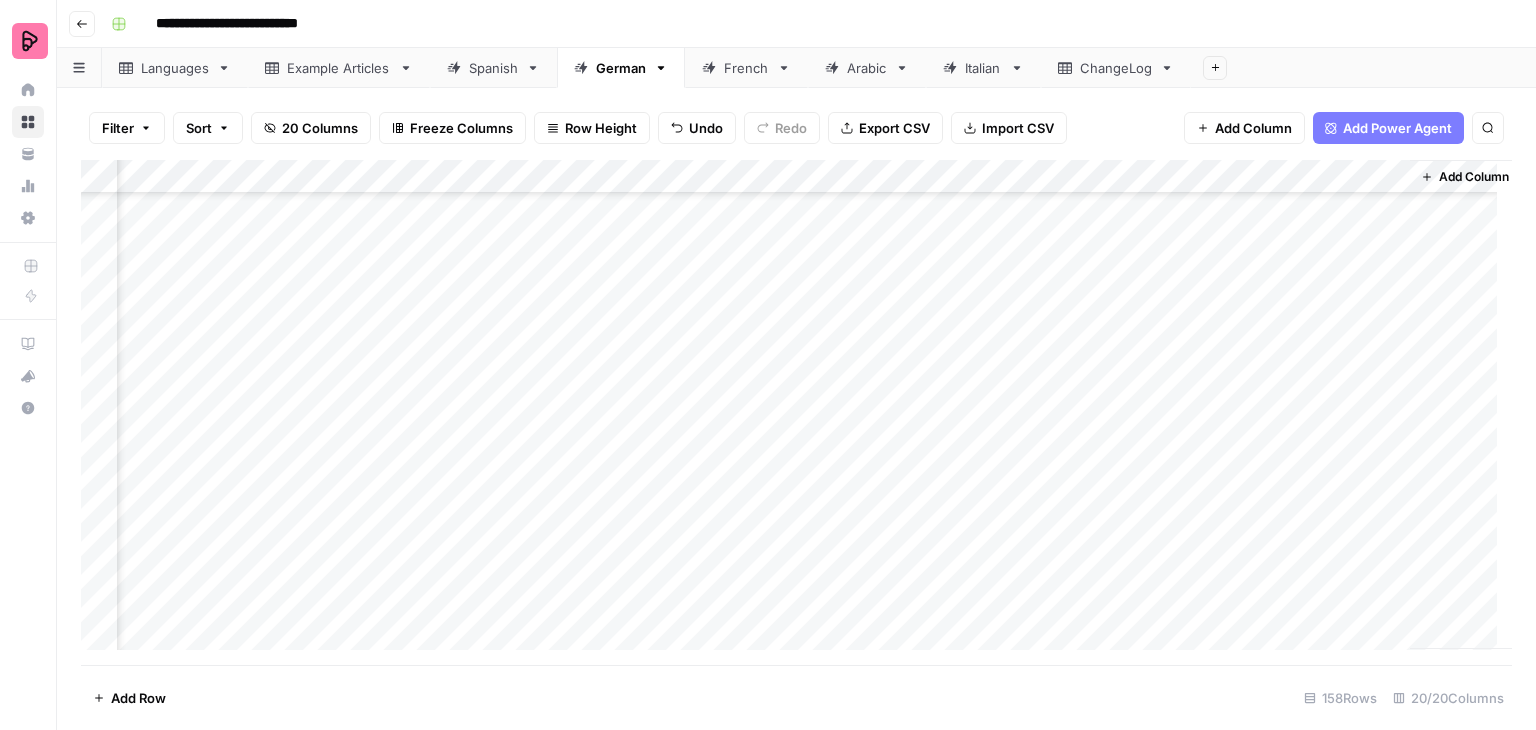 click on "Add Column" at bounding box center [796, 412] 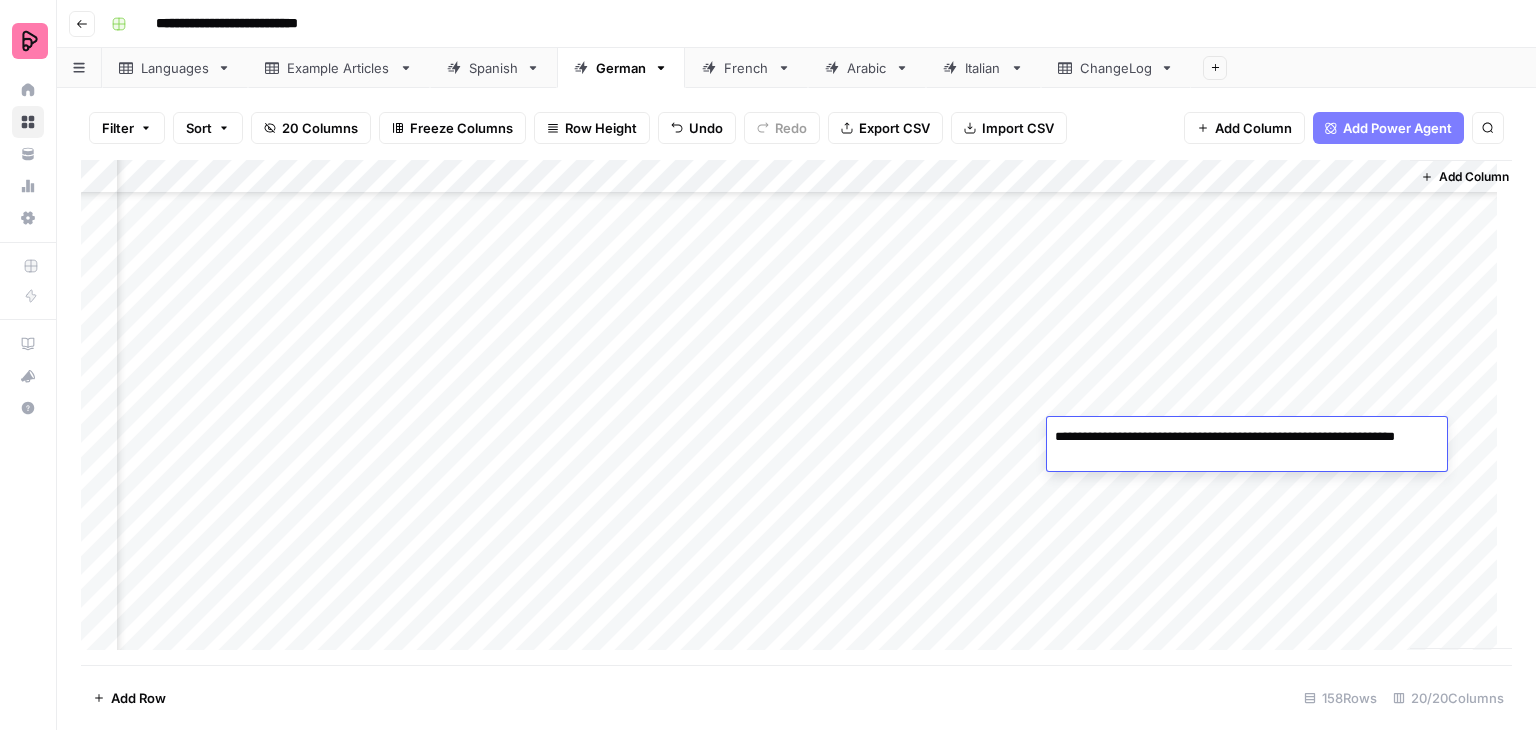 click on "Add Column" at bounding box center (796, 412) 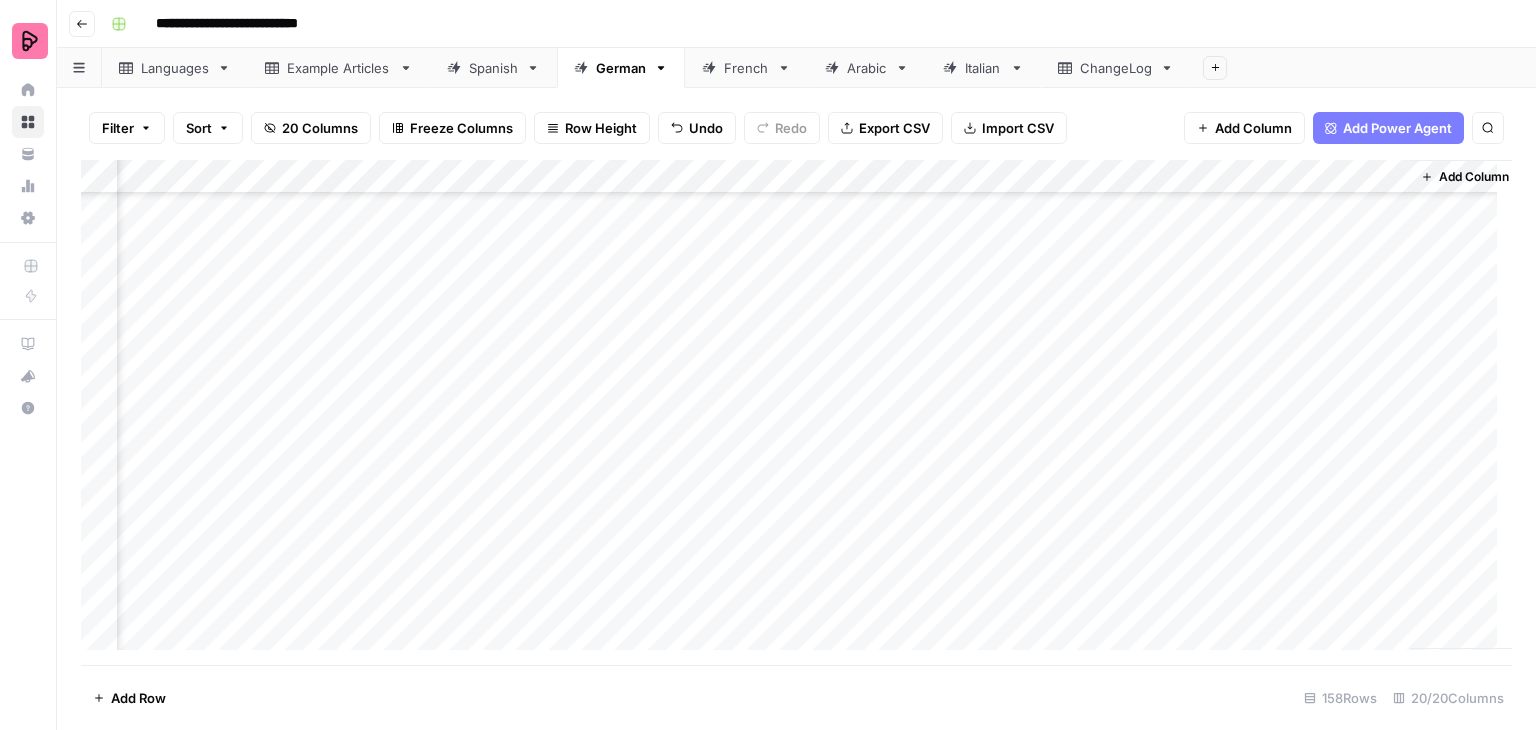click on "Add Column" at bounding box center [796, 412] 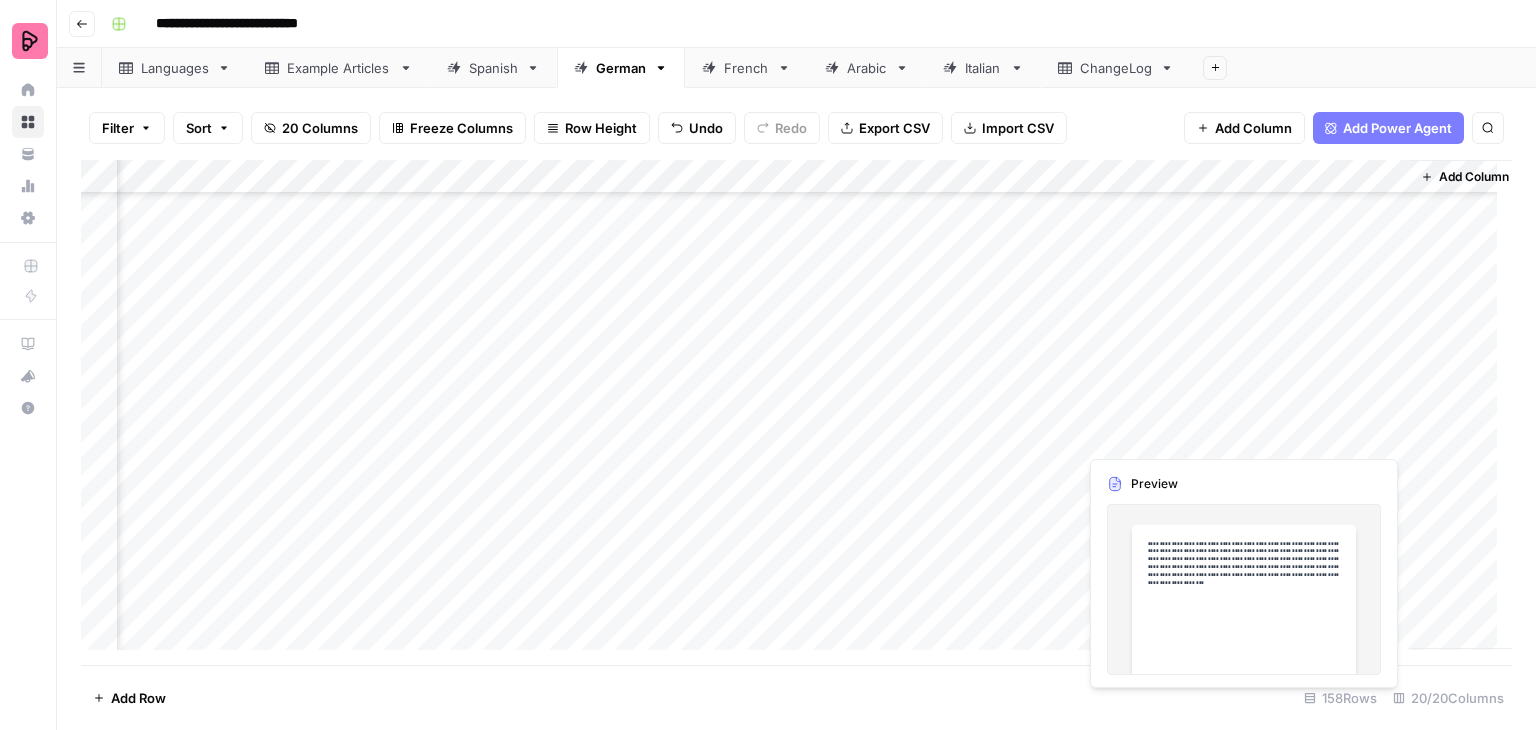 click on "Add Column" at bounding box center [796, 412] 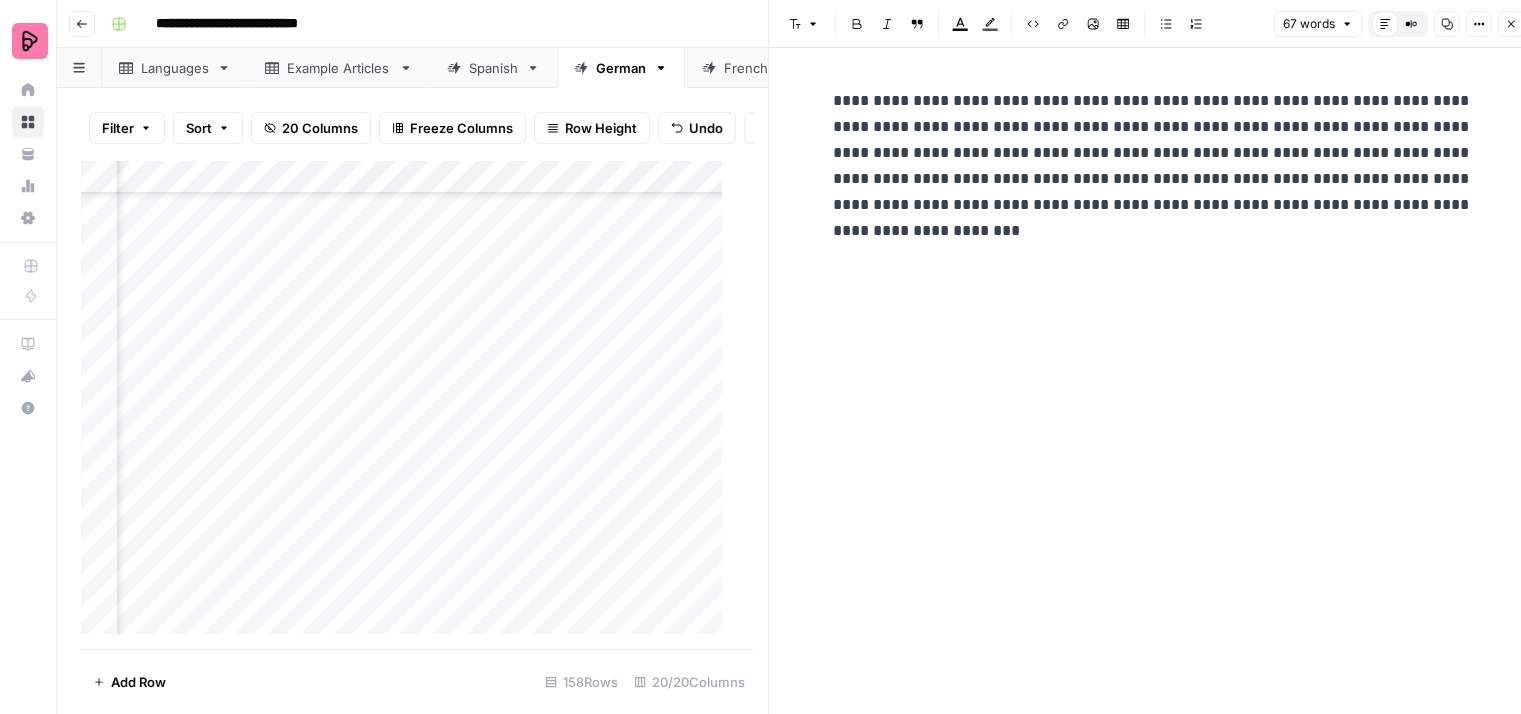 click on "**********" at bounding box center [1153, 166] 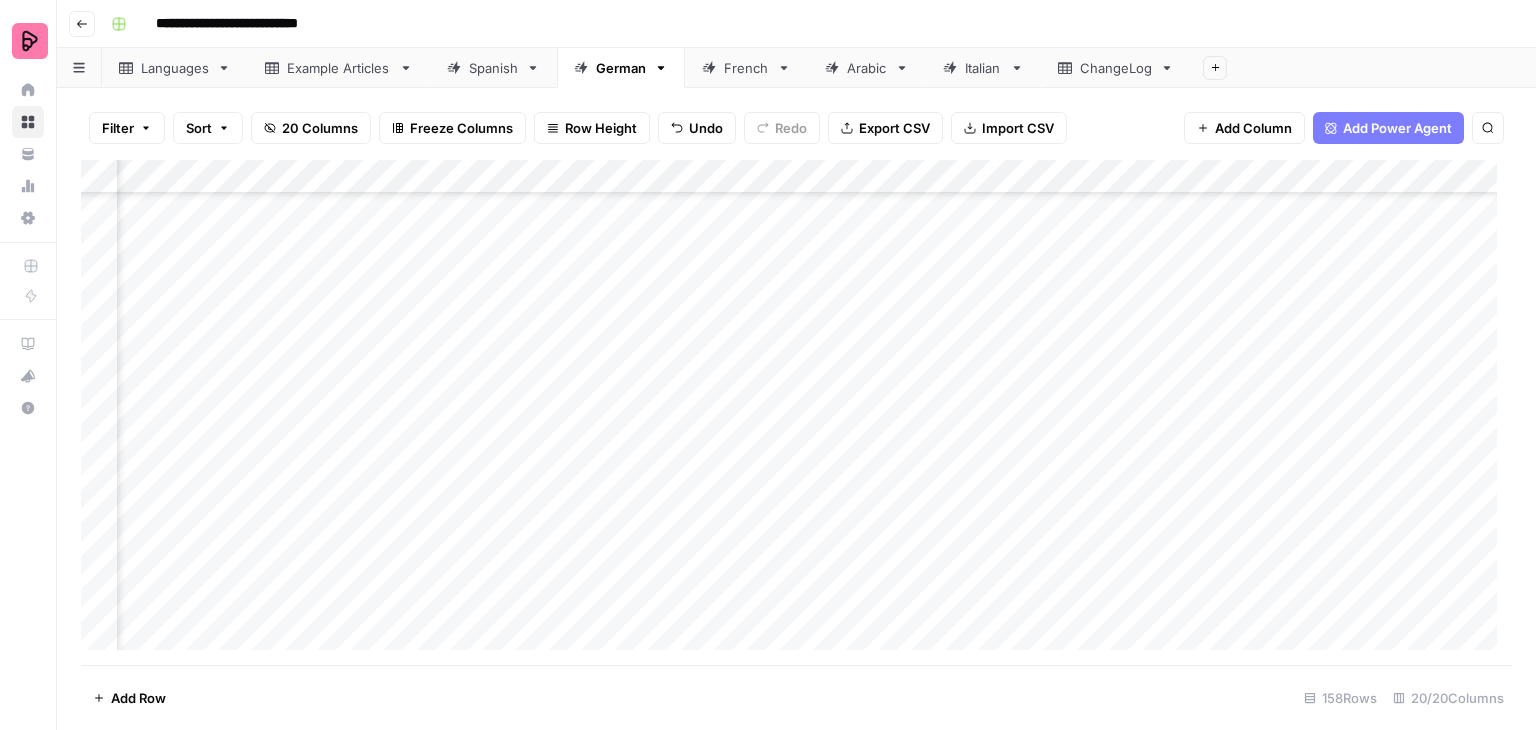 scroll, scrollTop: 4500, scrollLeft: 1008, axis: both 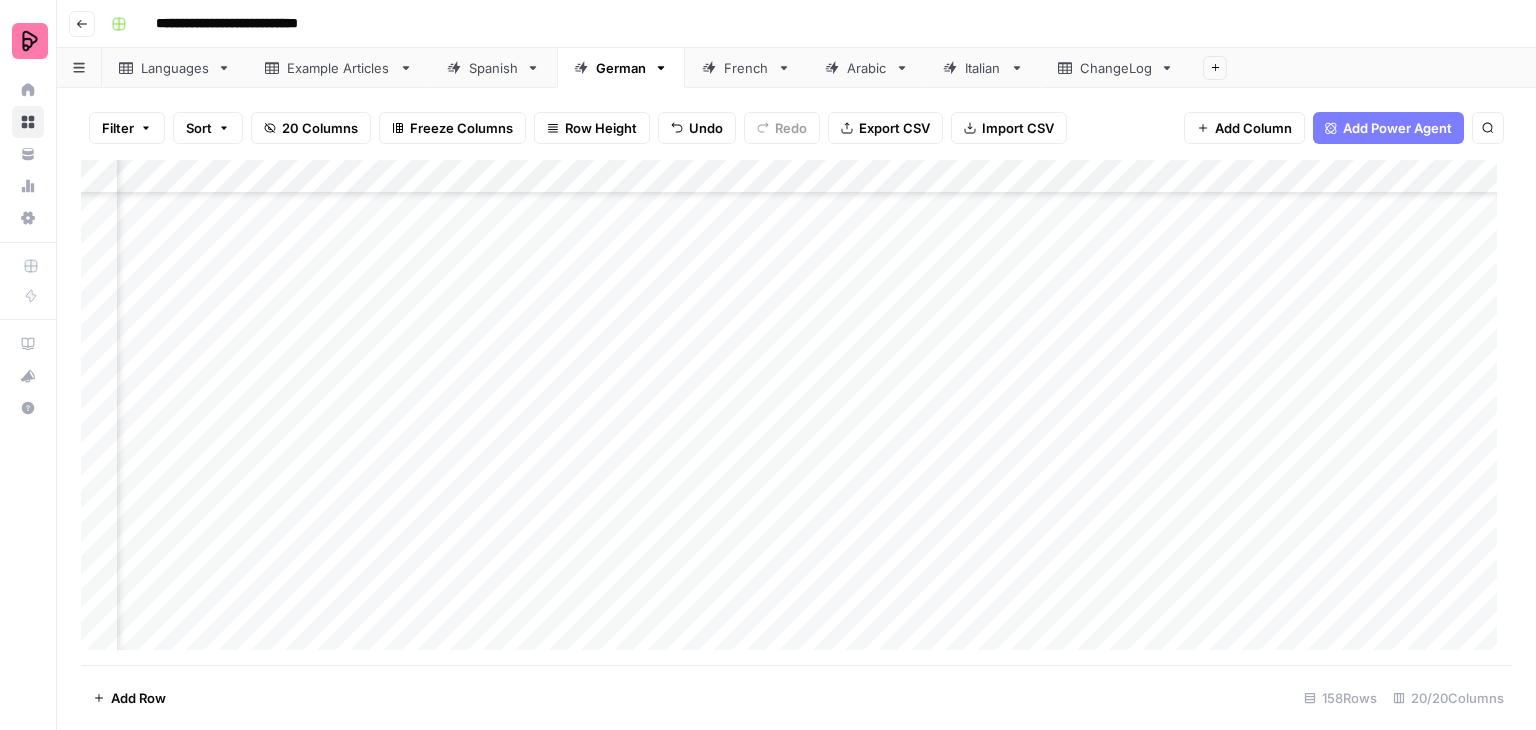 click on "Add Column" at bounding box center [796, 412] 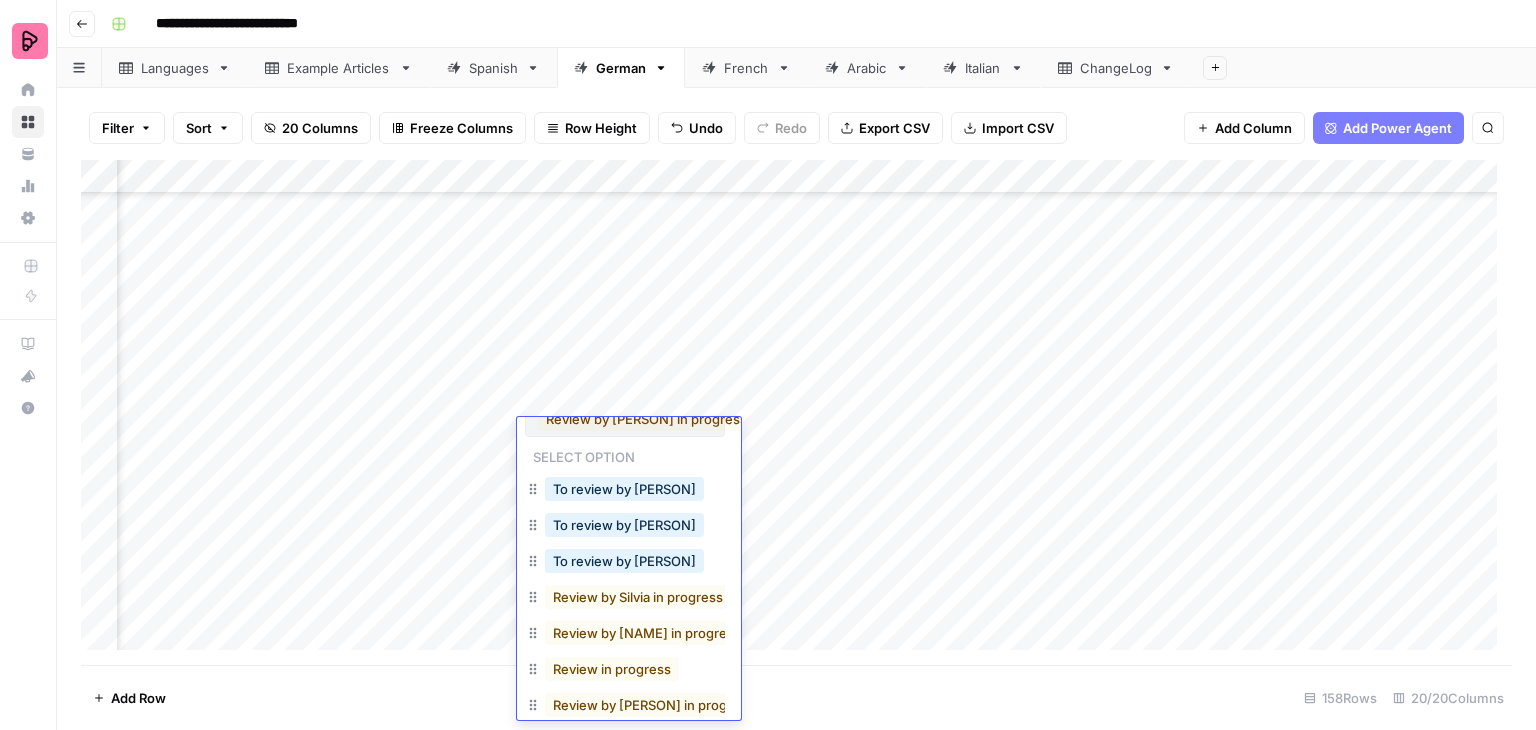 scroll, scrollTop: 49, scrollLeft: 4, axis: both 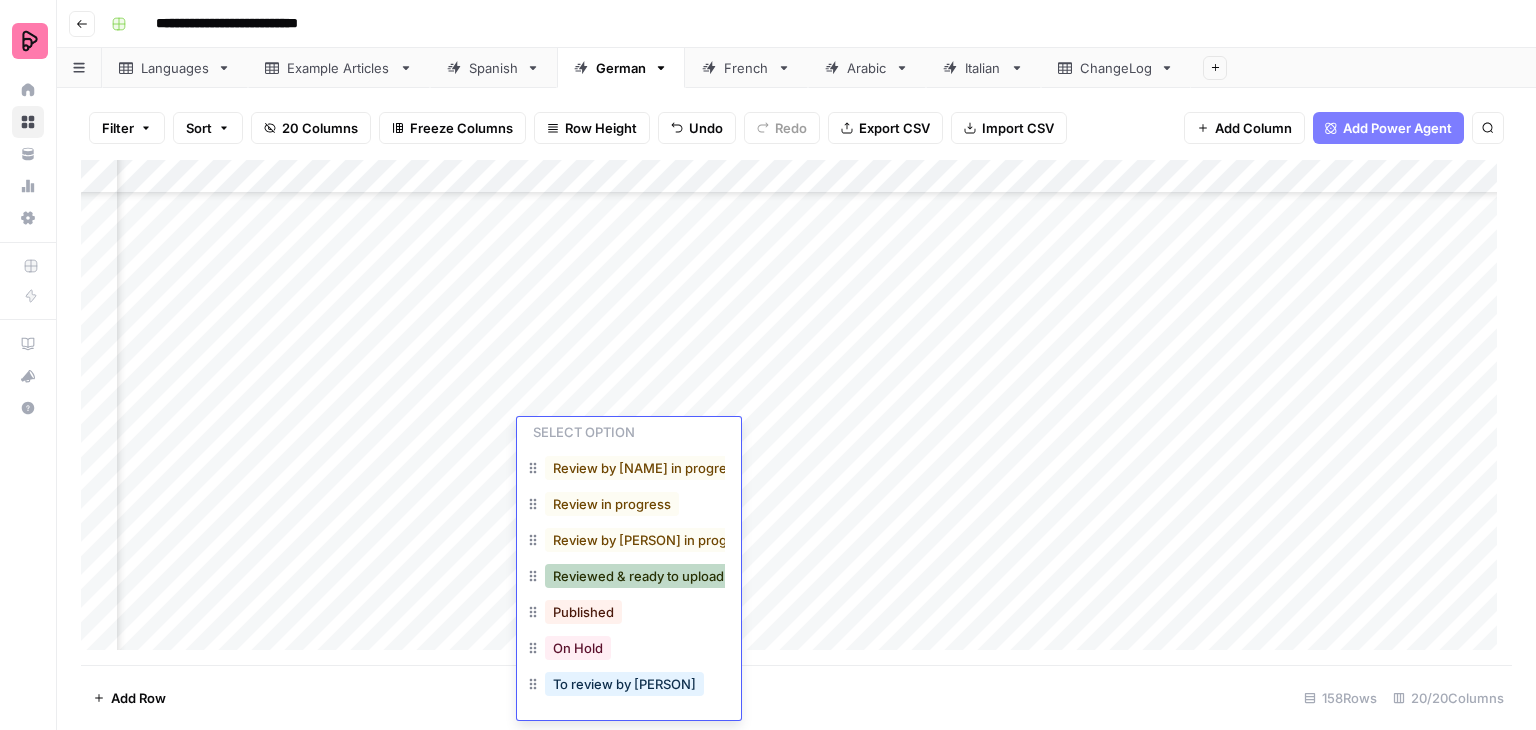 click on "Reviewed & ready to upload" at bounding box center [638, 576] 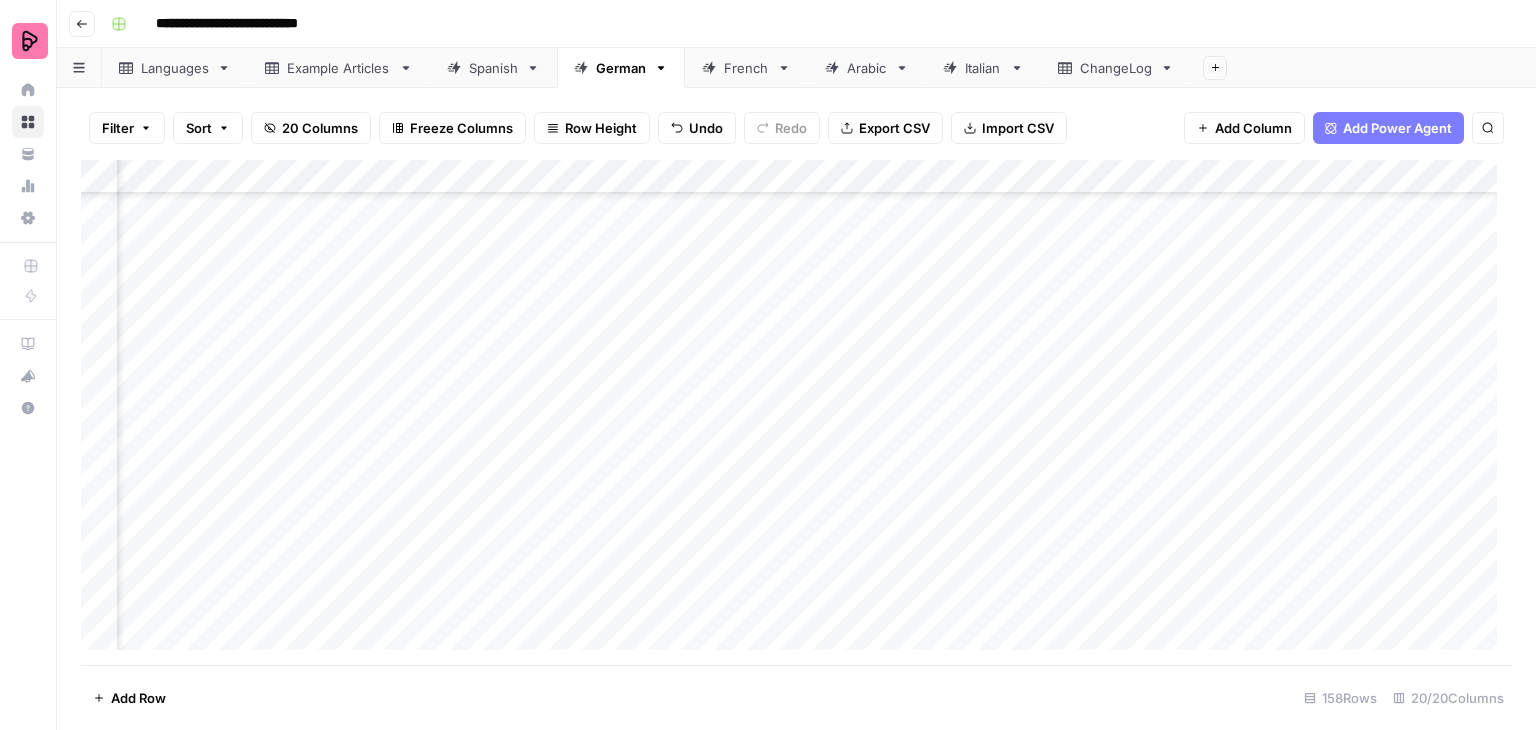 click on "Add Column" at bounding box center (796, 412) 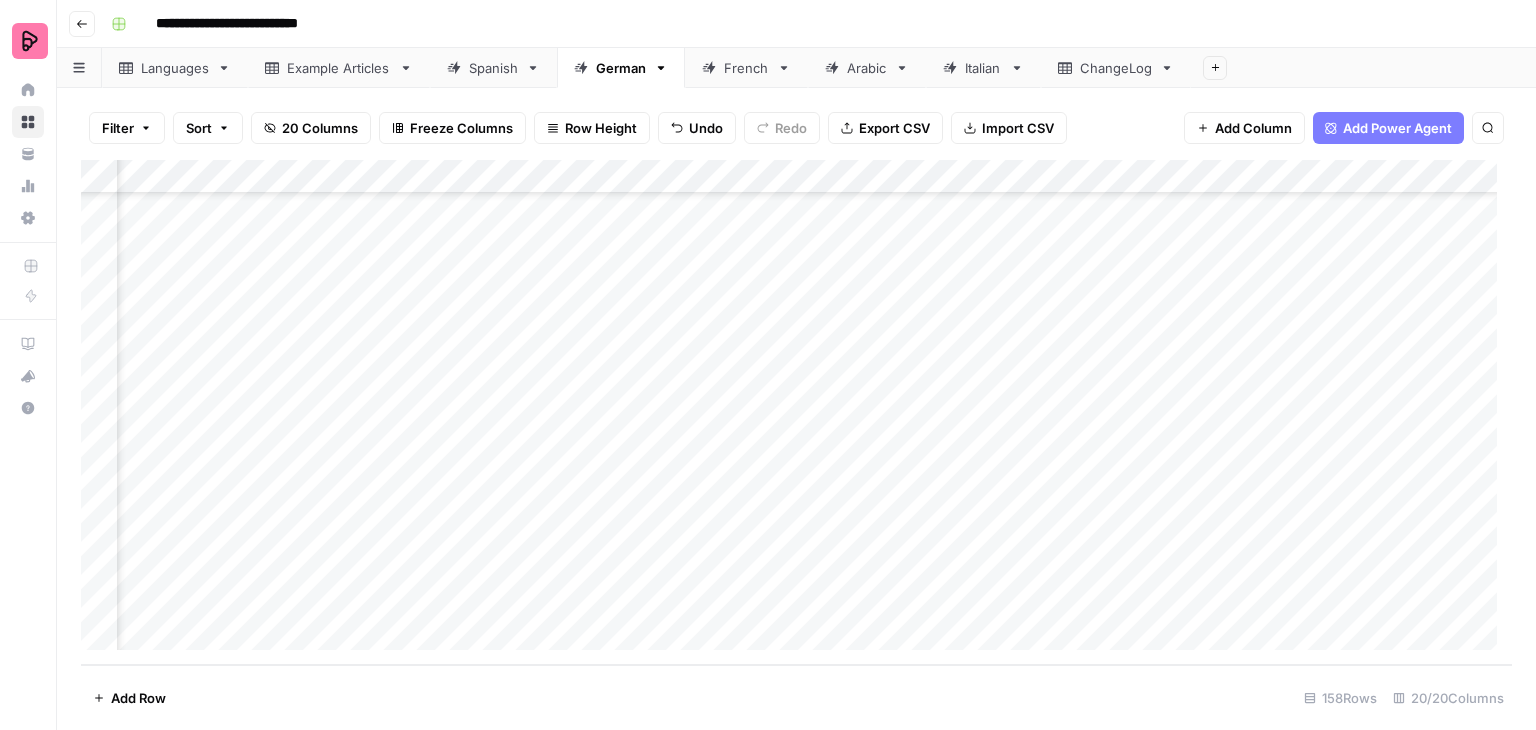 scroll, scrollTop: 4548, scrollLeft: 1008, axis: both 